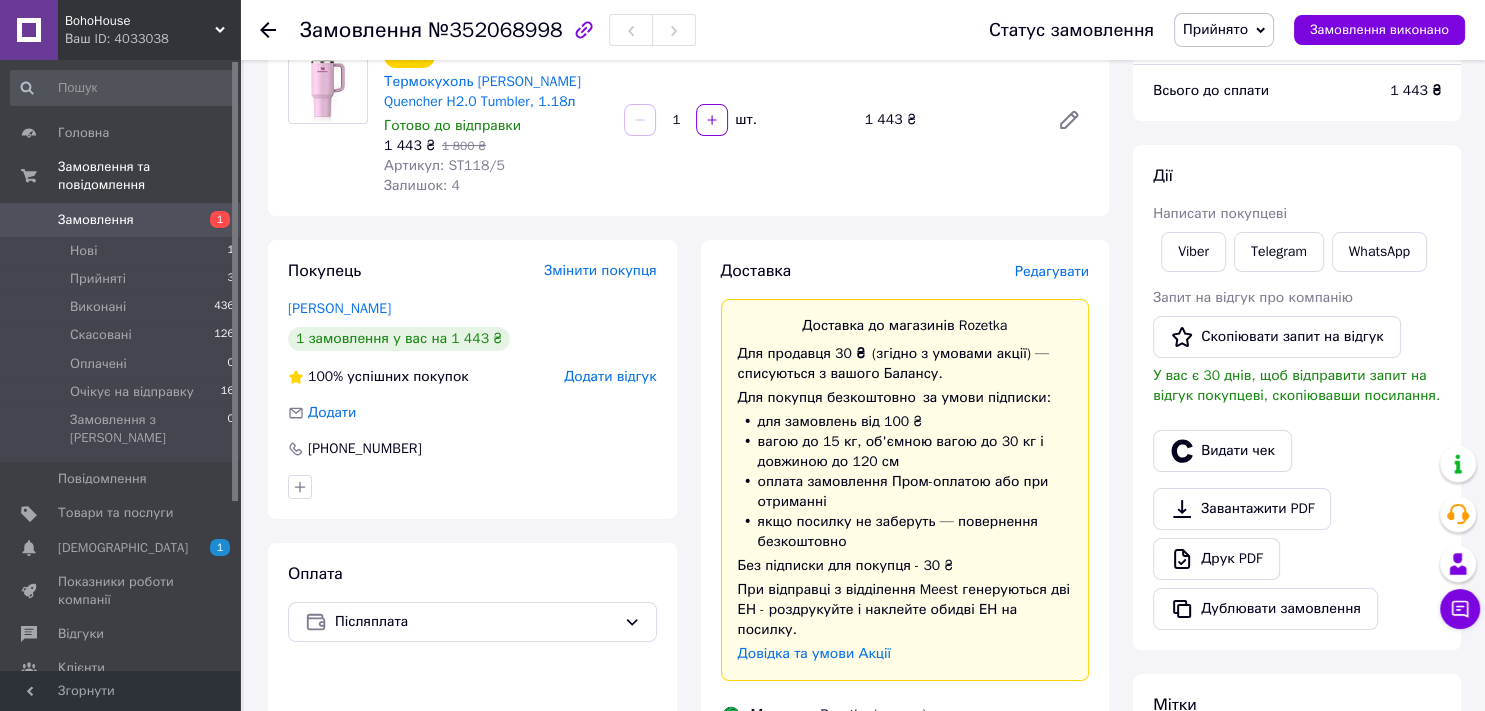scroll, scrollTop: 186, scrollLeft: 0, axis: vertical 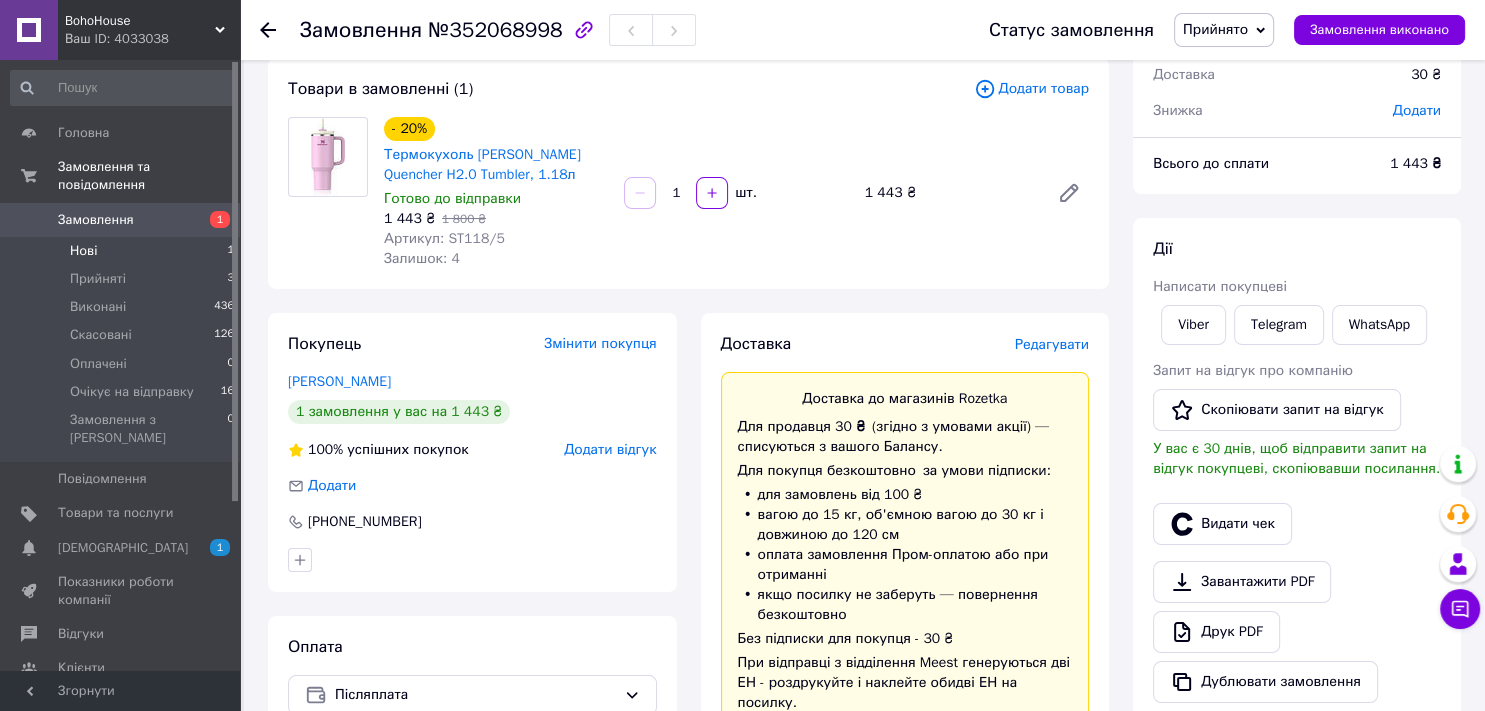 click on "Нові 1" at bounding box center (123, 251) 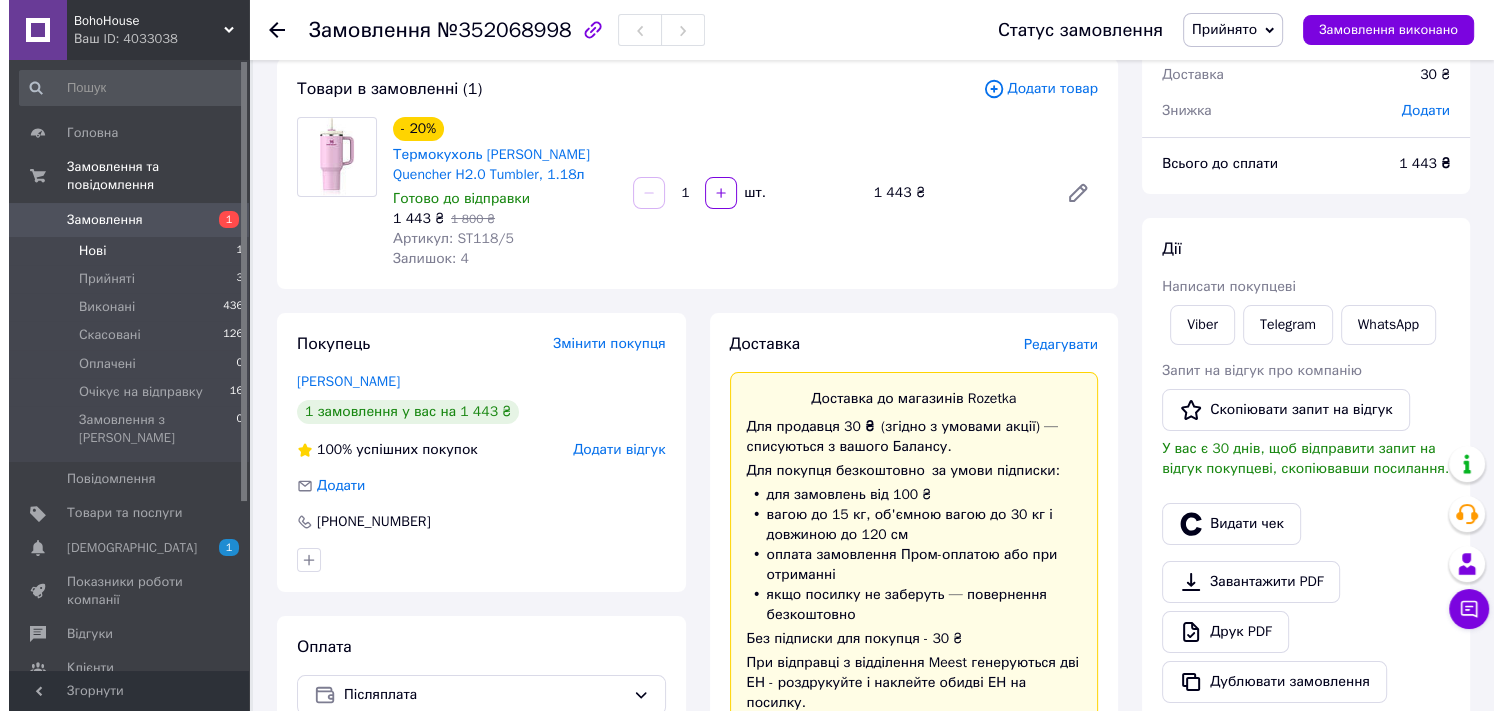 scroll, scrollTop: 0, scrollLeft: 0, axis: both 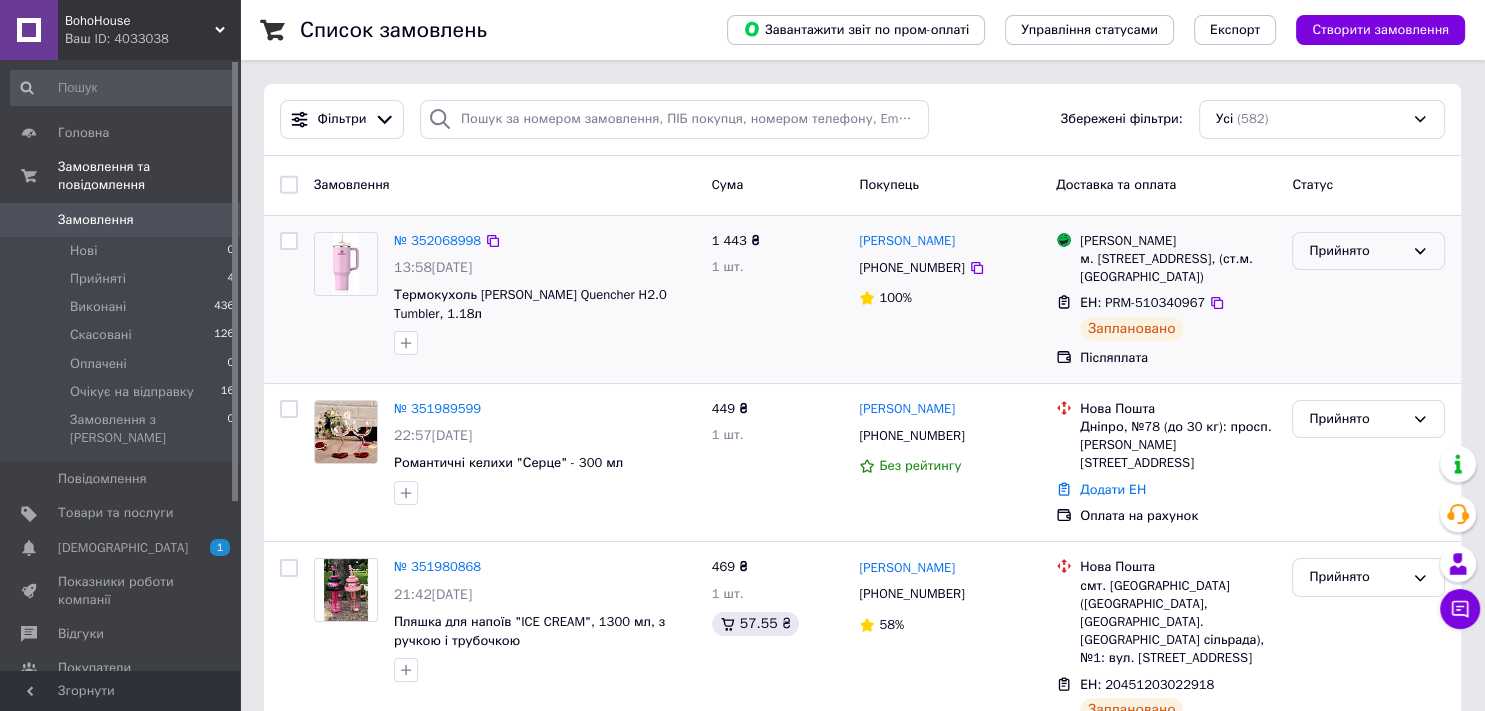 click on "Прийнято" at bounding box center [1356, 251] 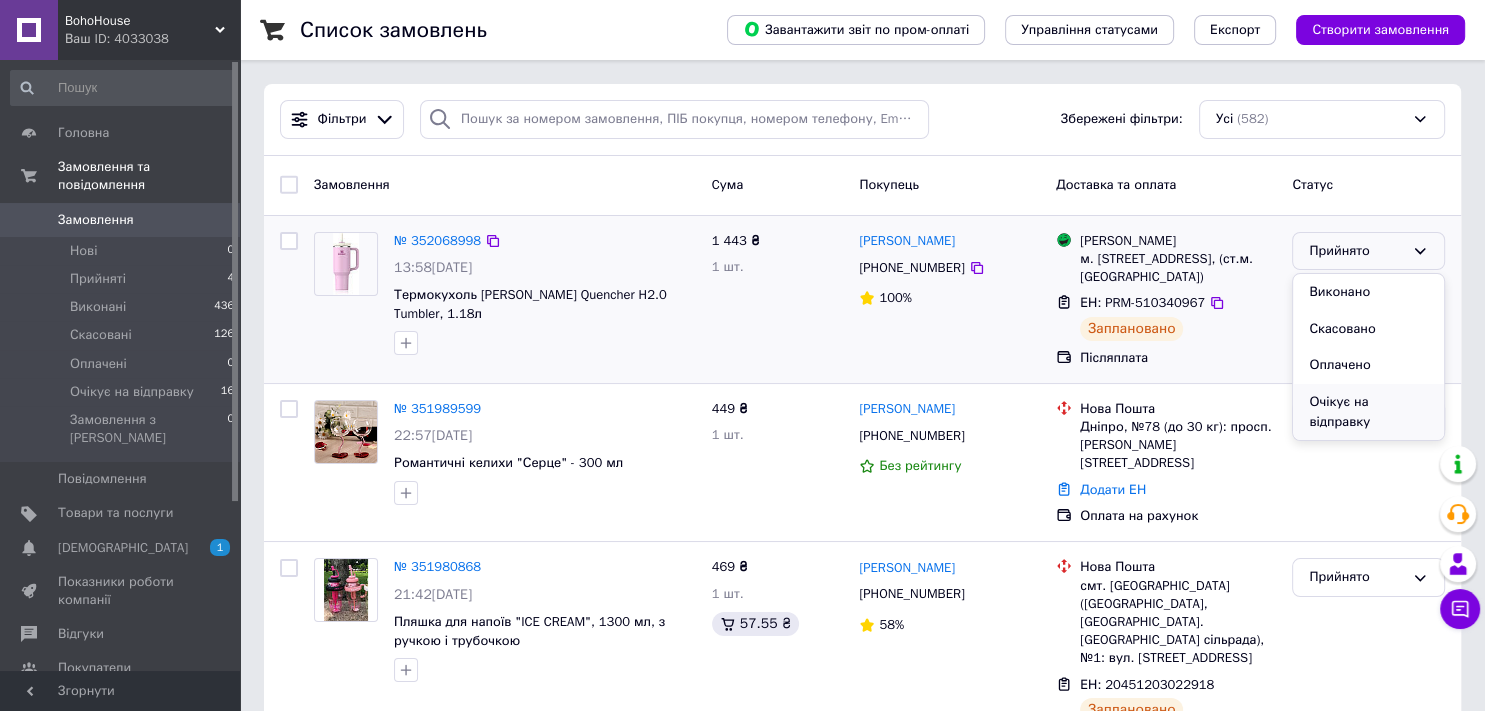 click on "Очікує на відправку" at bounding box center [1368, 412] 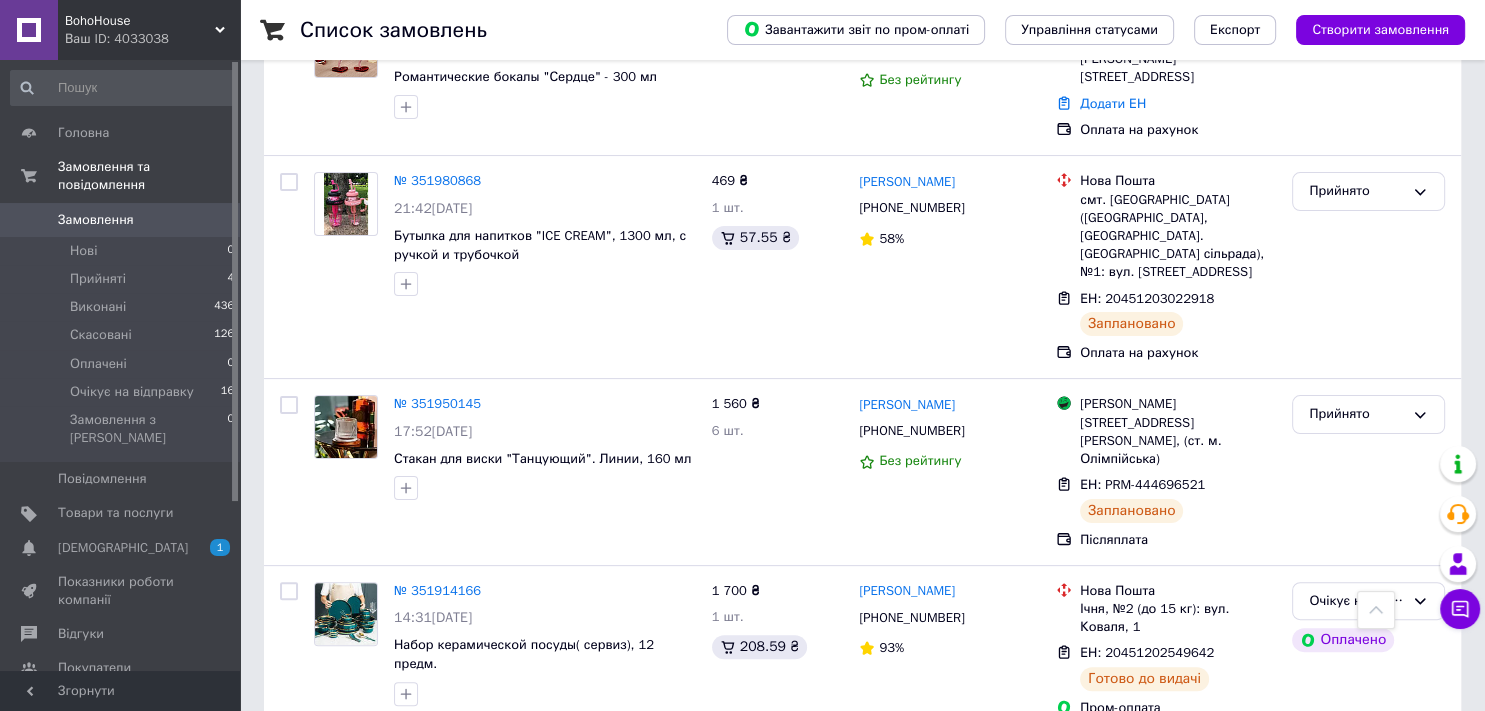 scroll, scrollTop: 392, scrollLeft: 0, axis: vertical 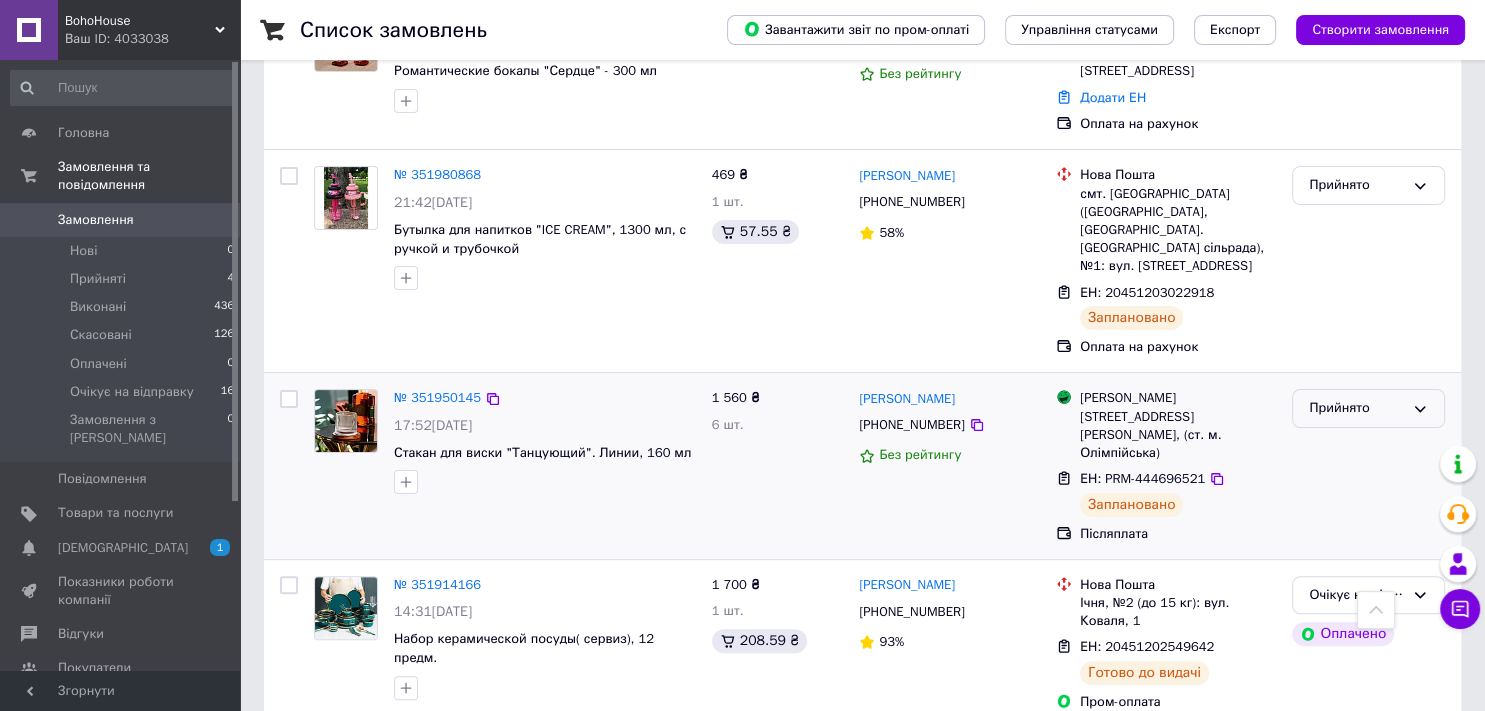 click on "Прийнято" at bounding box center [1356, 408] 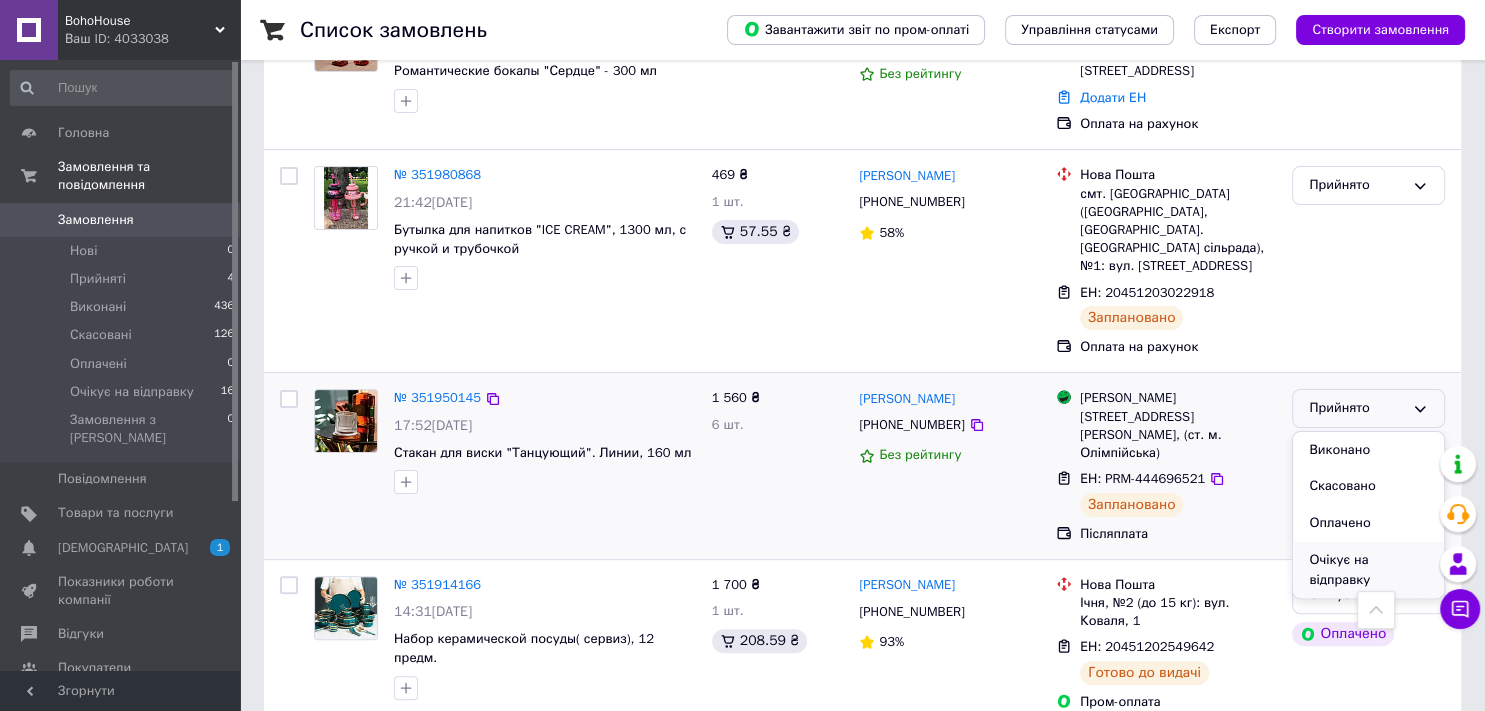click on "Очікує на відправку" at bounding box center [1368, 570] 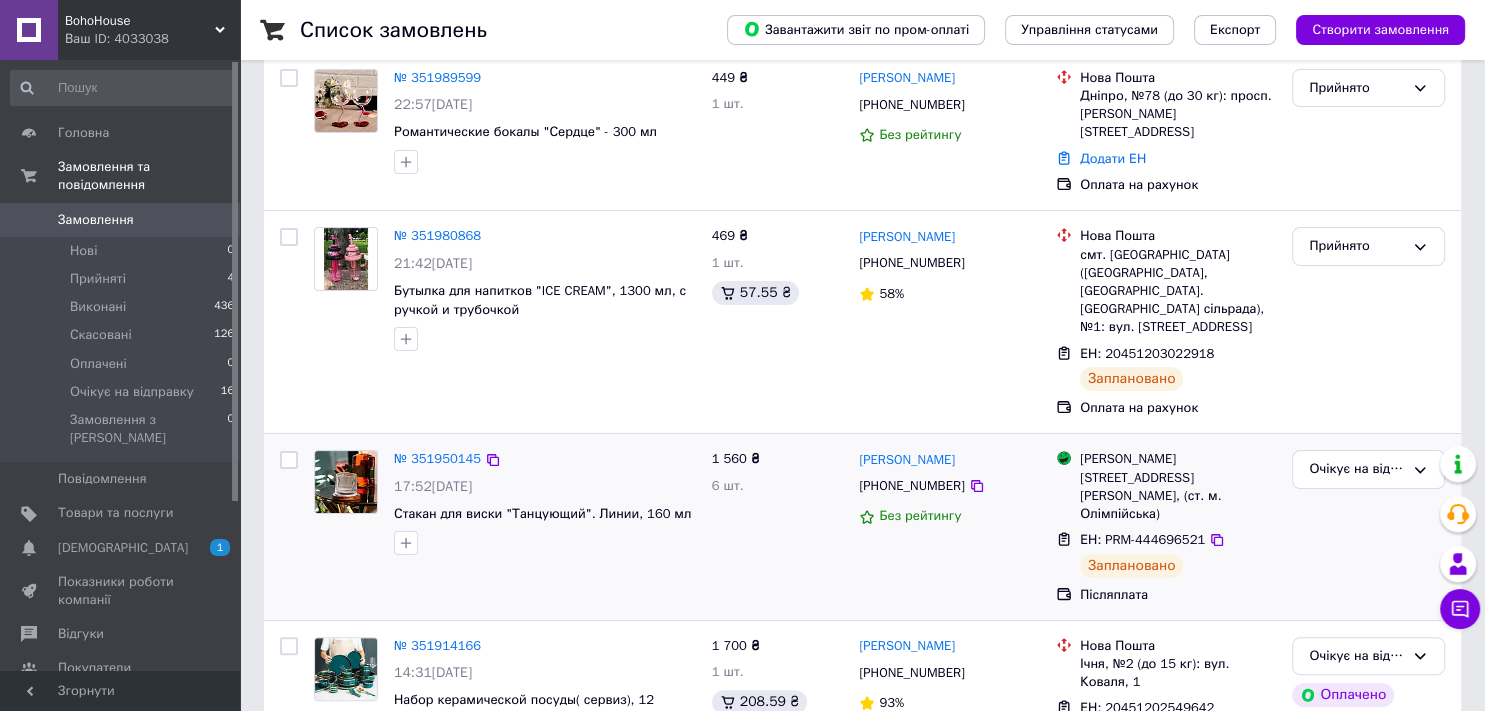 scroll, scrollTop: 330, scrollLeft: 0, axis: vertical 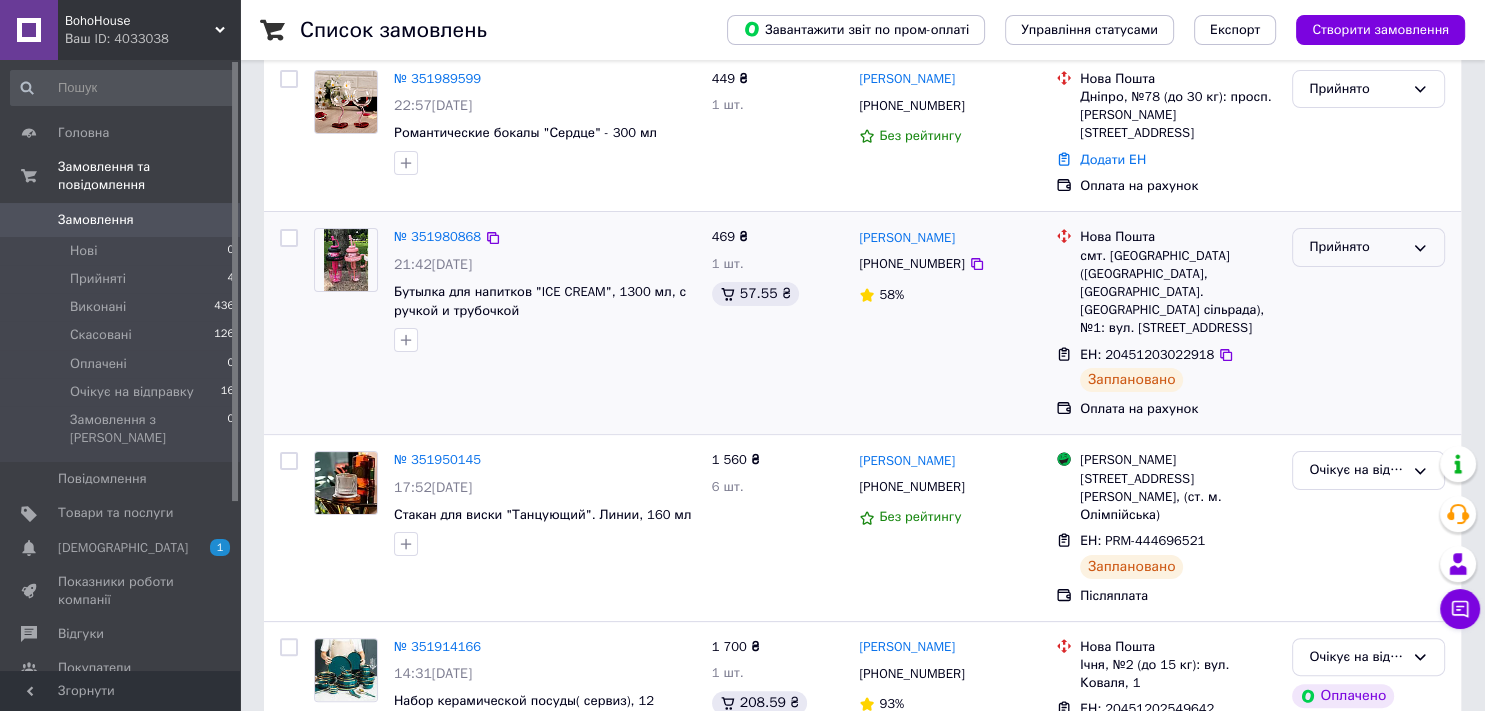 click on "Прийнято" at bounding box center (1356, 247) 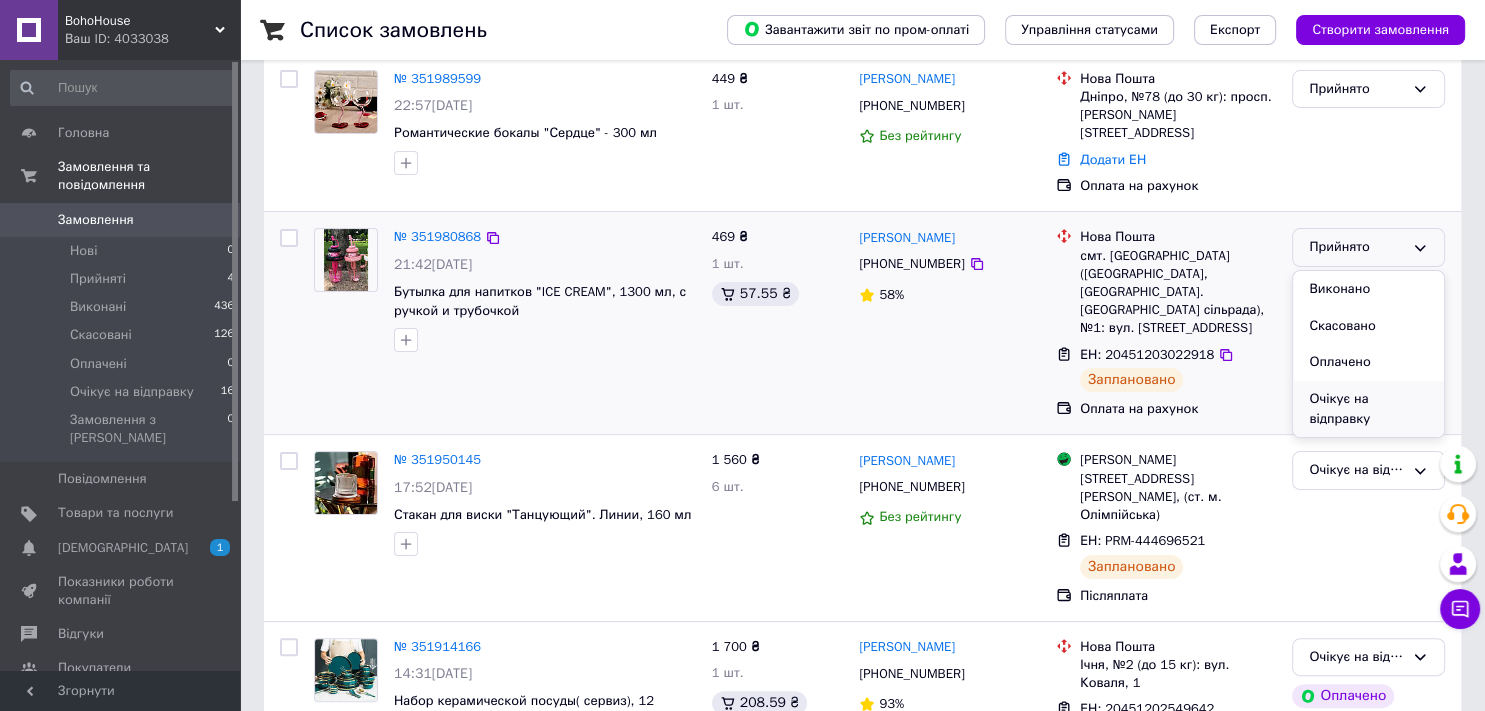 click on "Очікує на відправку" at bounding box center [1368, 409] 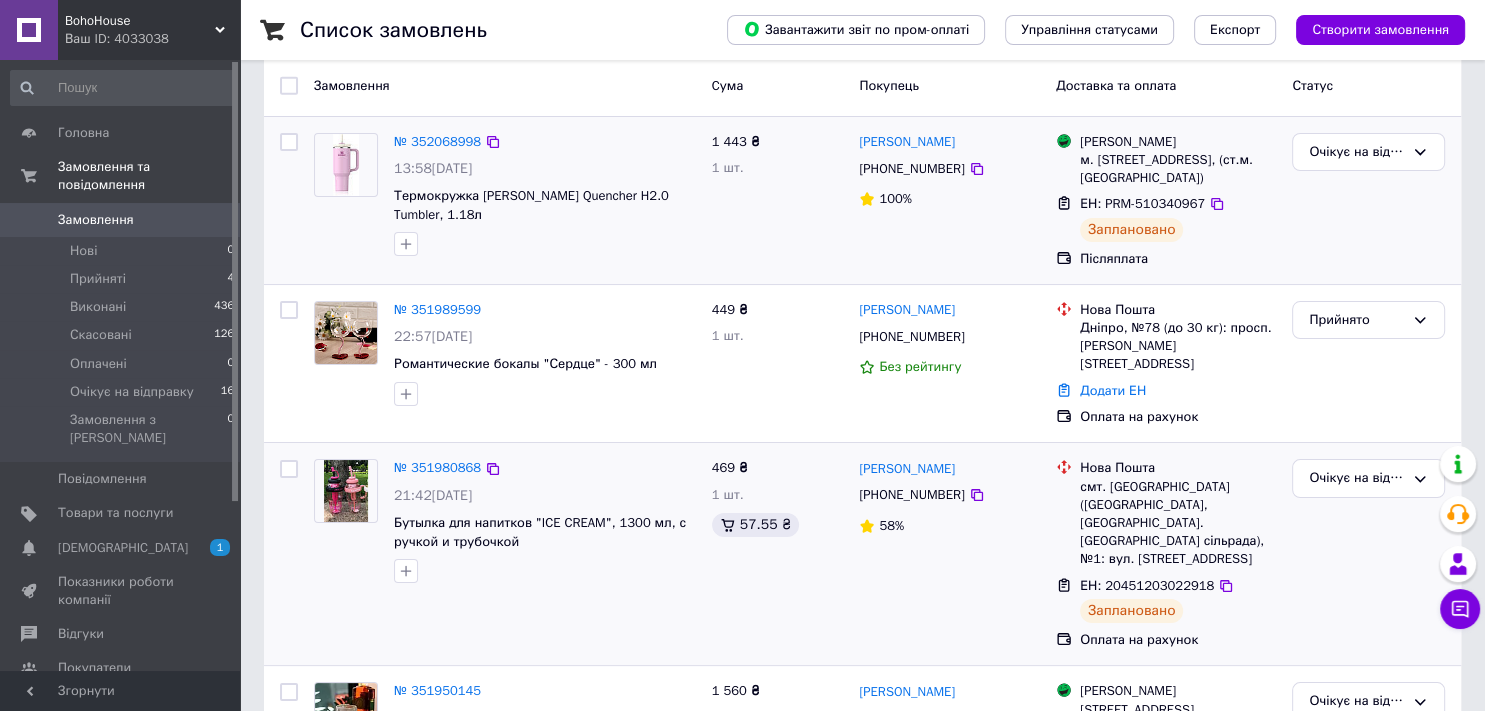 scroll, scrollTop: 94, scrollLeft: 0, axis: vertical 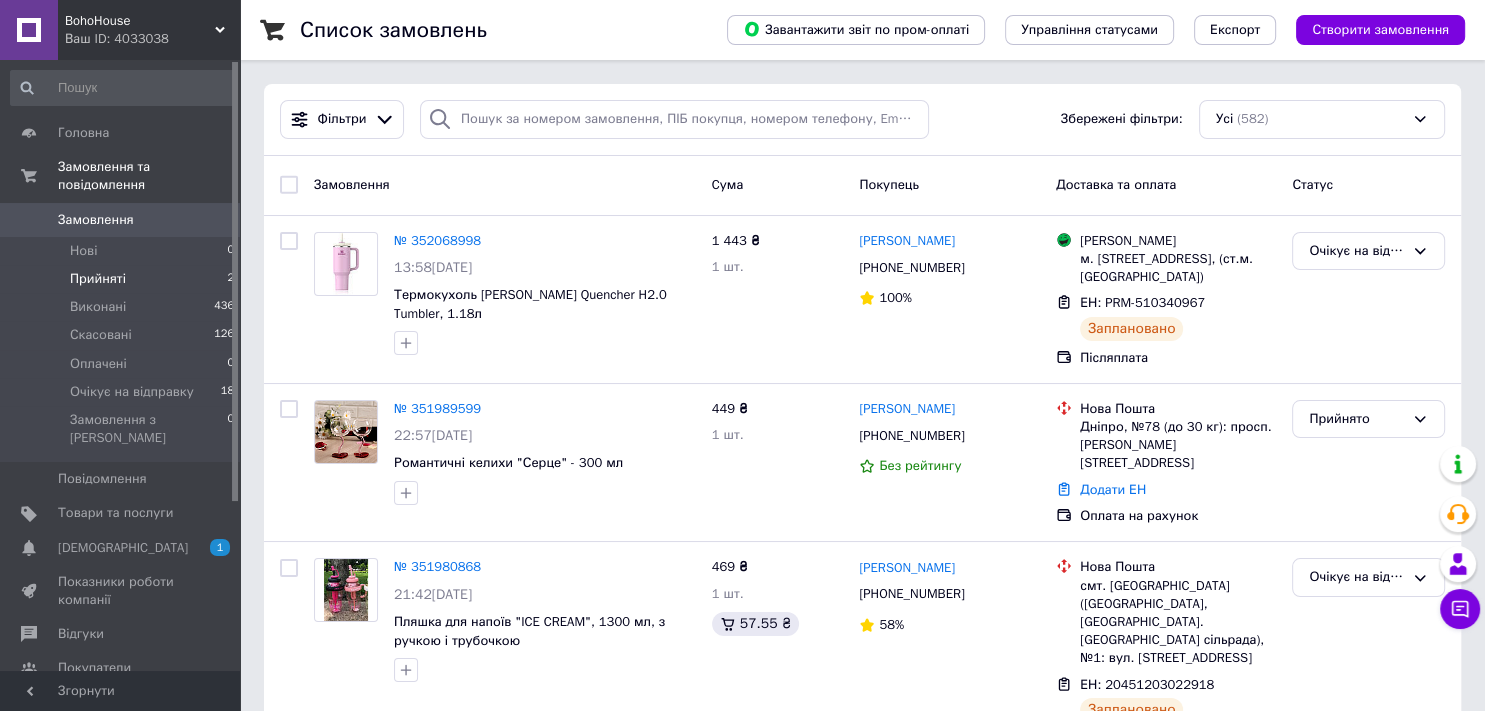 click on "Прийняті" at bounding box center (98, 279) 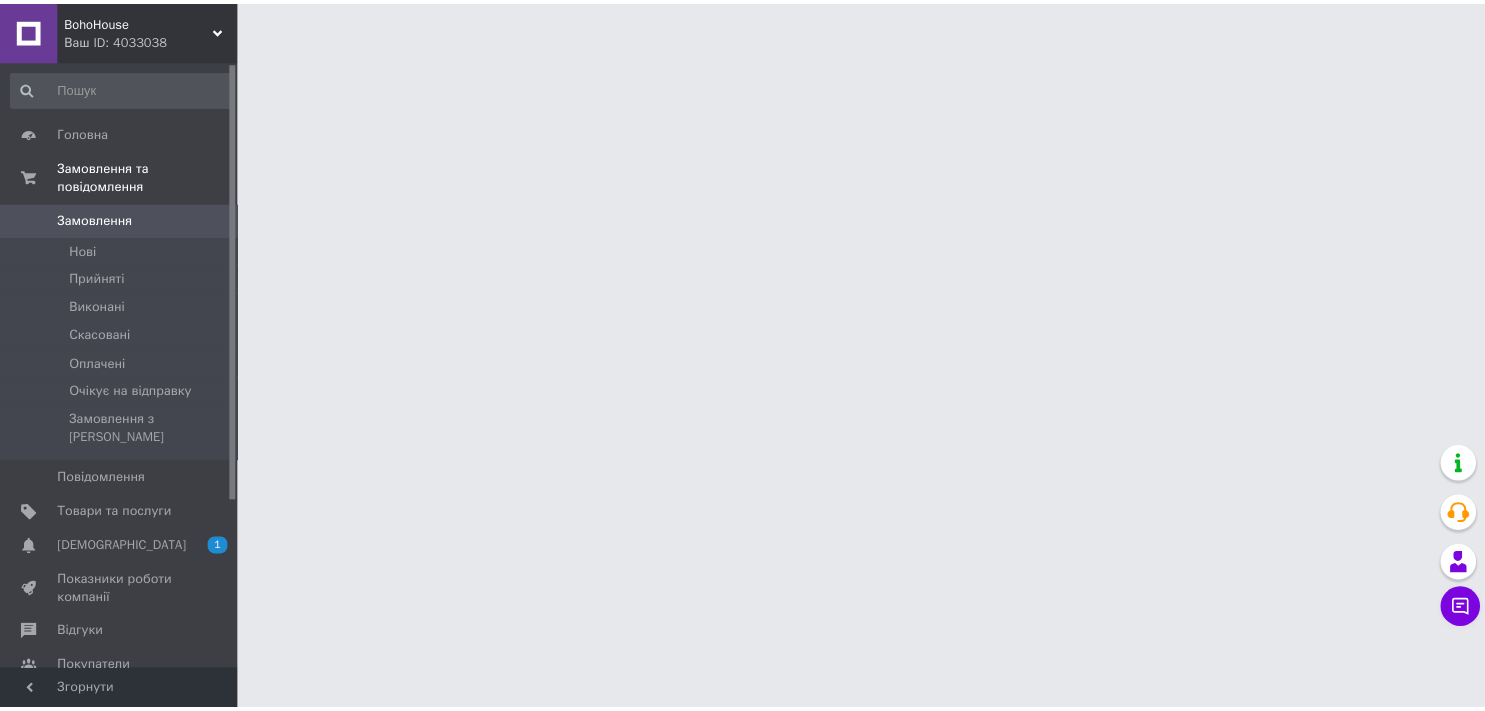 scroll, scrollTop: 0, scrollLeft: 0, axis: both 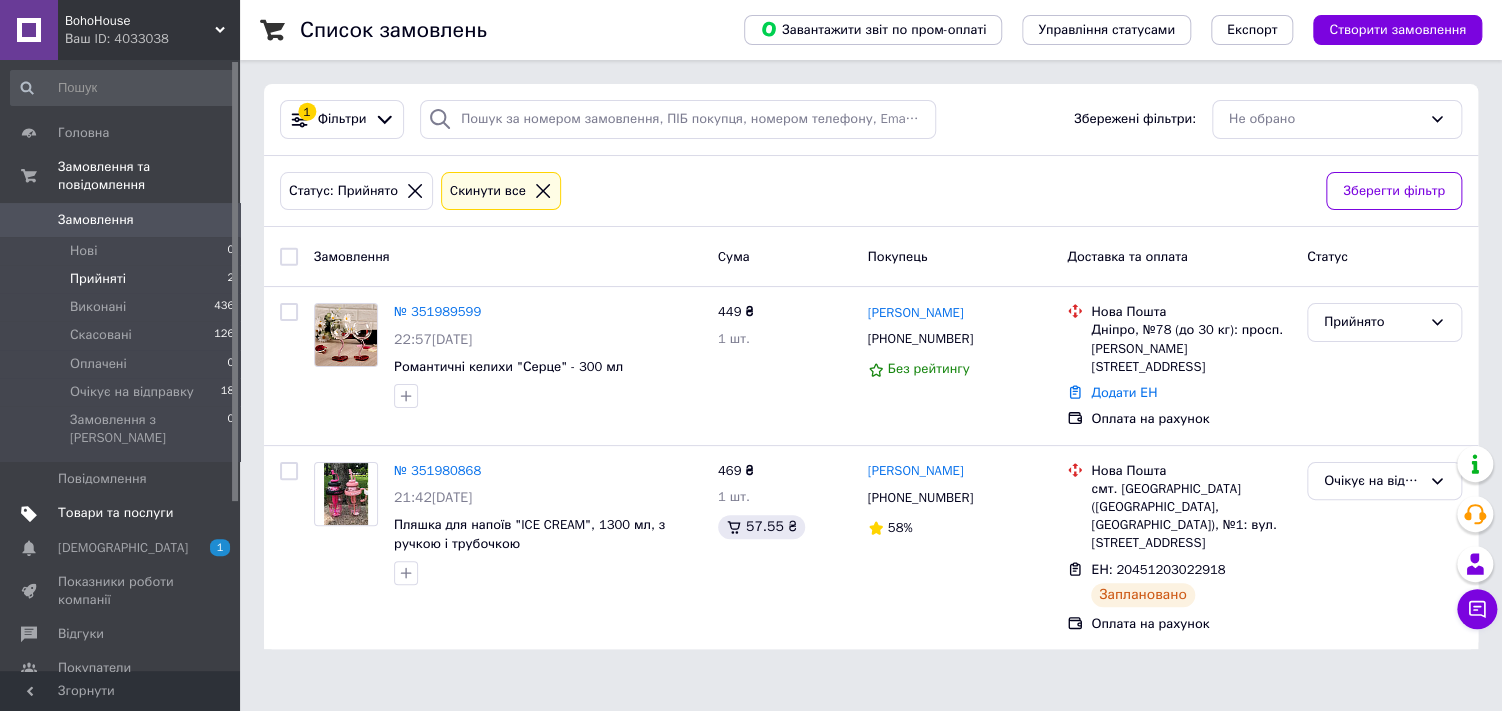 click on "Товари та послуги" at bounding box center (115, 513) 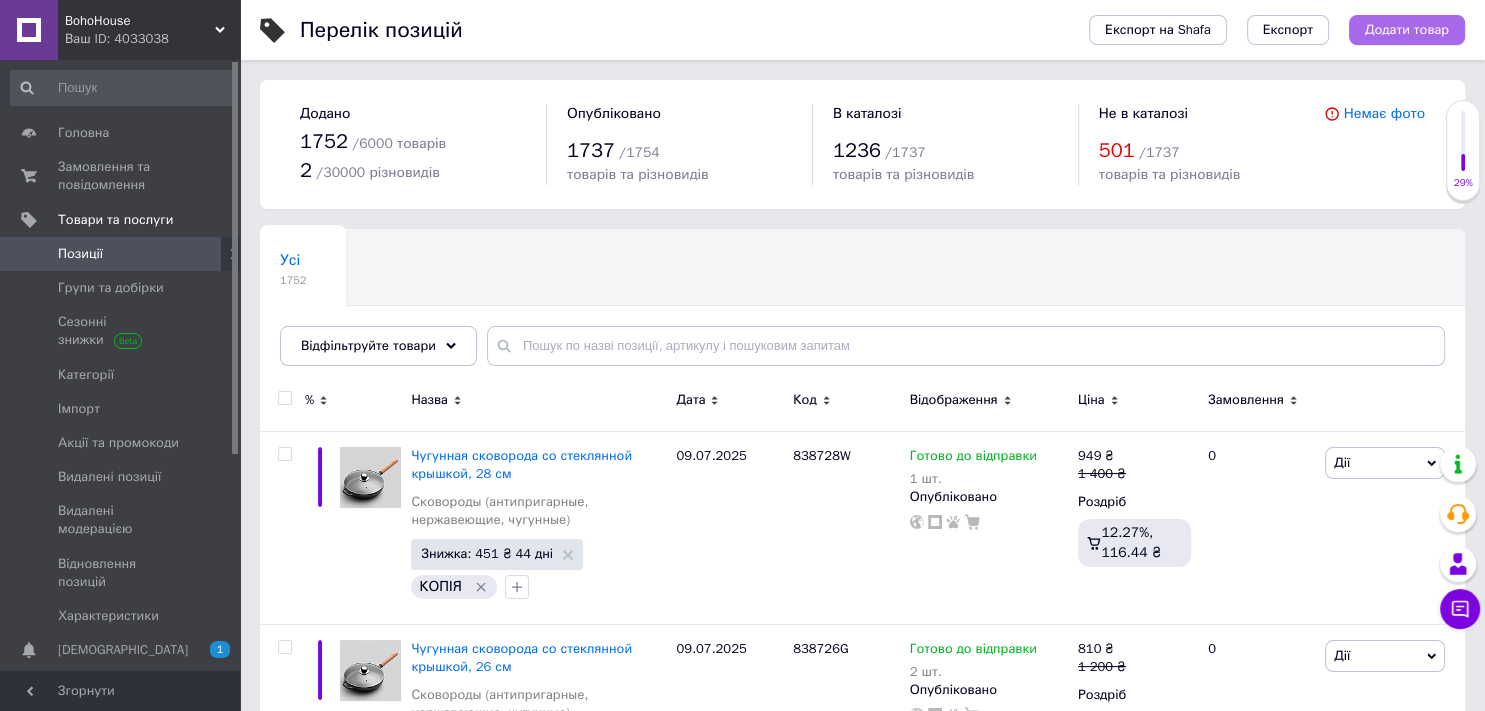 click on "Додати товар" at bounding box center [1407, 30] 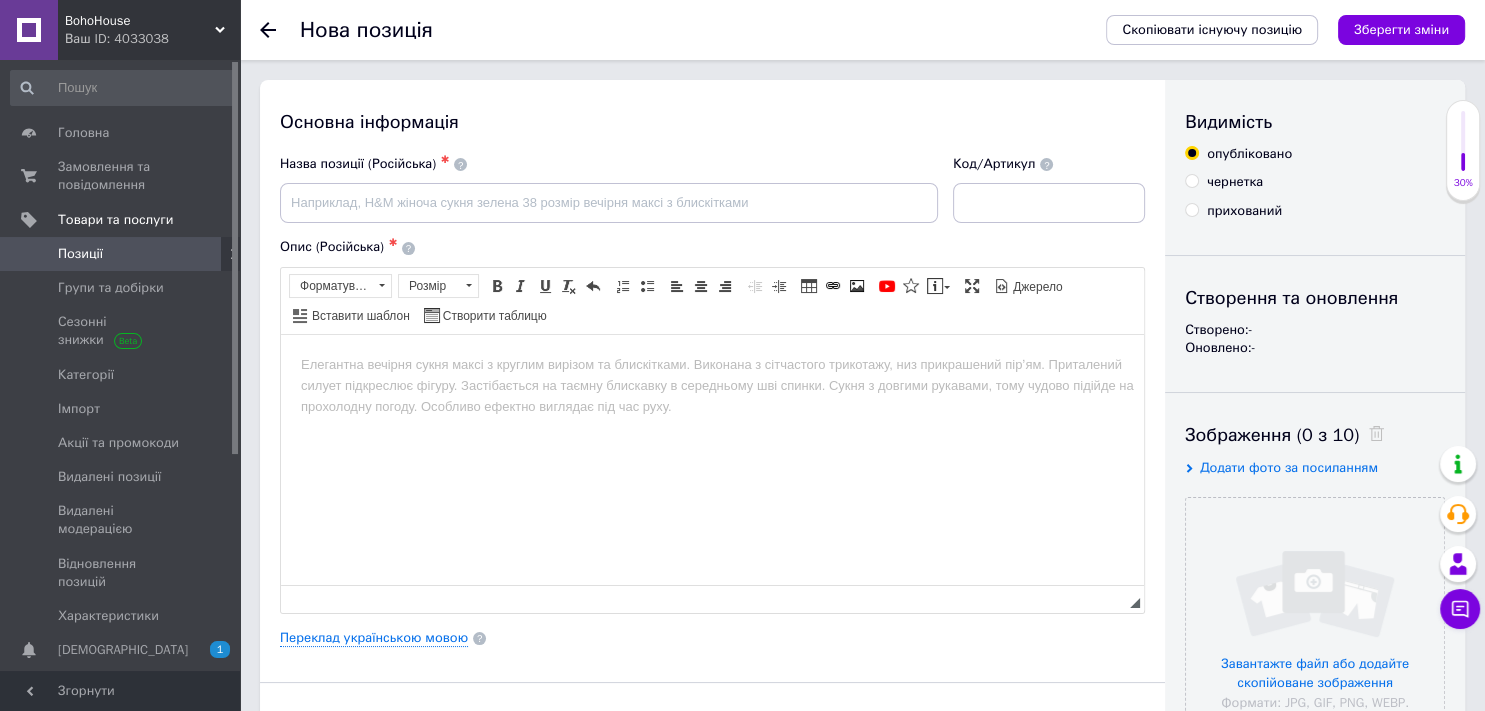 scroll, scrollTop: 0, scrollLeft: 0, axis: both 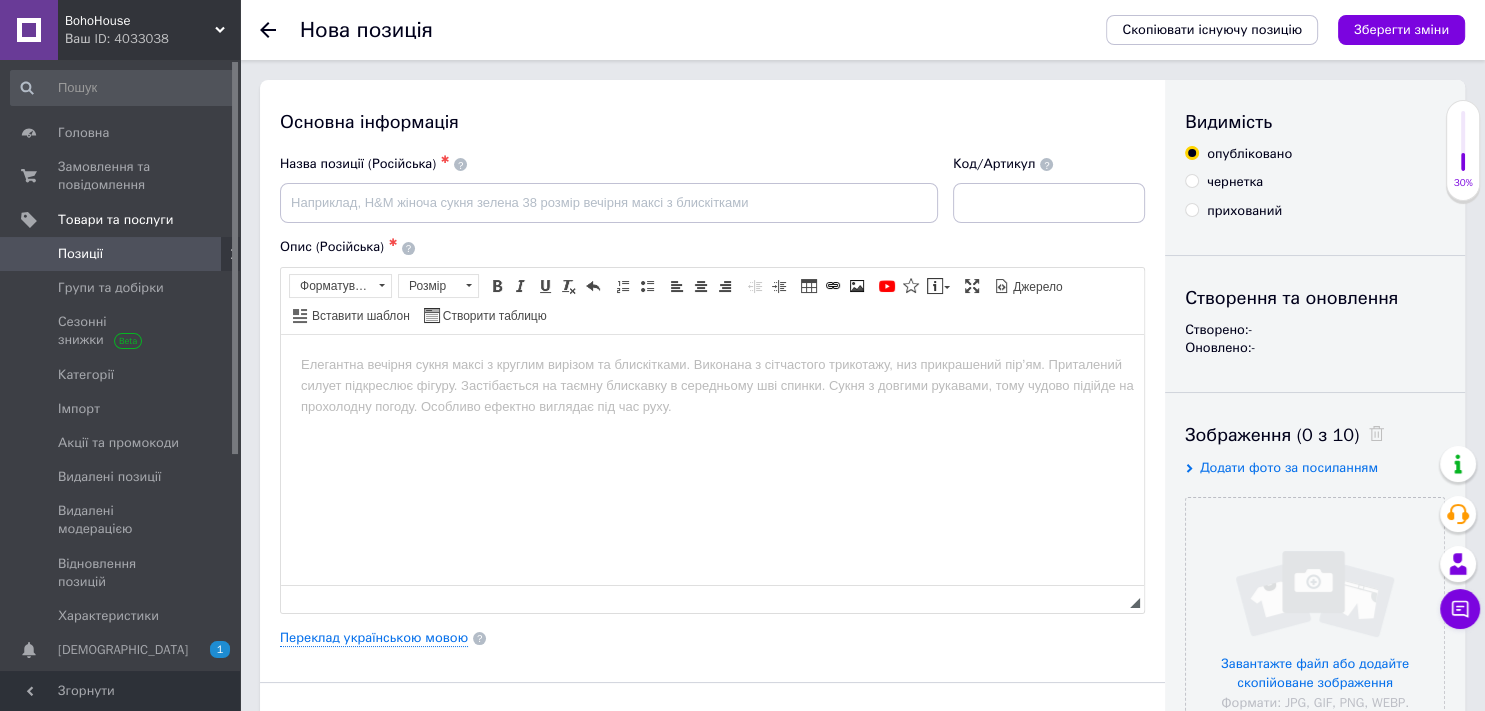 click on "Додати фото за посиланням" at bounding box center [1289, 467] 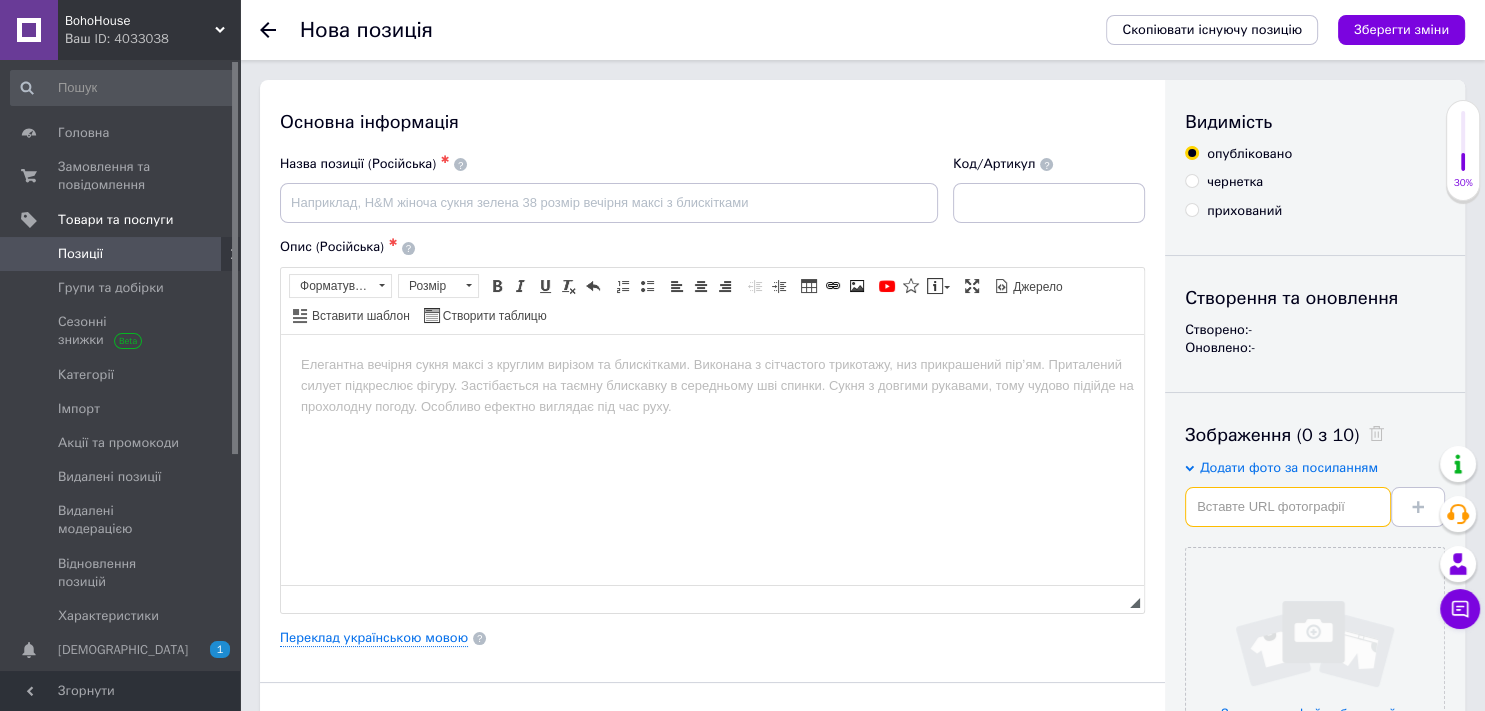 click at bounding box center [1288, 507] 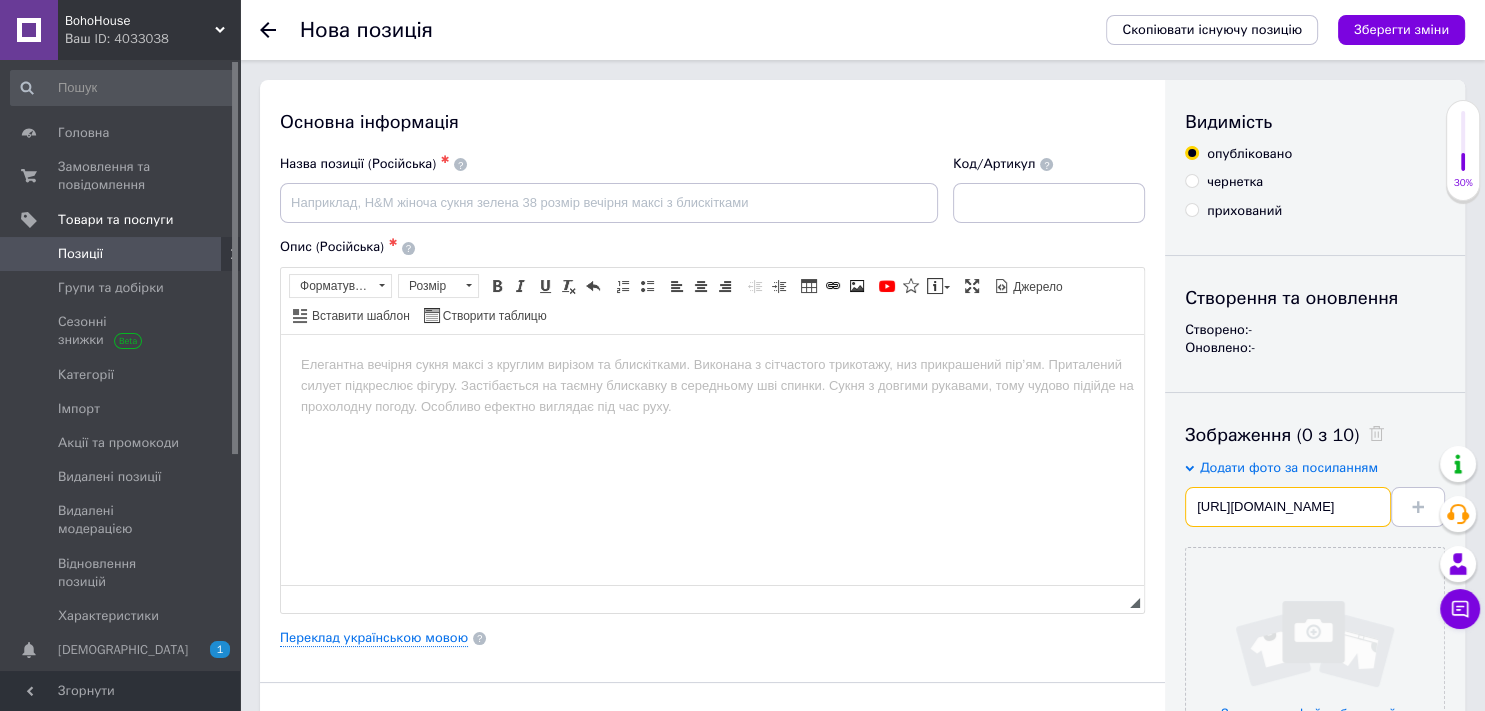 scroll, scrollTop: 0, scrollLeft: 268, axis: horizontal 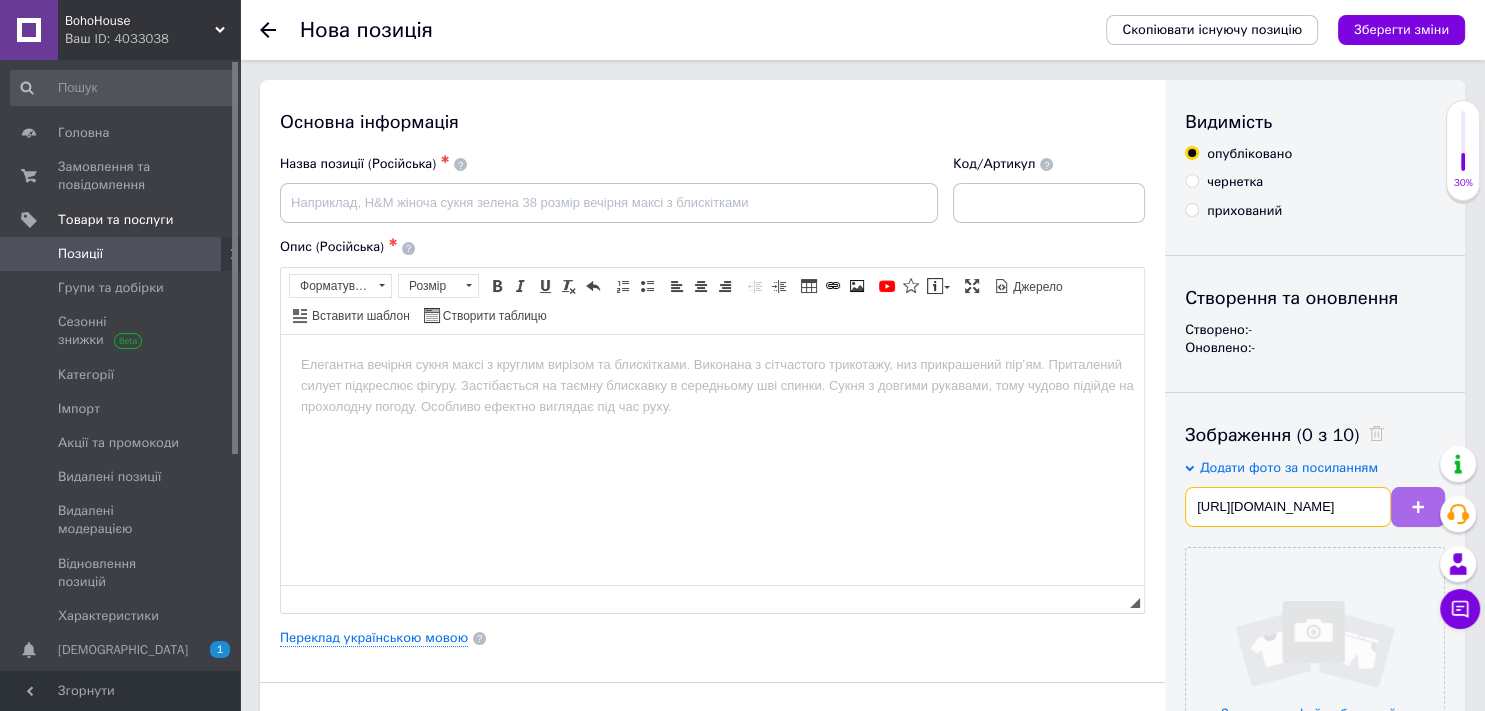 type on "[URL][DOMAIN_NAME]" 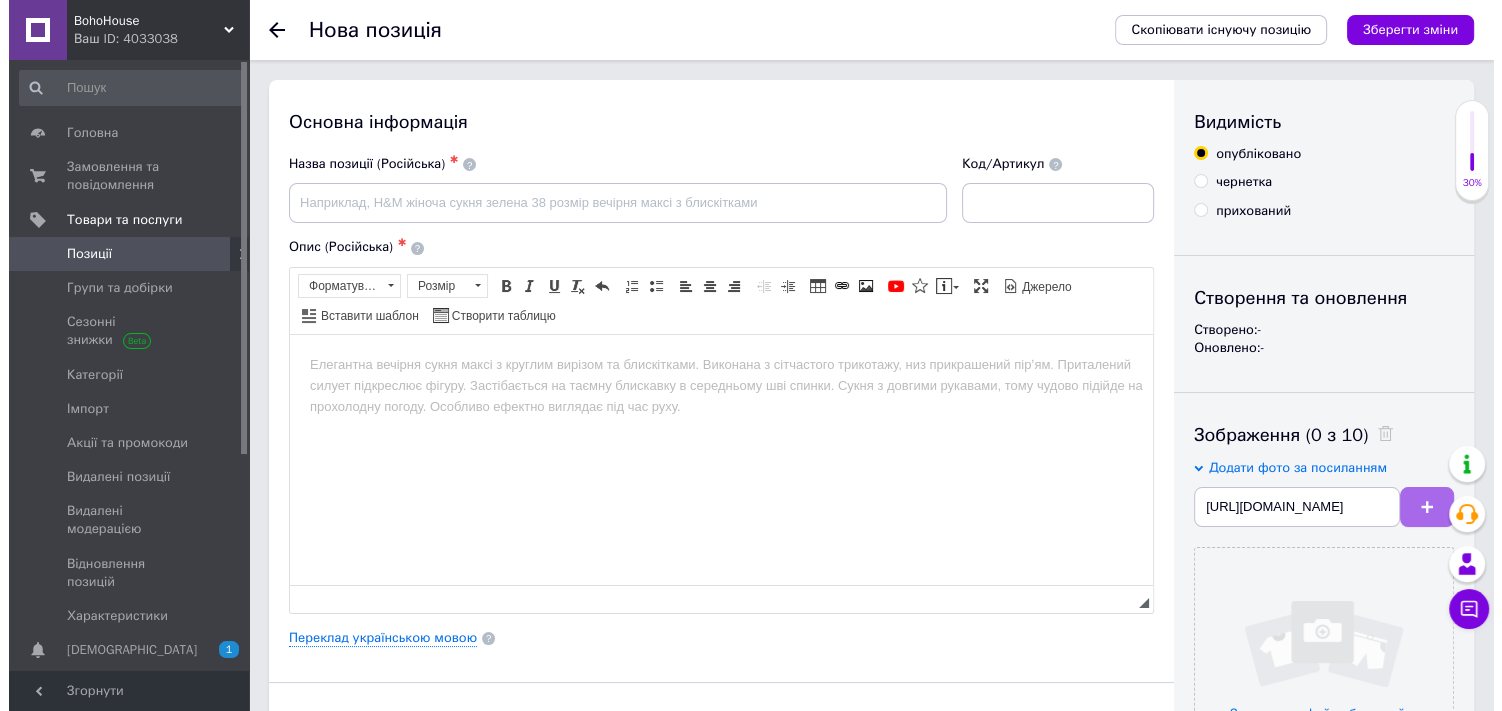 scroll, scrollTop: 0, scrollLeft: 0, axis: both 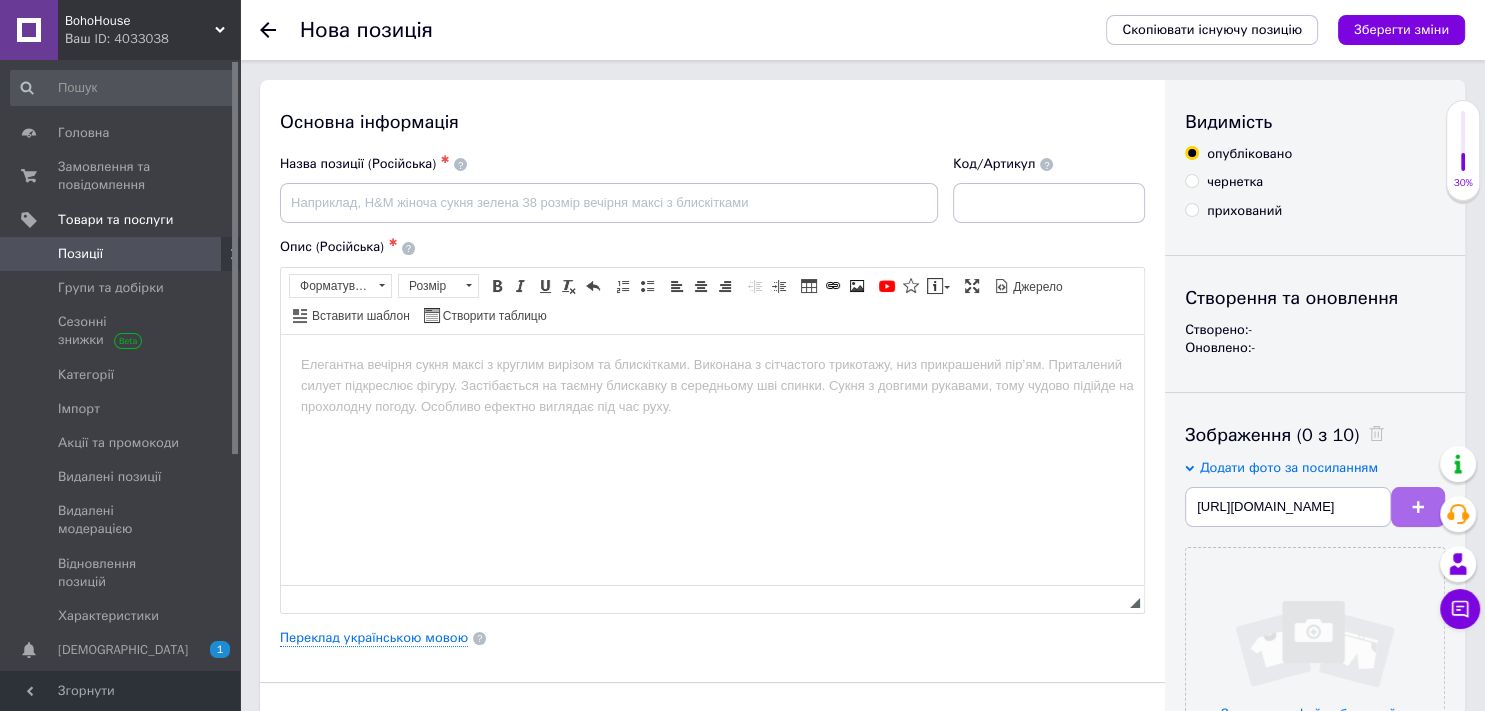 click at bounding box center [1418, 507] 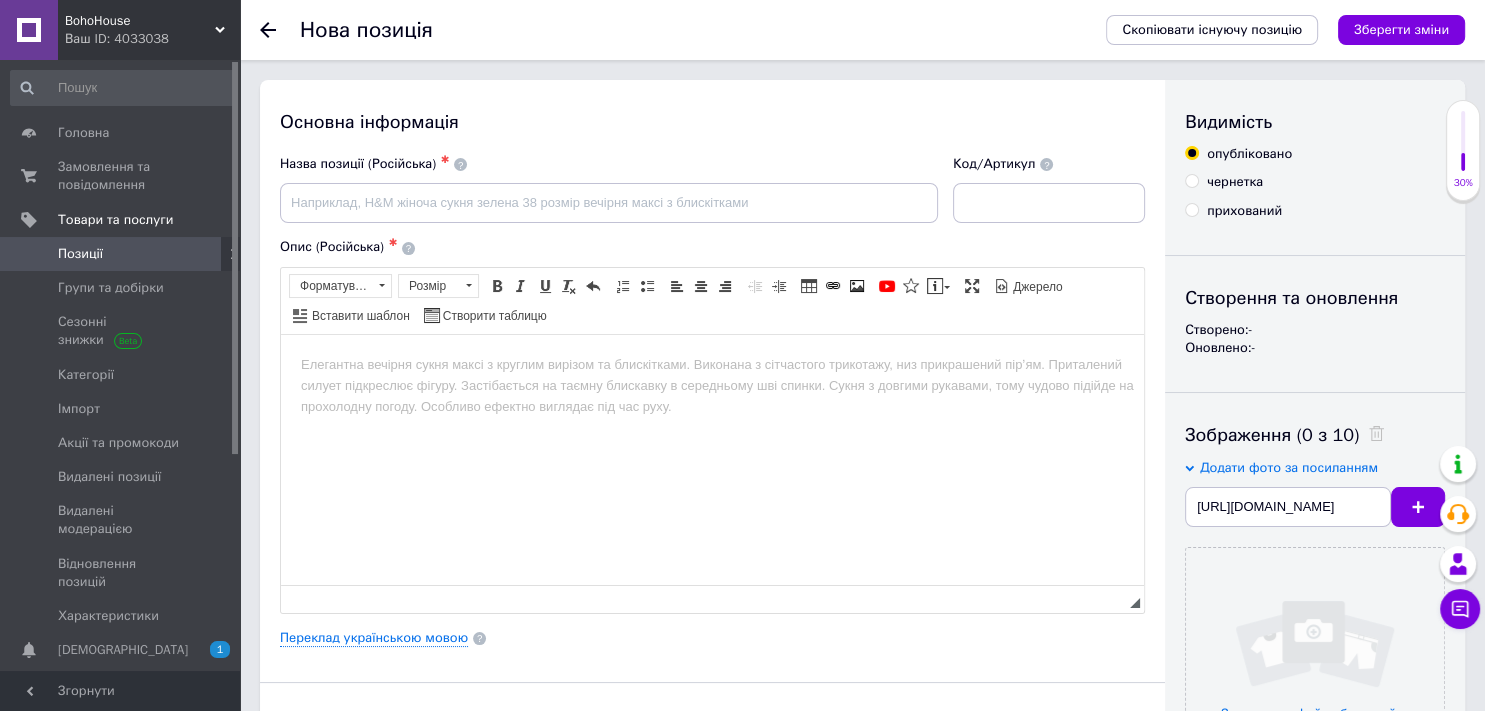 type 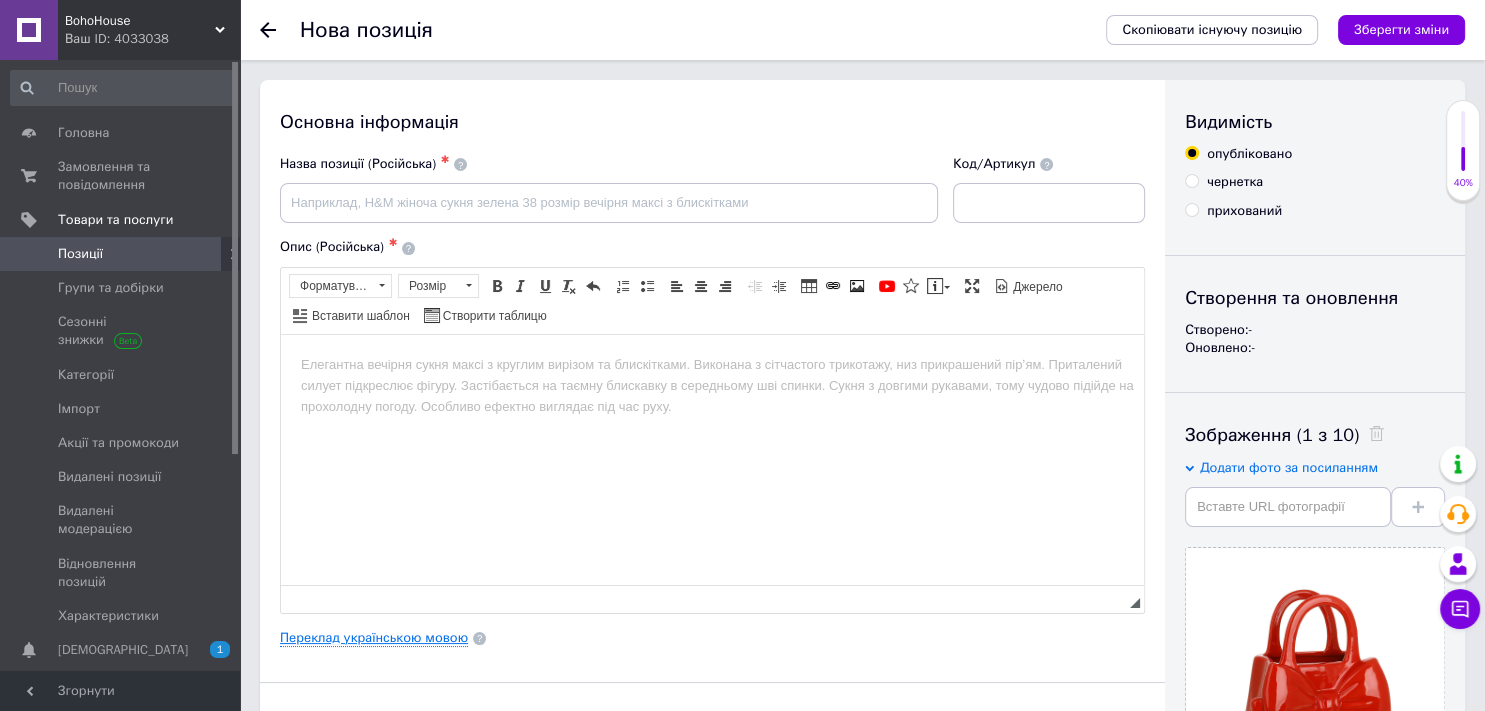 click on "Переклад українською мовою" at bounding box center (374, 638) 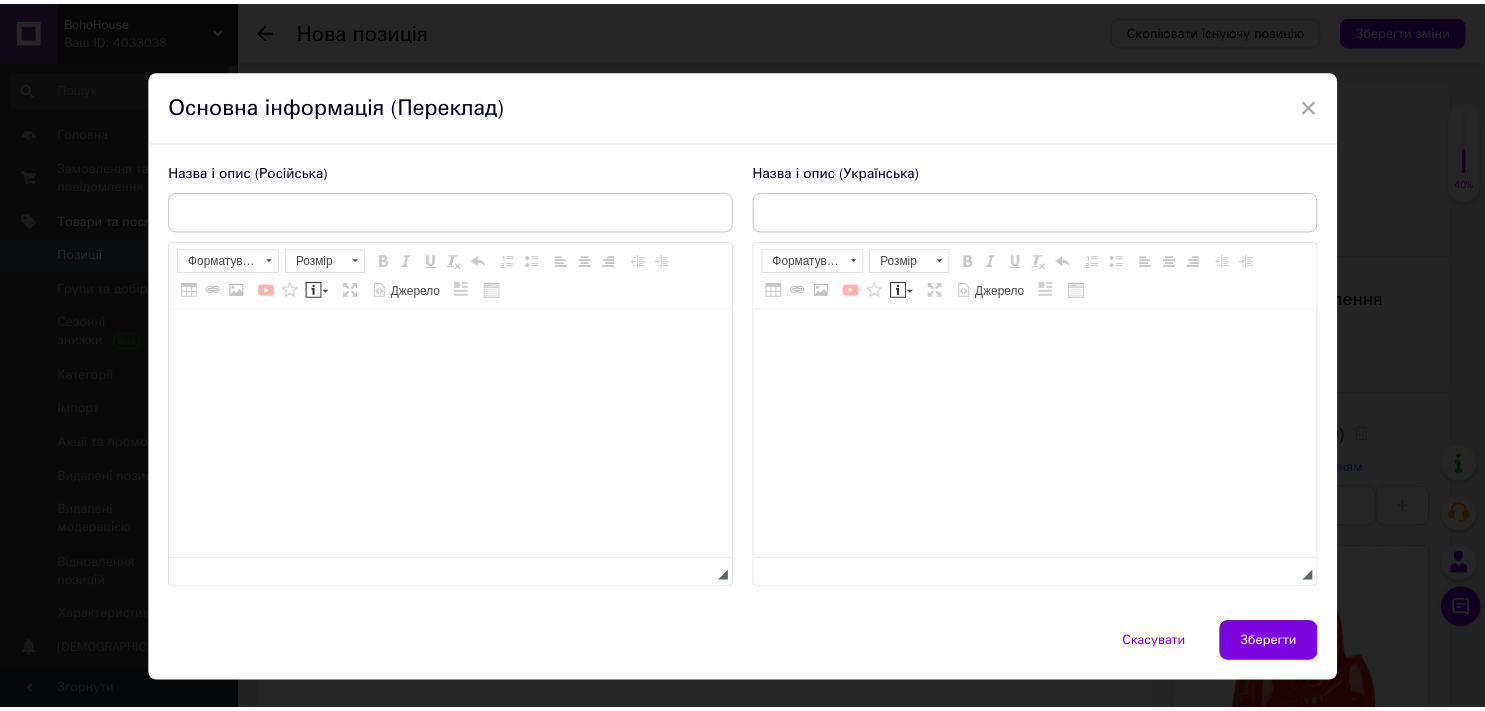 scroll, scrollTop: 0, scrollLeft: 0, axis: both 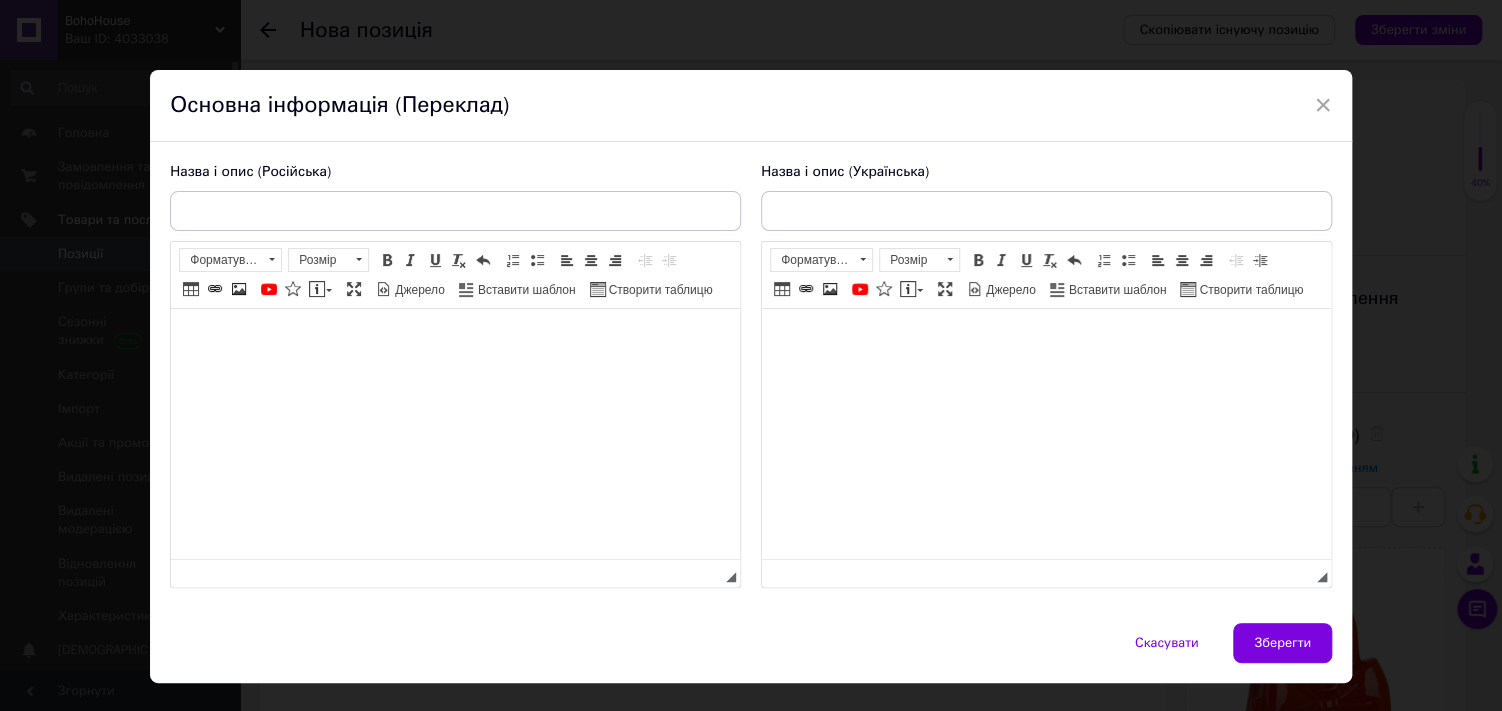 click at bounding box center (455, 339) 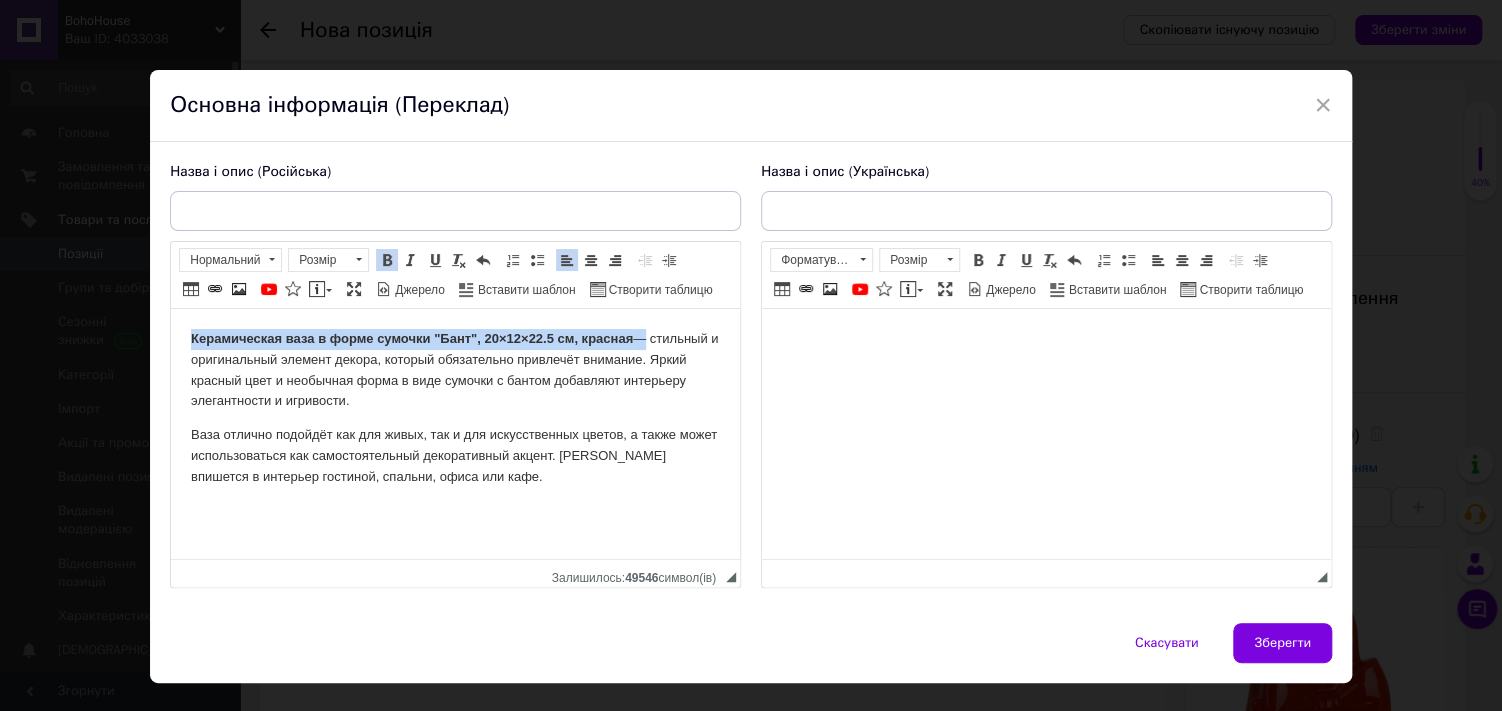 drag, startPoint x: 186, startPoint y: 336, endPoint x: 635, endPoint y: 336, distance: 449 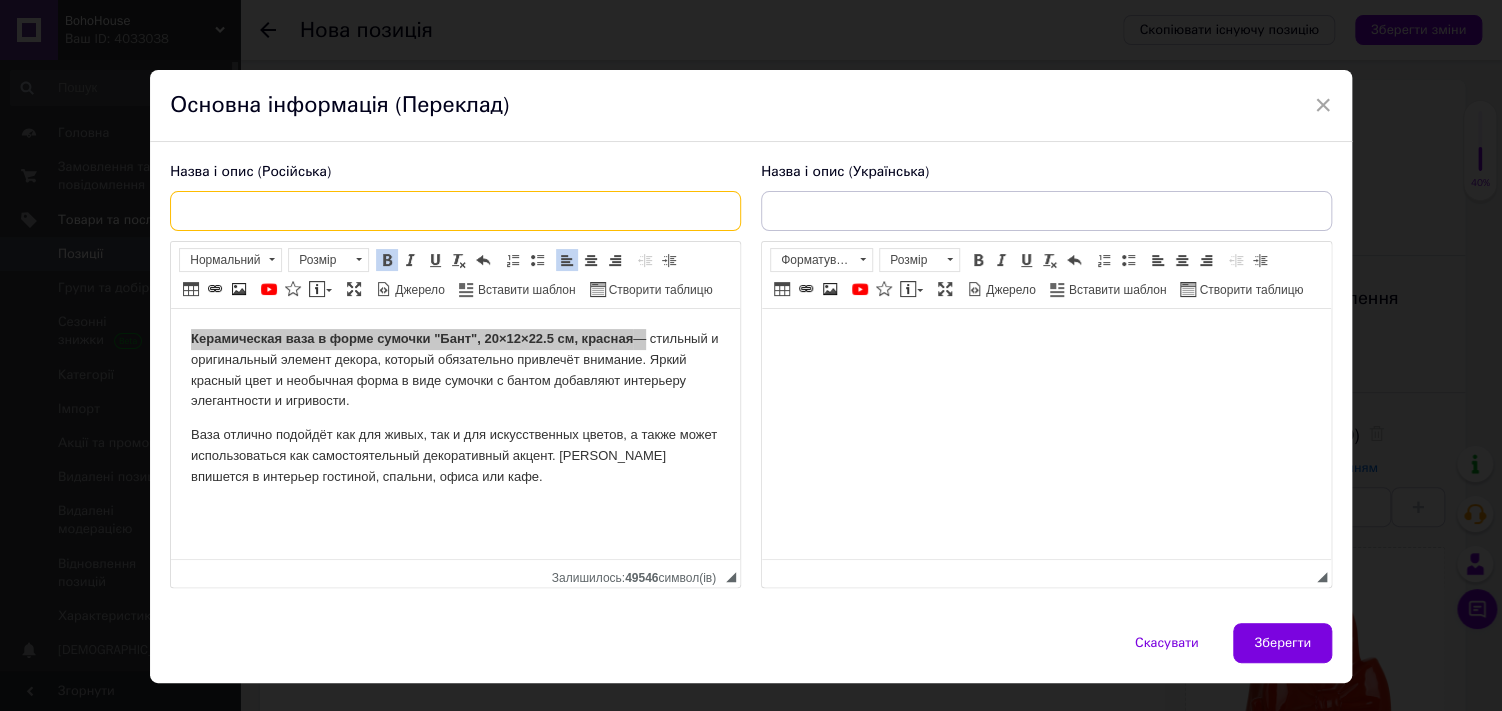 click at bounding box center (455, 211) 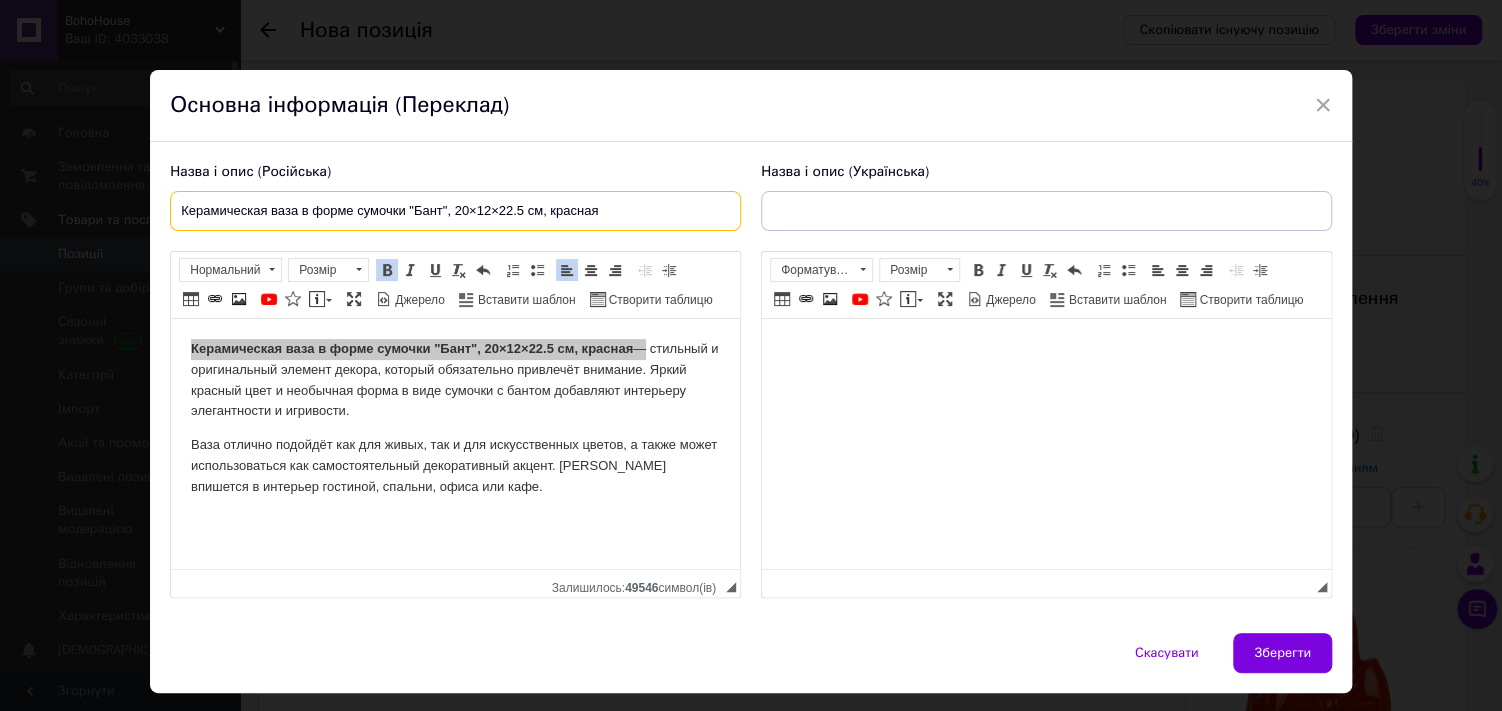 type on "Керамическая ваза в форме сумочки "Бант", 20×12×22.5 см, красная" 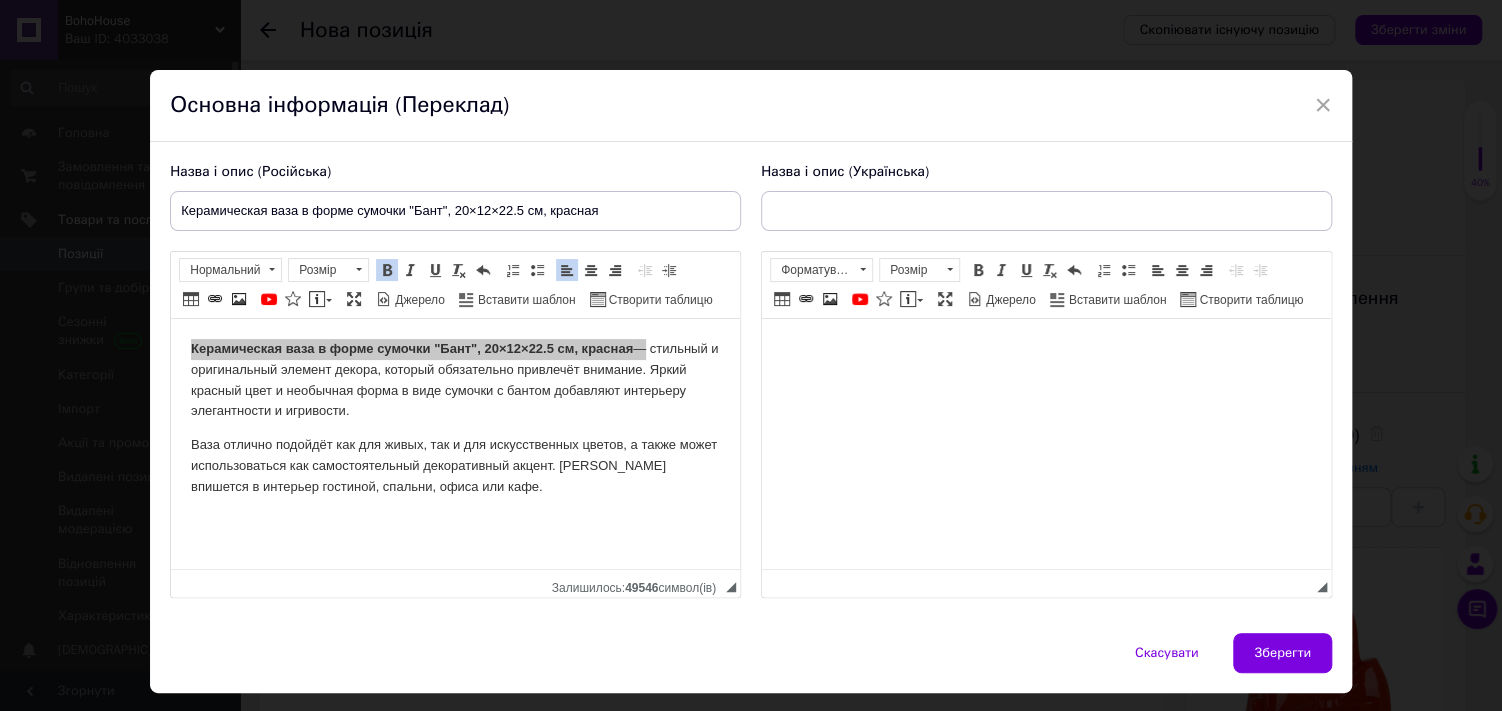 click at bounding box center (1046, 349) 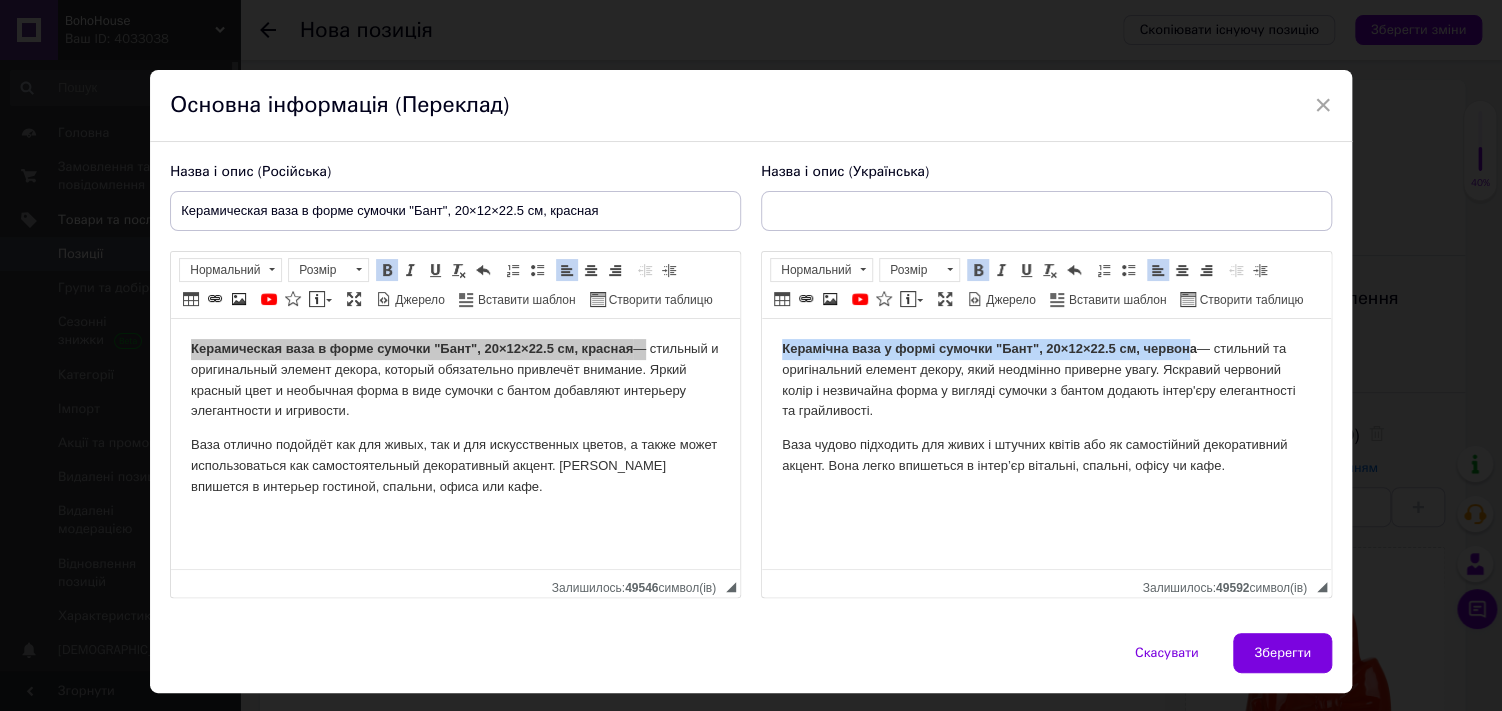 drag, startPoint x: 774, startPoint y: 352, endPoint x: 1193, endPoint y: 335, distance: 419.34473 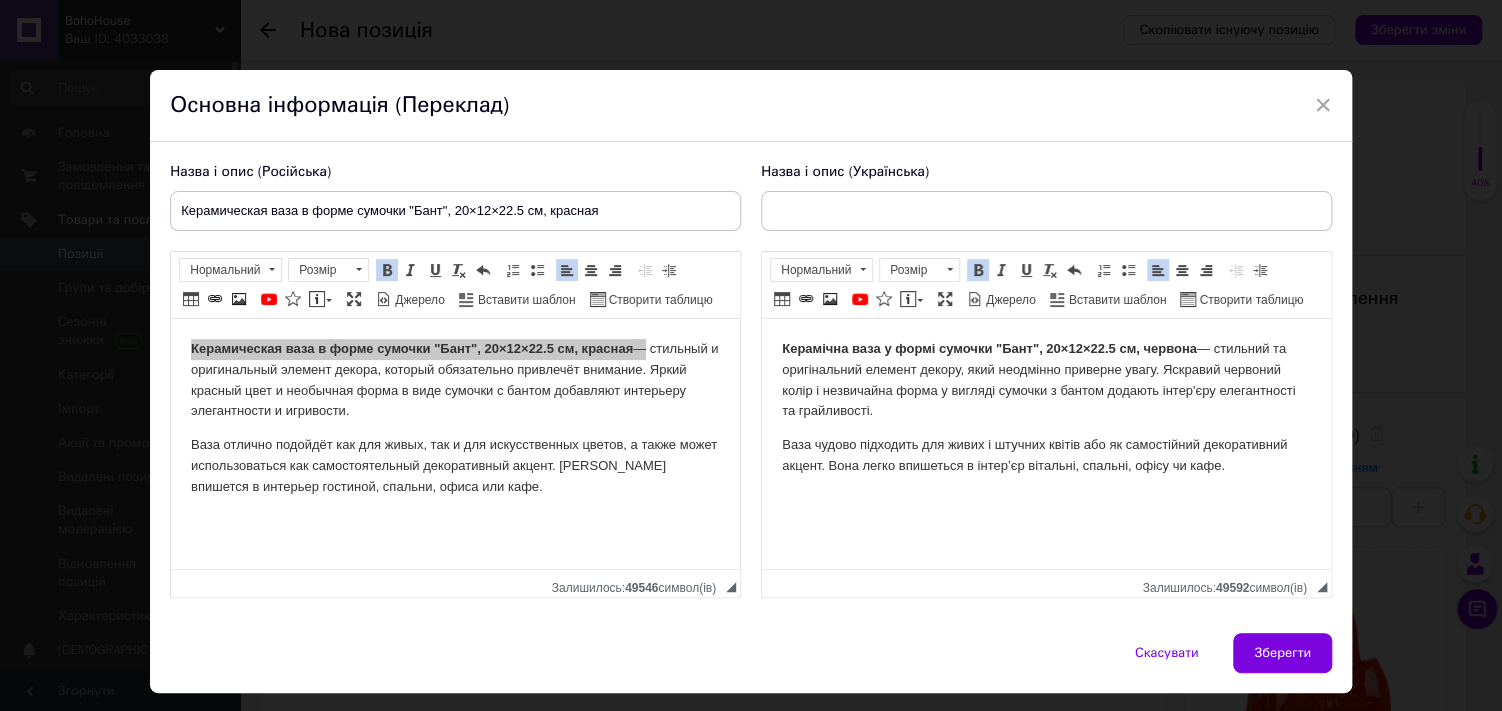 click on "Керамічна ваза у формі сумочки "Бант", 20×12×22.5 см, червона  — стильний та оригінальний елемент декору, який неодмінно приверне увагу. Яскравий червоний колір і незвичайна форма у вигляді сумочки з бантом додають інтер'єру елегантності та грайливості." at bounding box center [1046, 380] 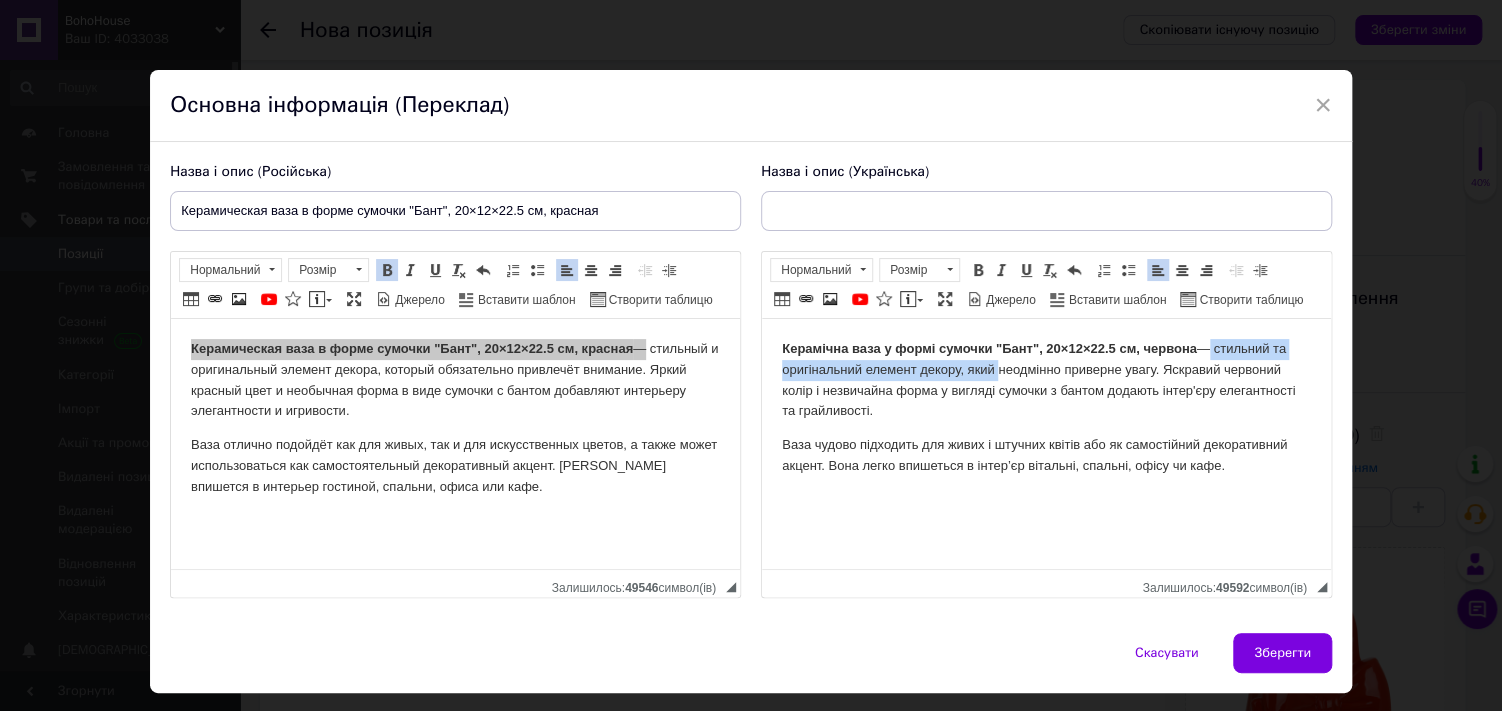 drag, startPoint x: 1205, startPoint y: 352, endPoint x: 977, endPoint y: 360, distance: 228.1403 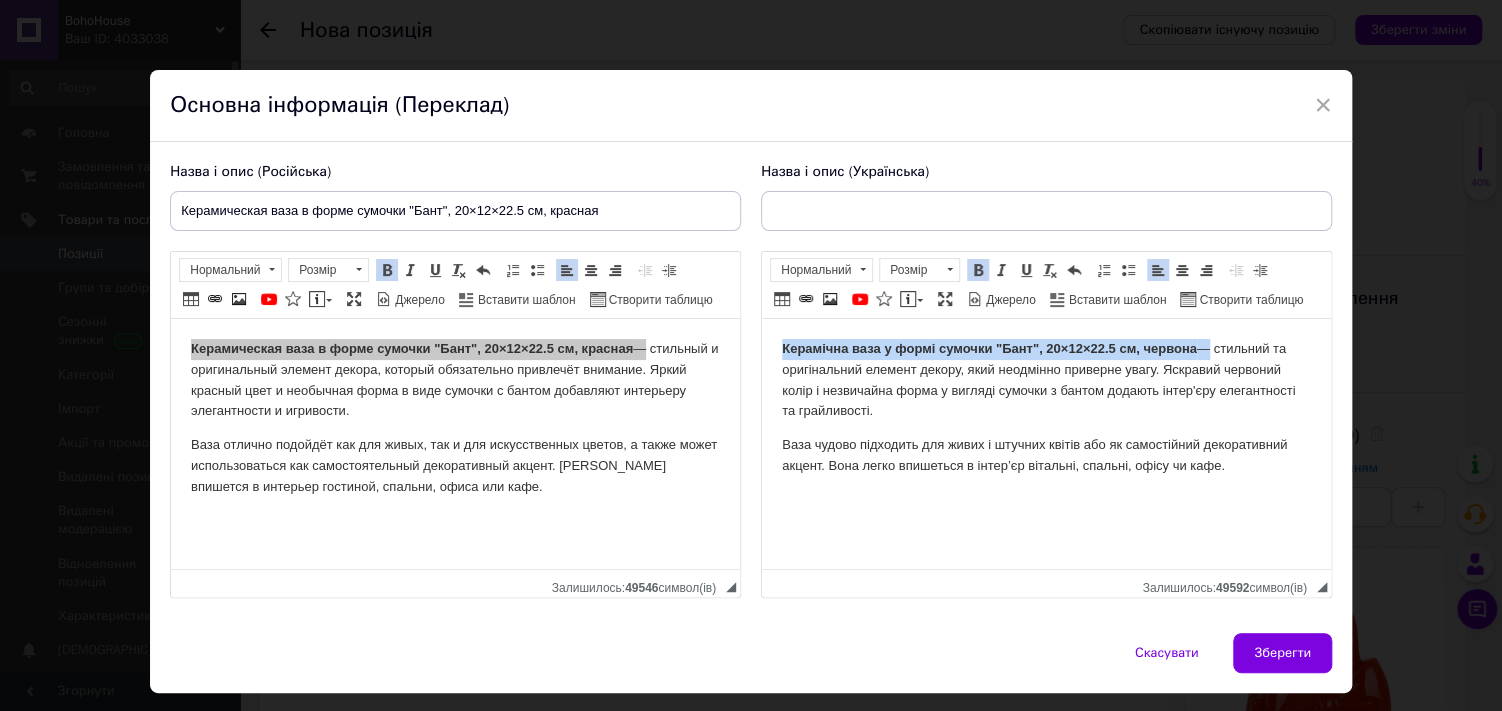 drag, startPoint x: 776, startPoint y: 347, endPoint x: 1198, endPoint y: 345, distance: 422.00473 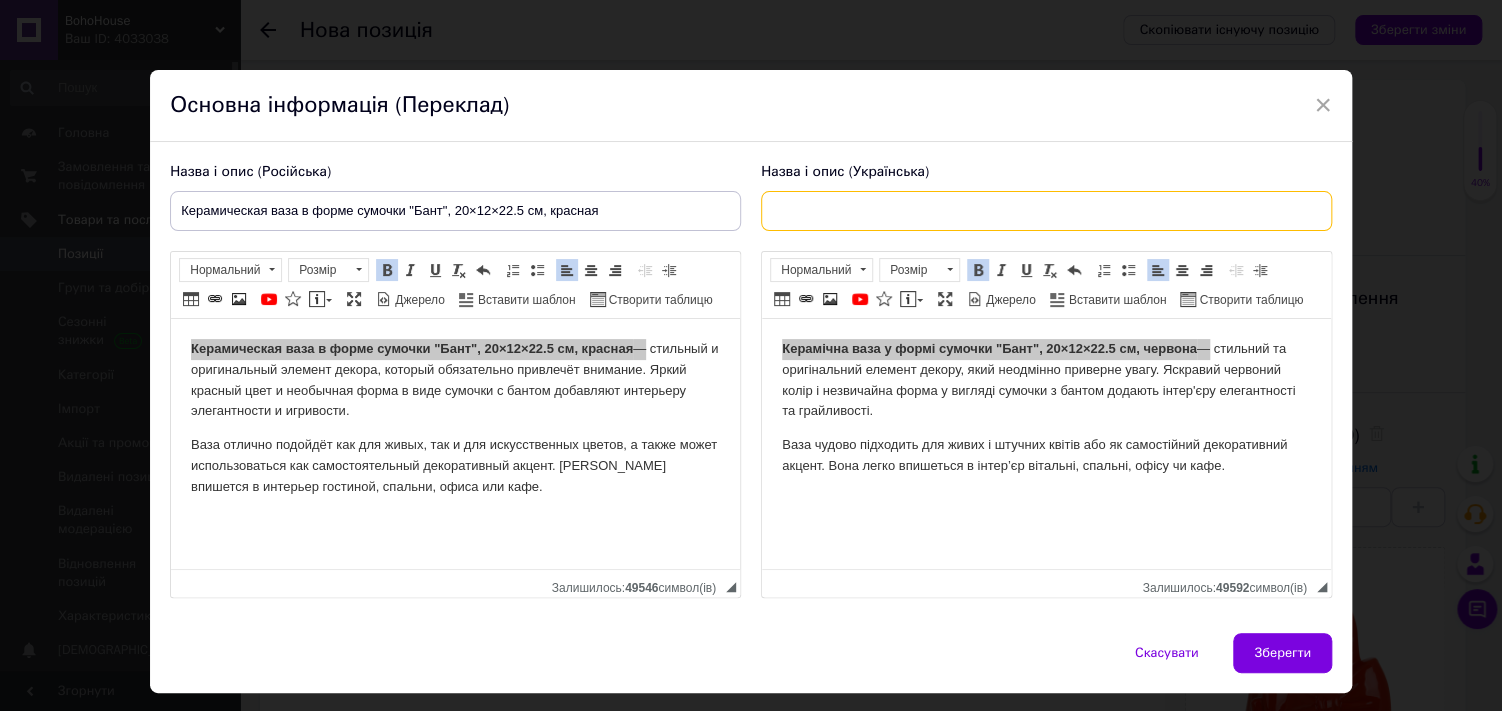 click at bounding box center (1046, 211) 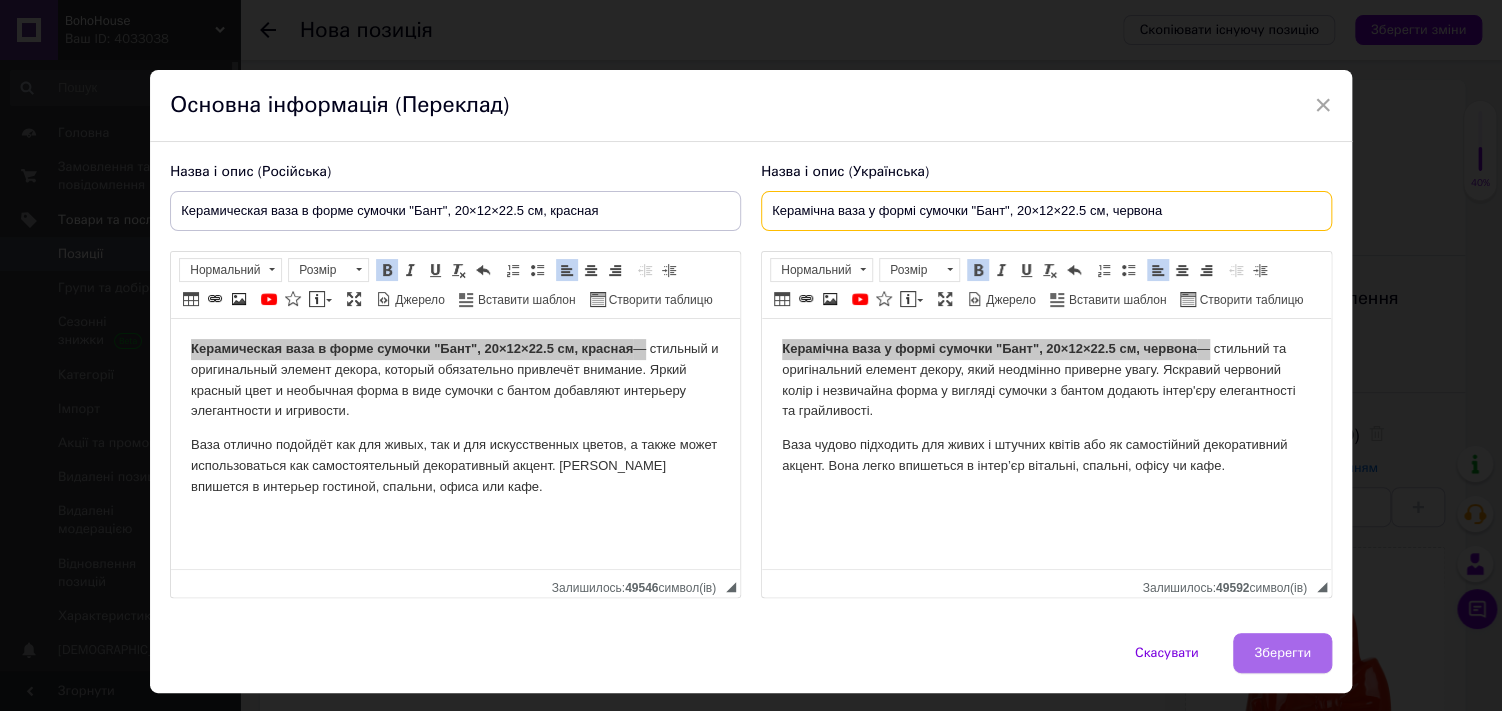 type on "Керамічна ваза у формі сумочки "Бант", 20×12×22.5 см, червона" 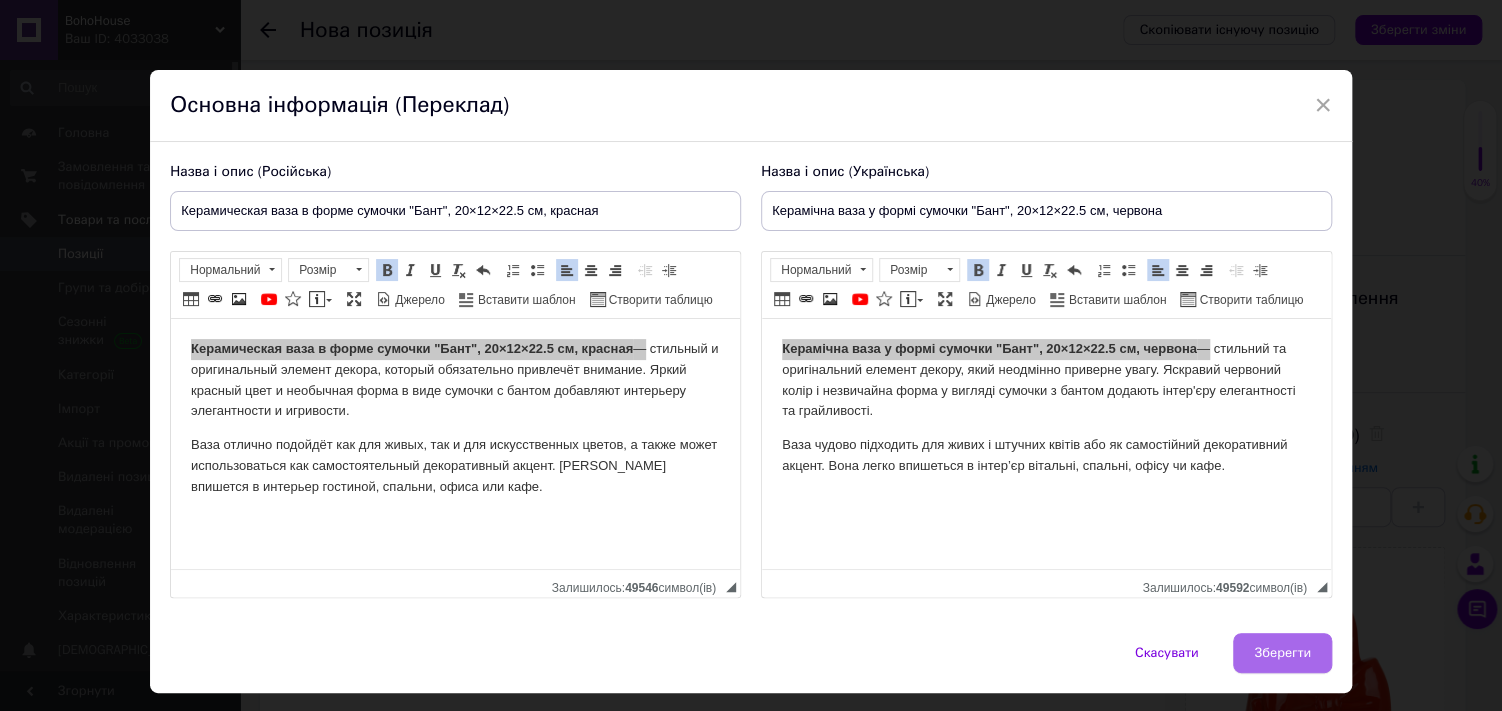 click on "Зберегти" at bounding box center (1282, 653) 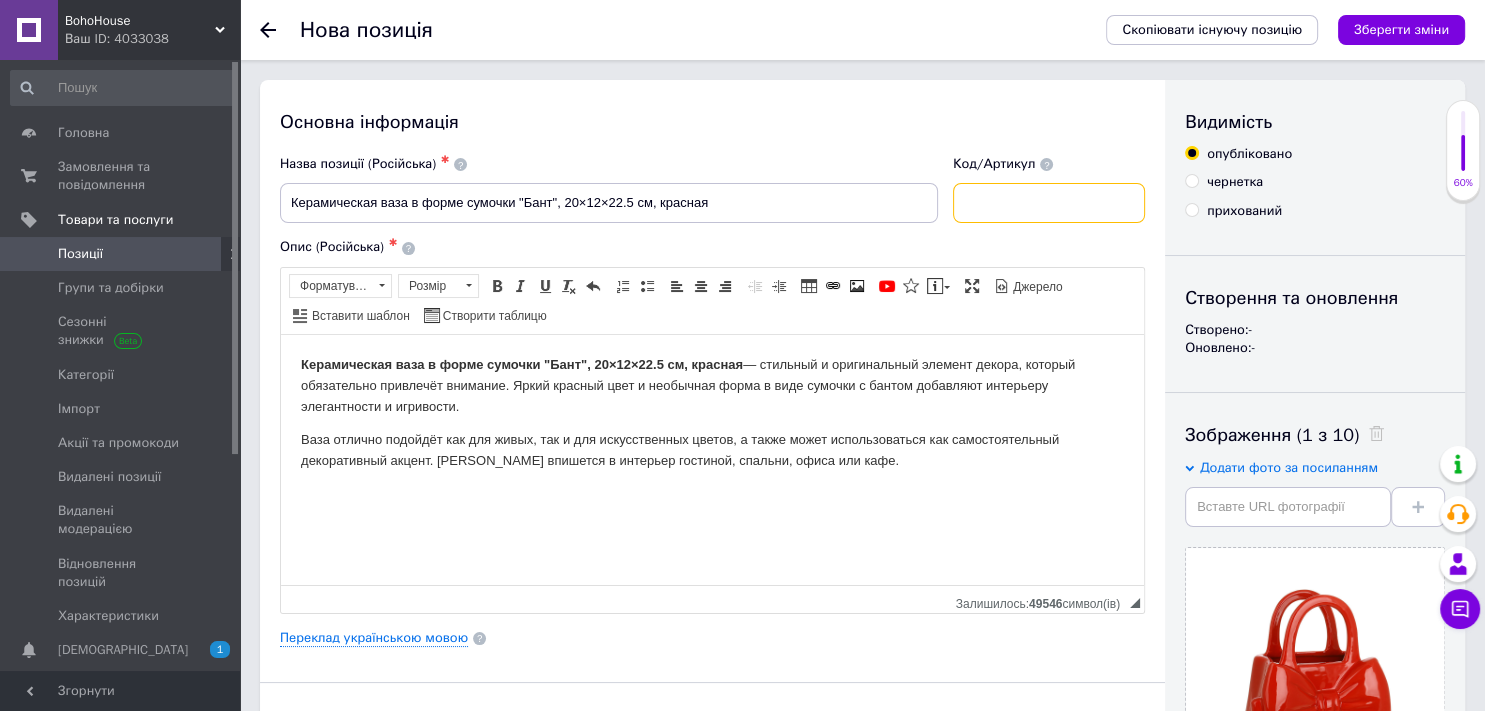 click at bounding box center [1049, 203] 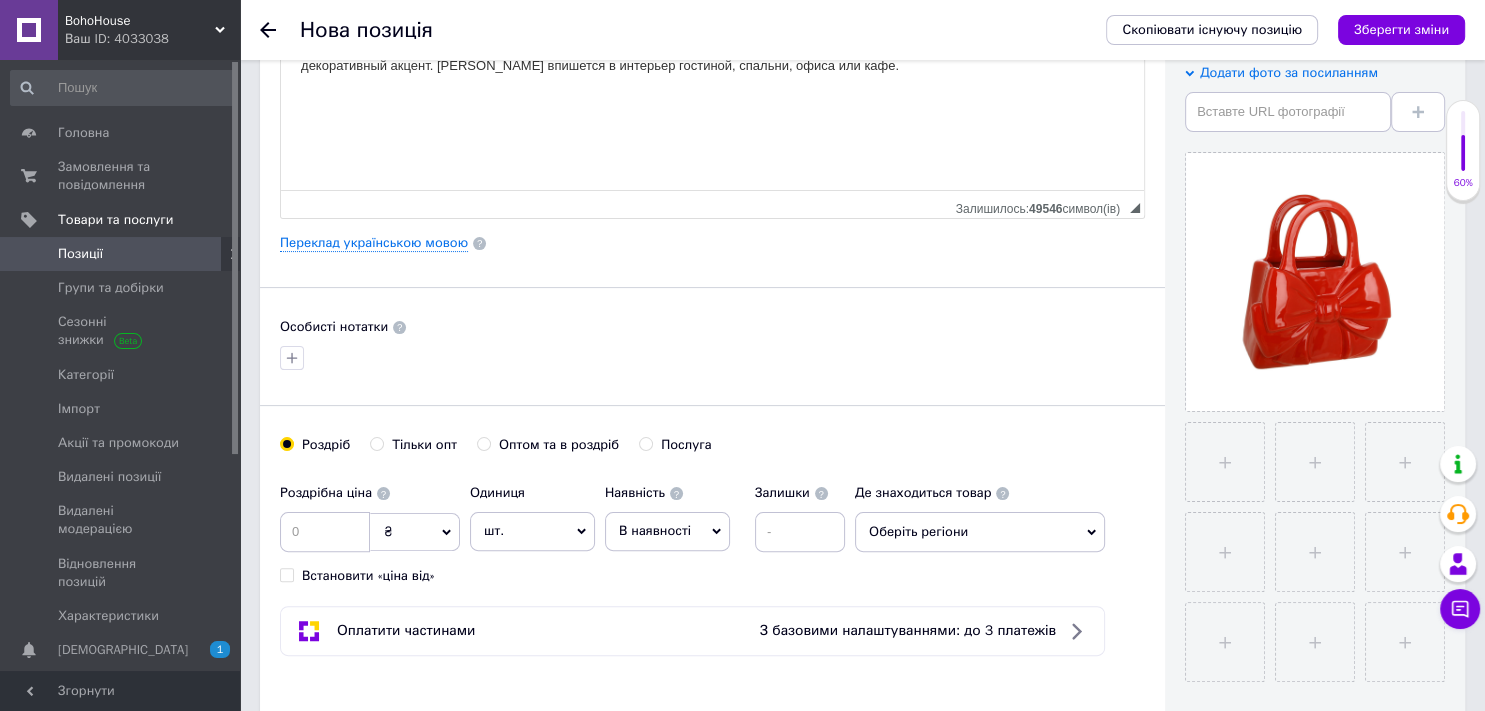 scroll, scrollTop: 396, scrollLeft: 0, axis: vertical 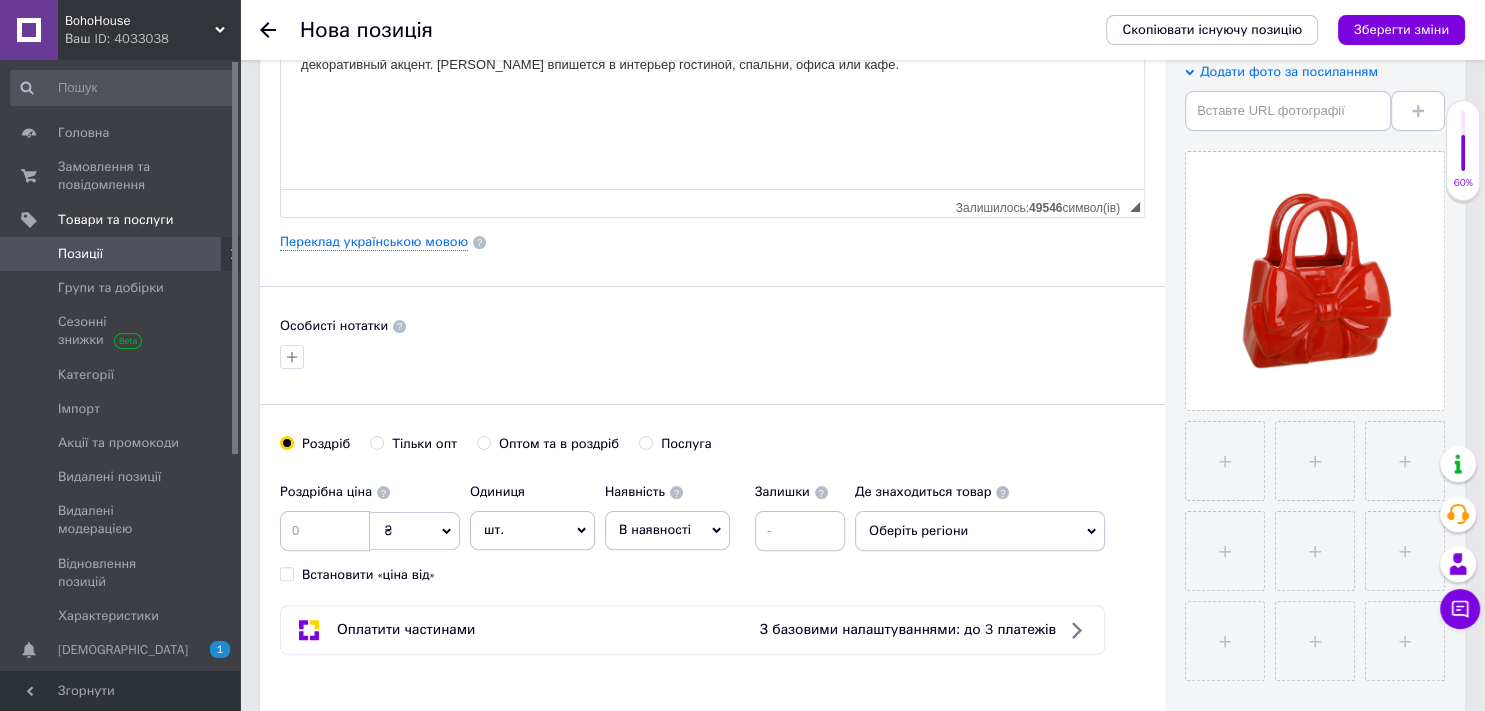 type on "733-809" 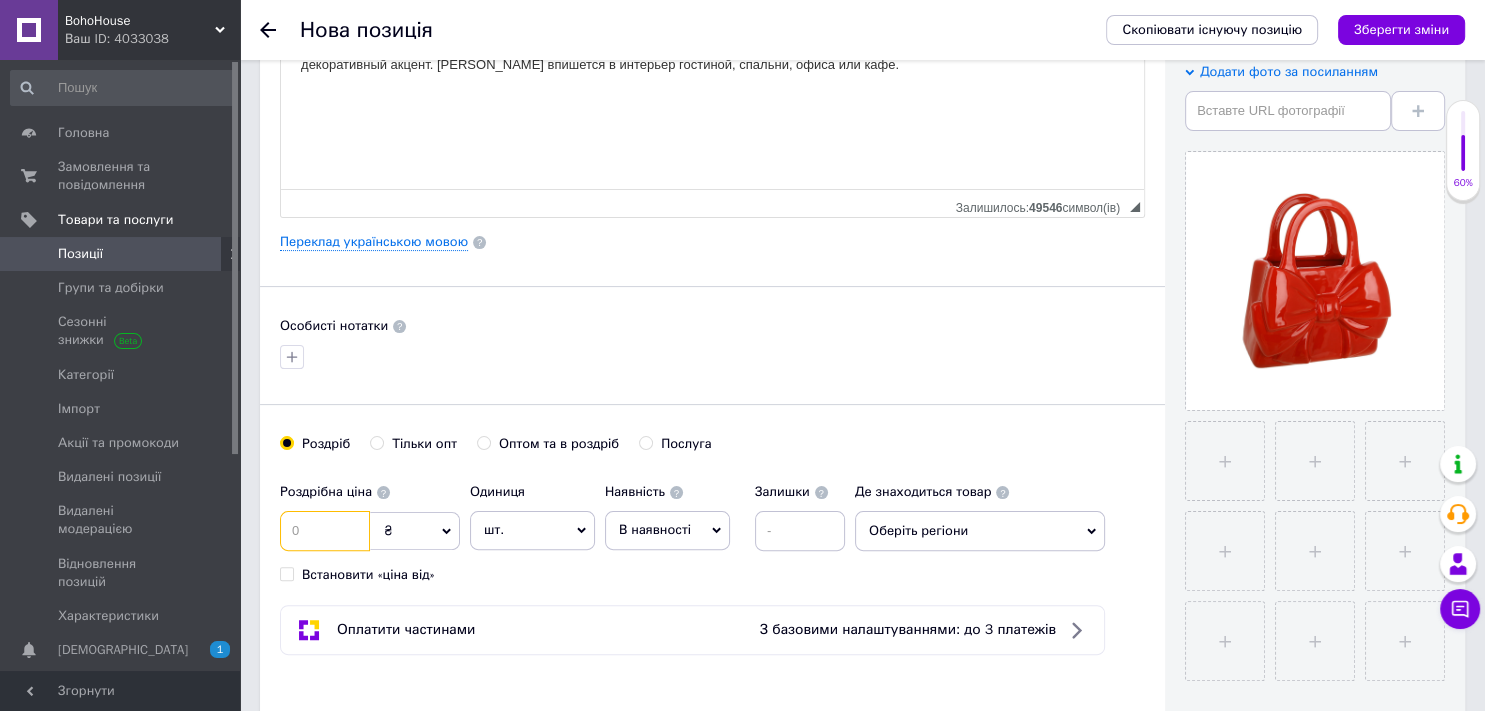 click at bounding box center (325, 531) 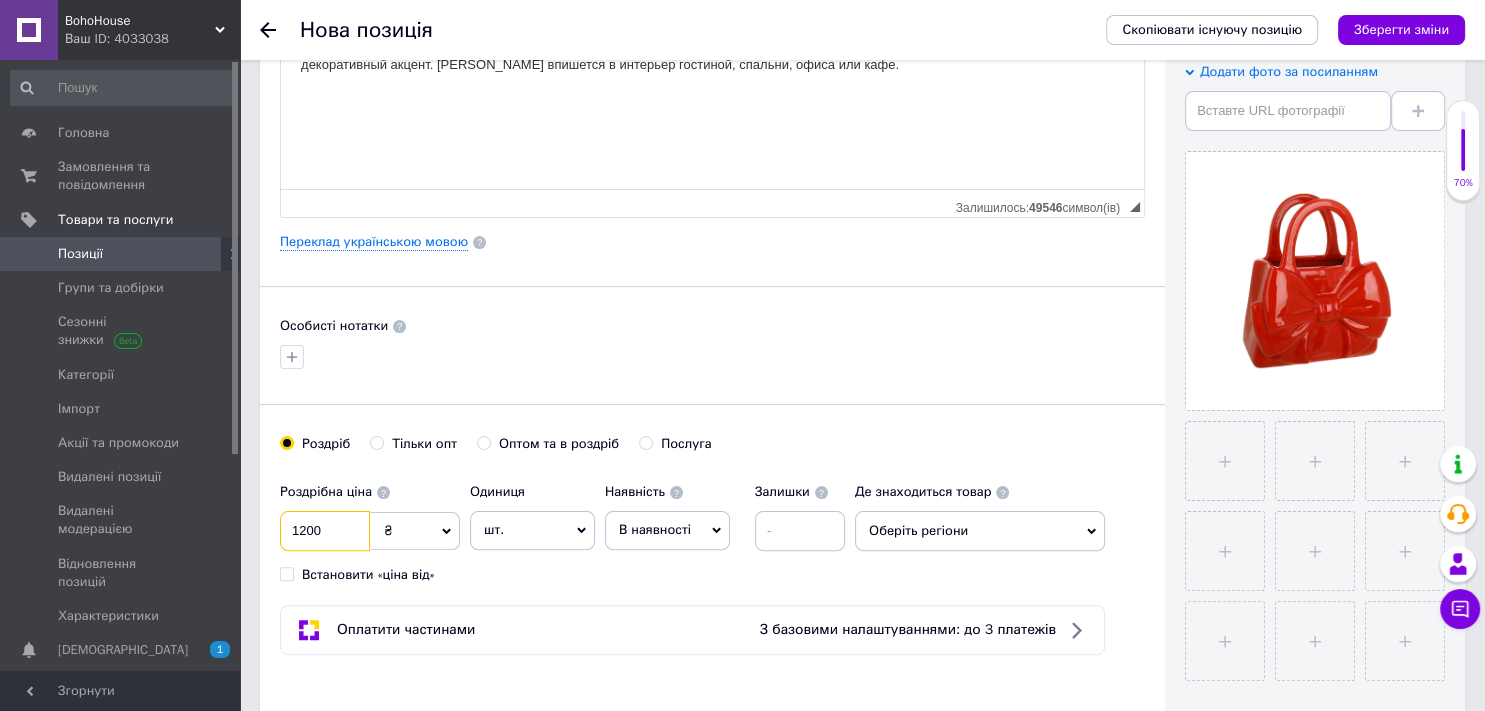 type on "1200" 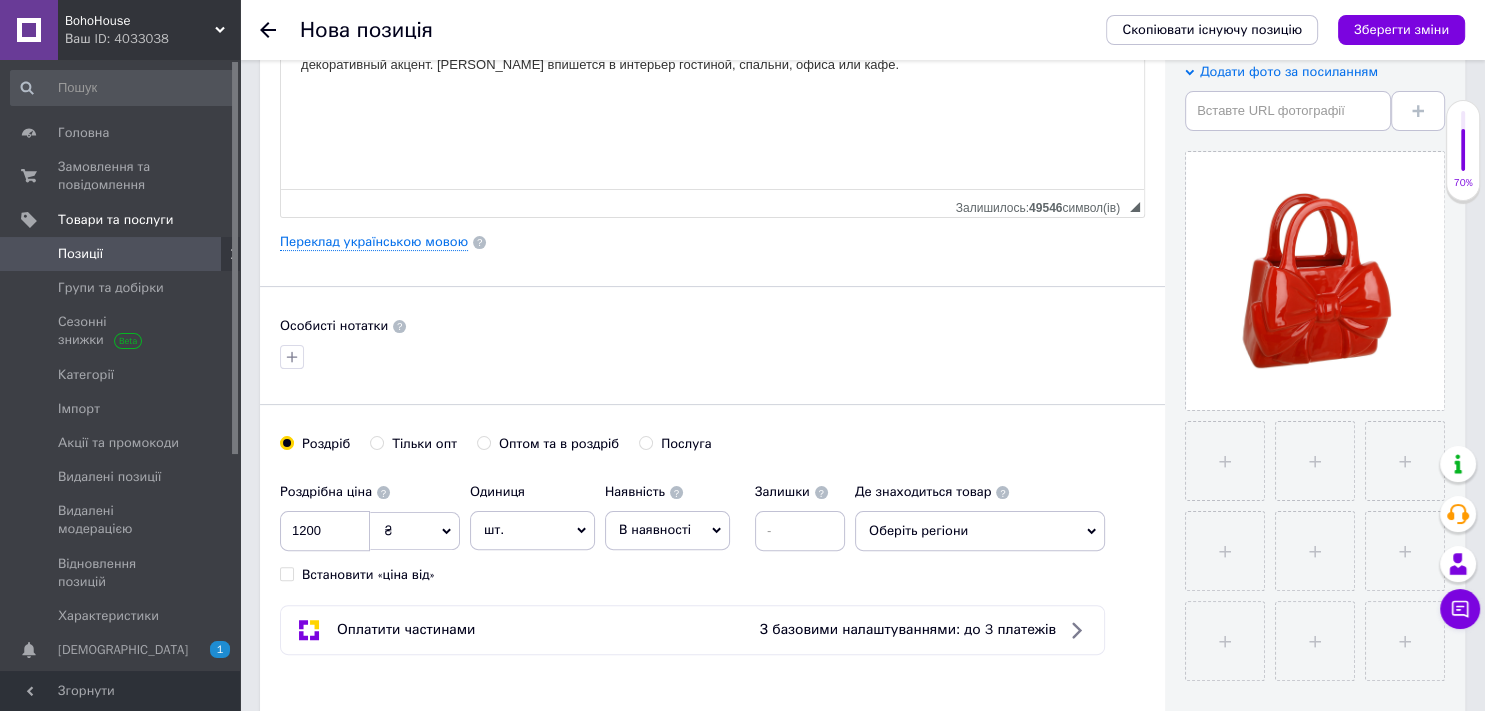 click on "шт." at bounding box center [532, 530] 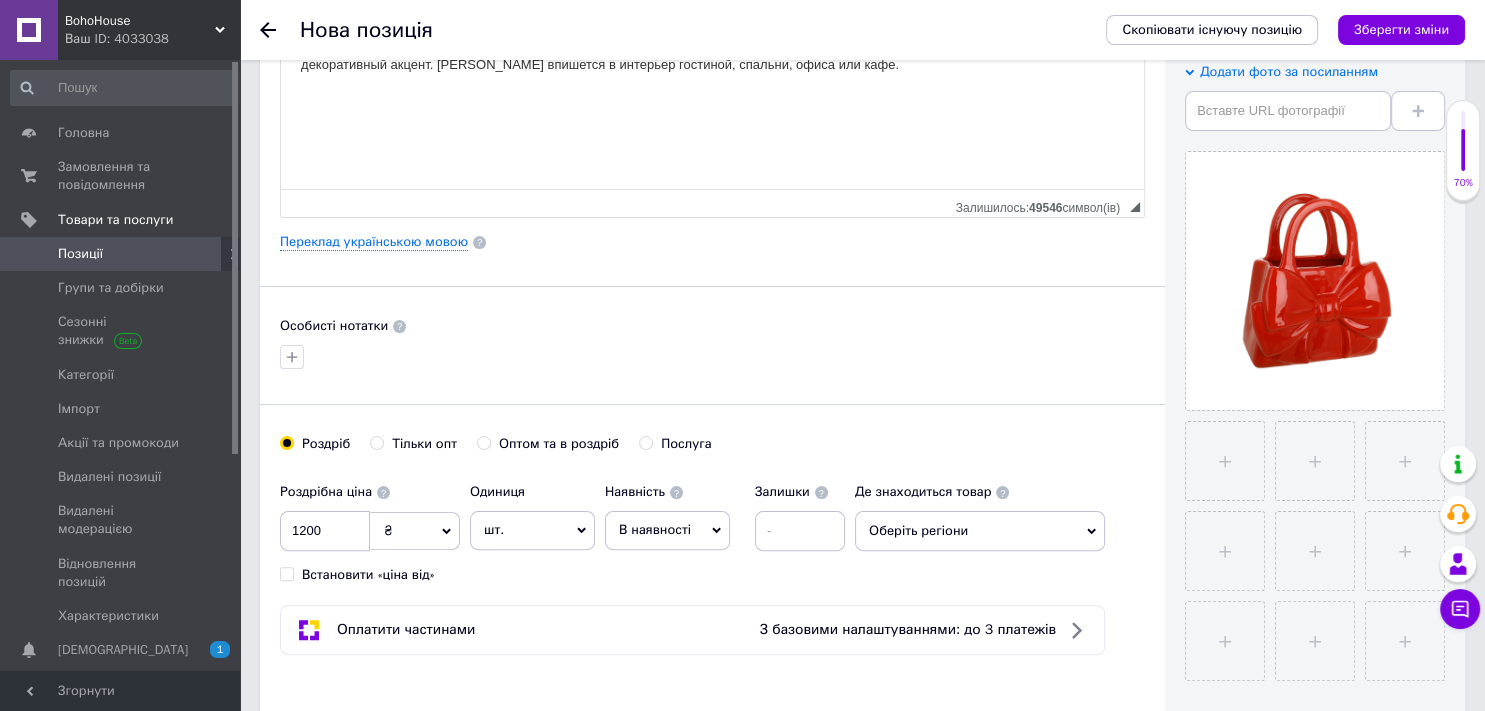 click on "В наявності" at bounding box center (667, 530) 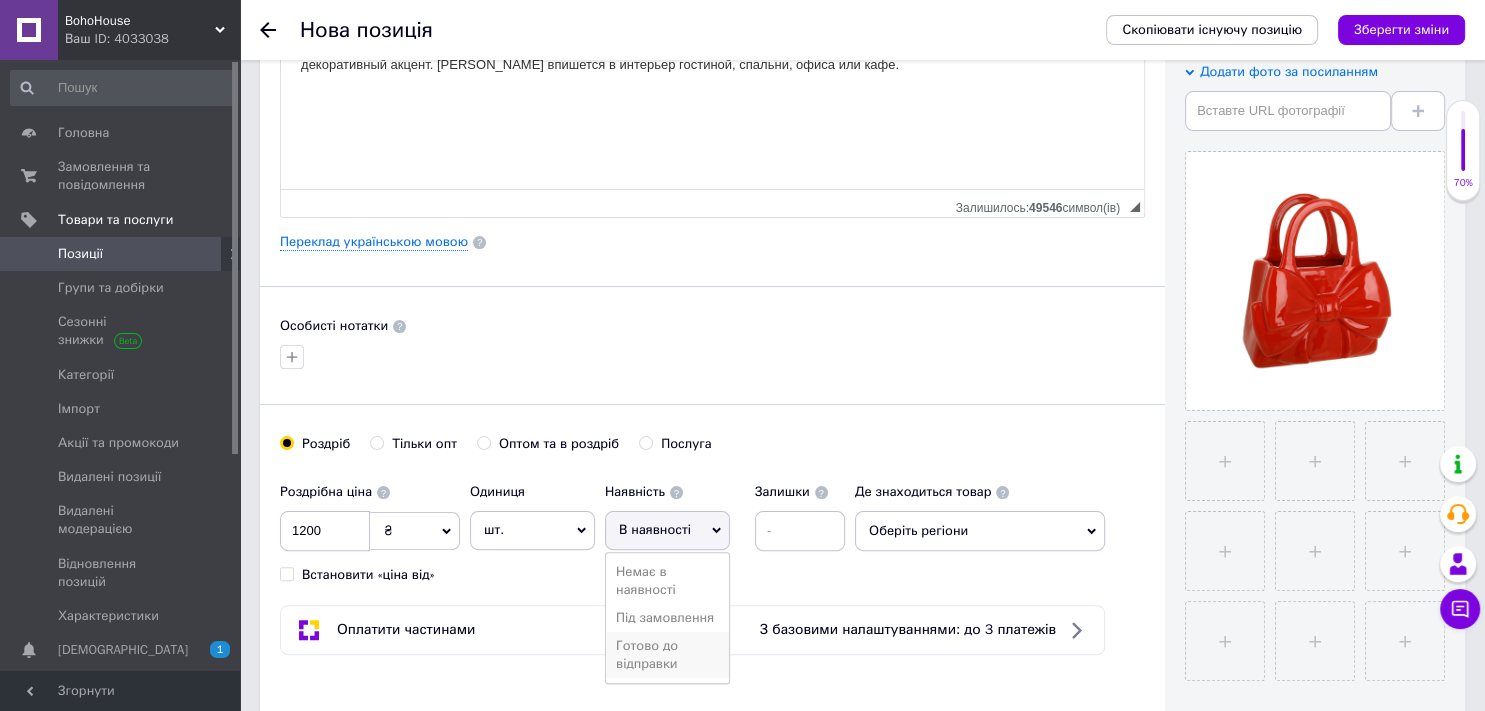 click on "Готово до відправки" at bounding box center [667, 655] 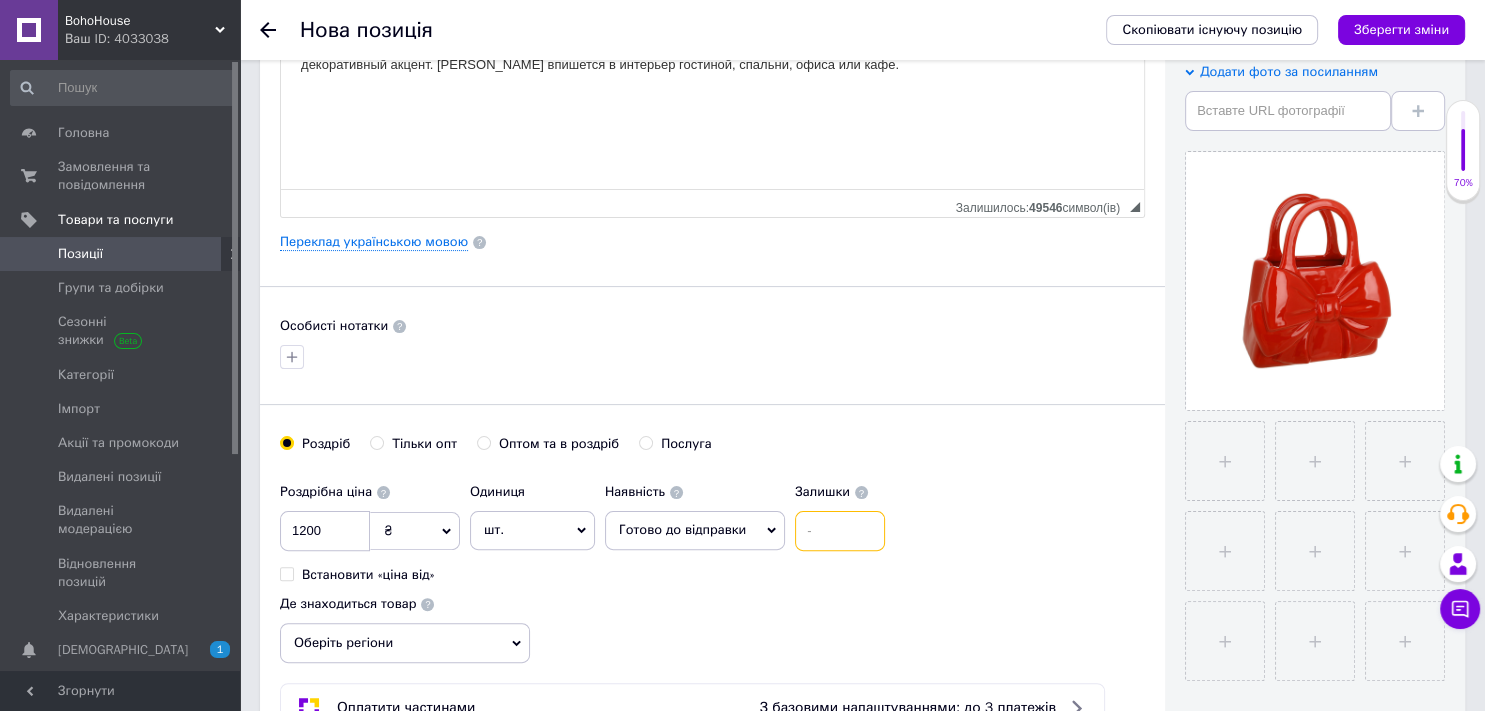click at bounding box center (840, 531) 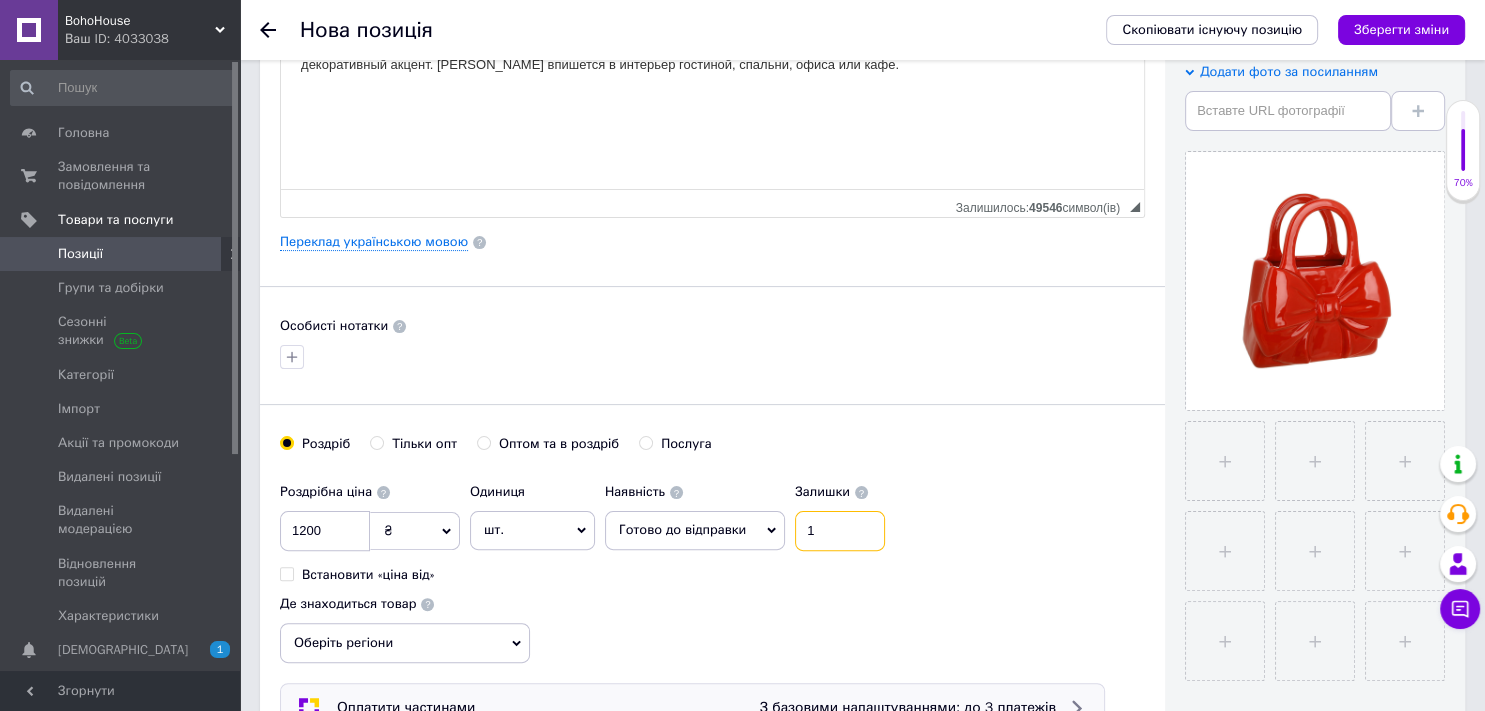 type on "1" 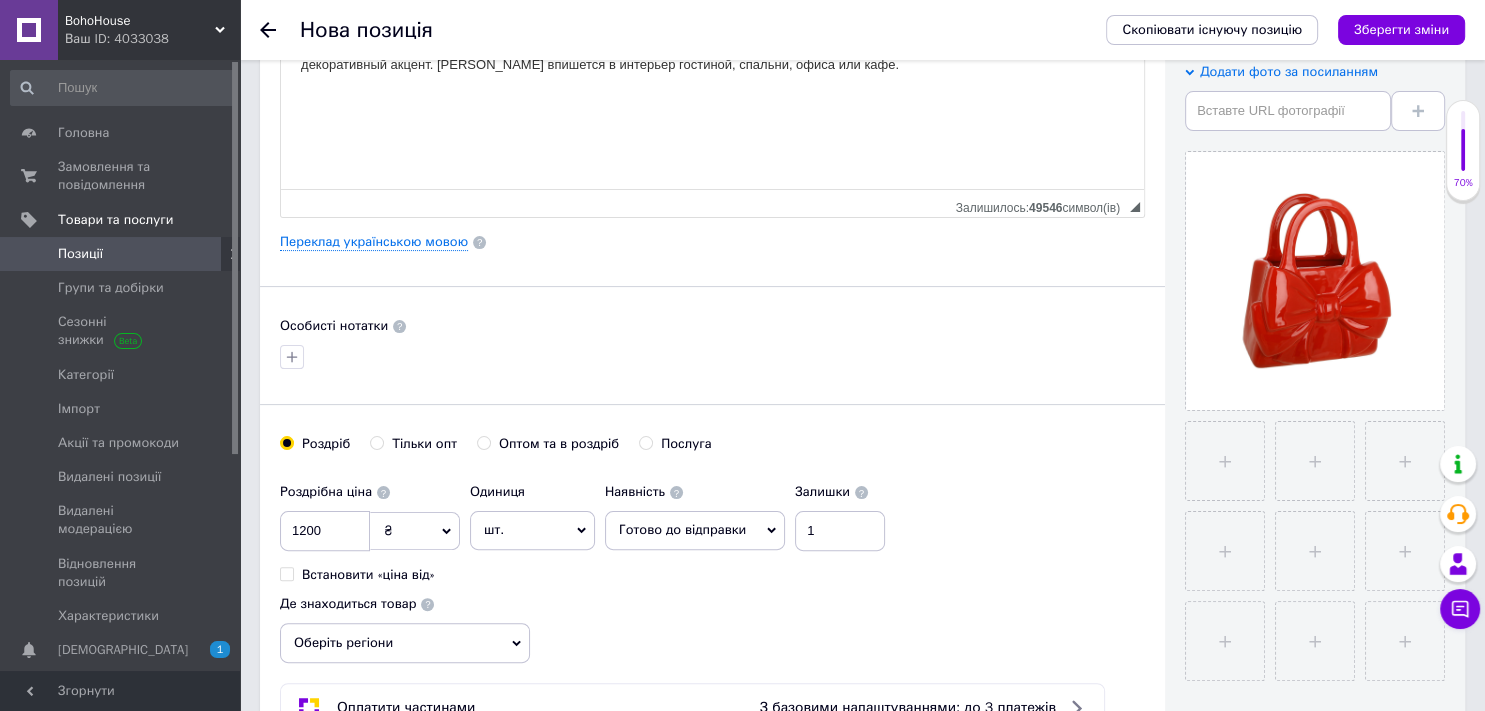 click on "Оберіть регіони" at bounding box center [405, 643] 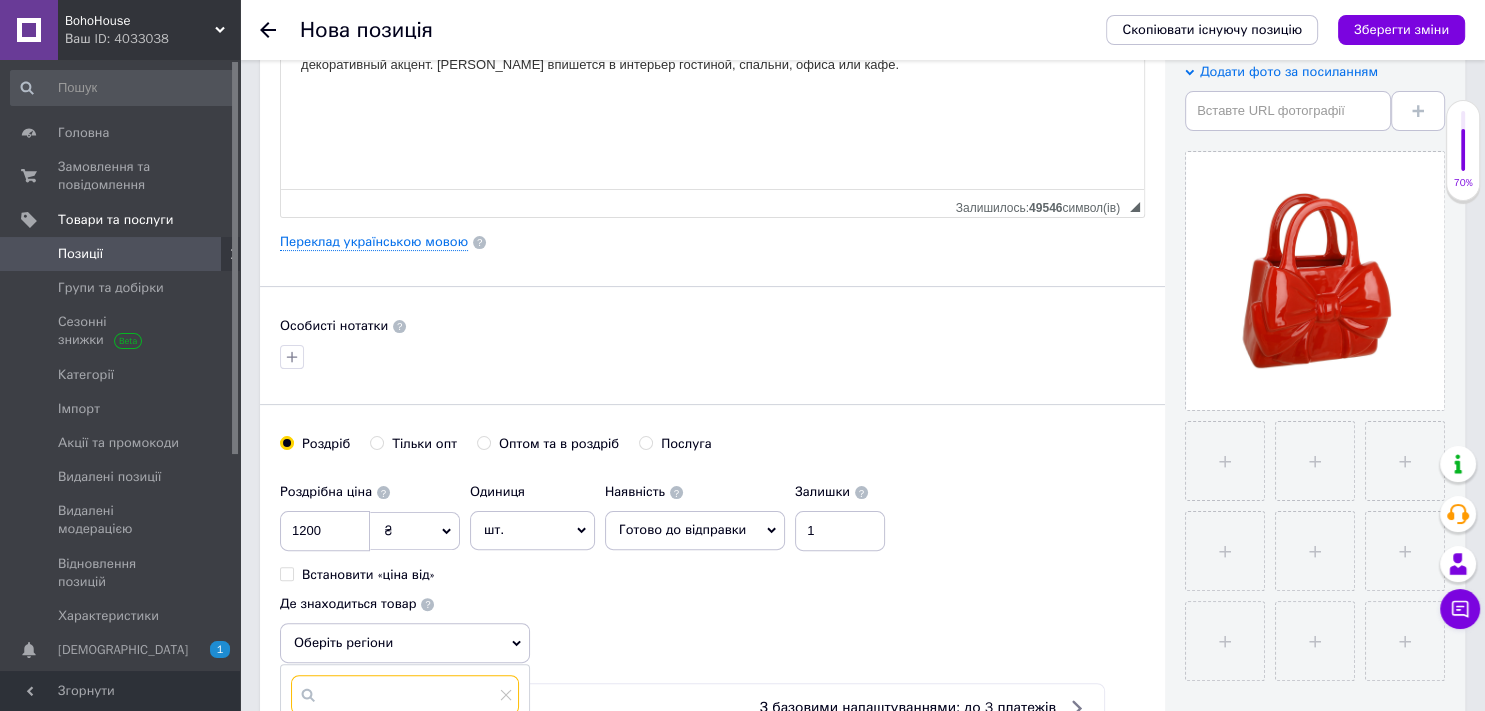 click at bounding box center (405, 695) 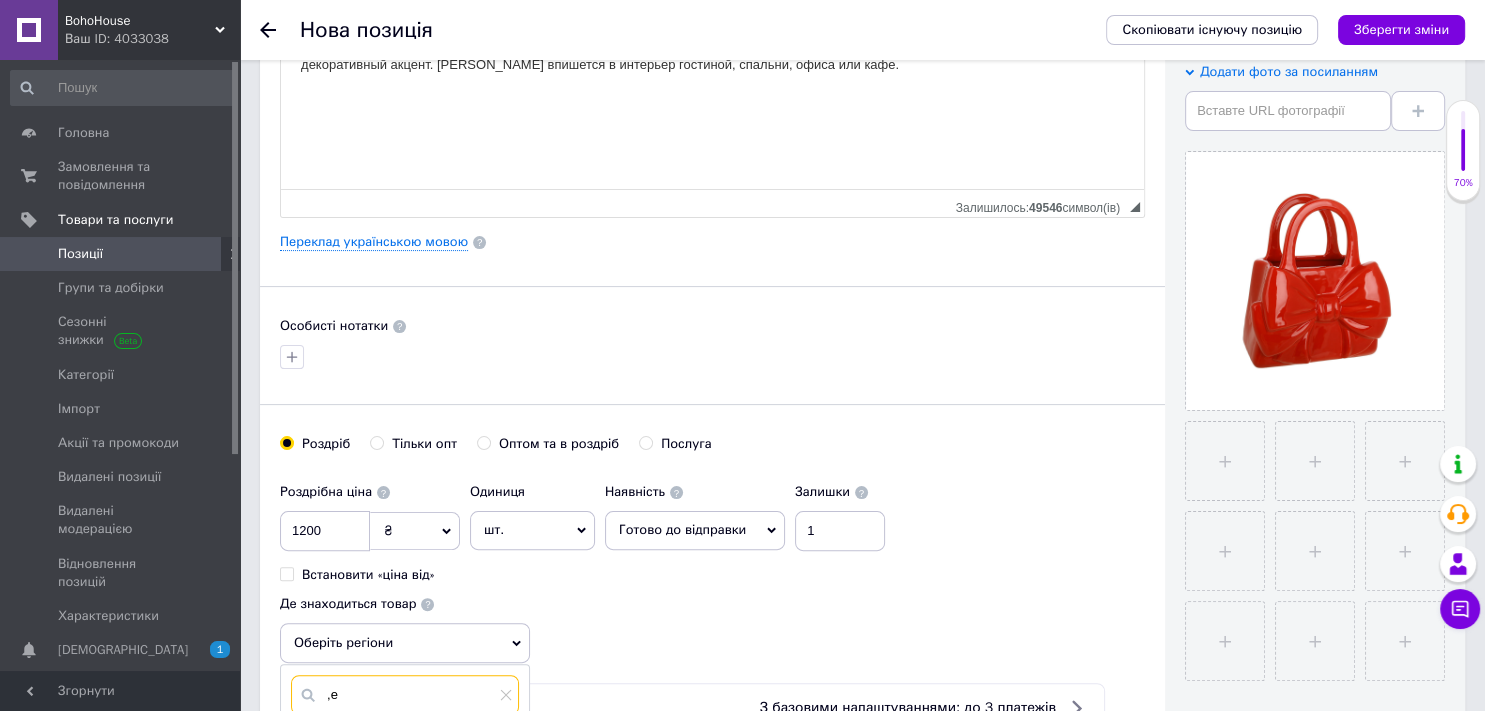 type on "," 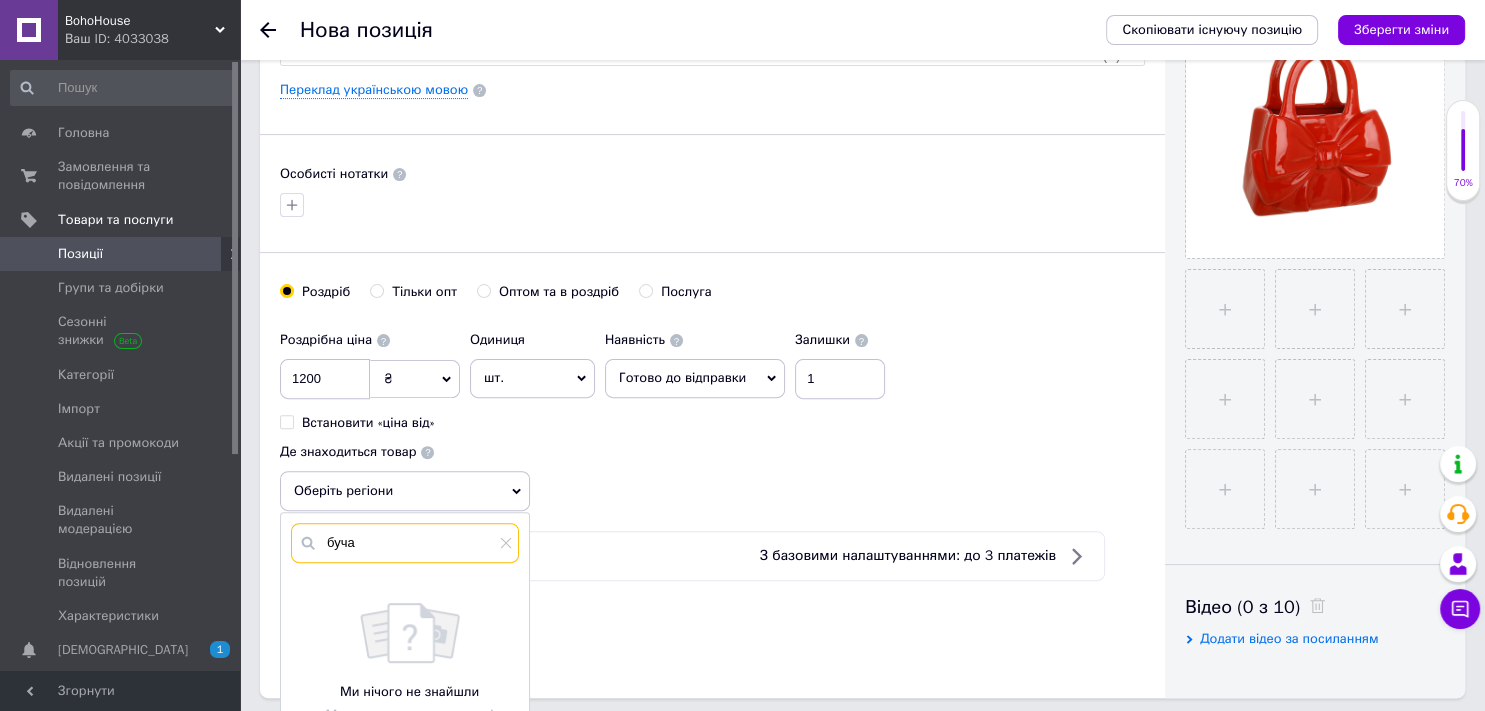 scroll, scrollTop: 563, scrollLeft: 0, axis: vertical 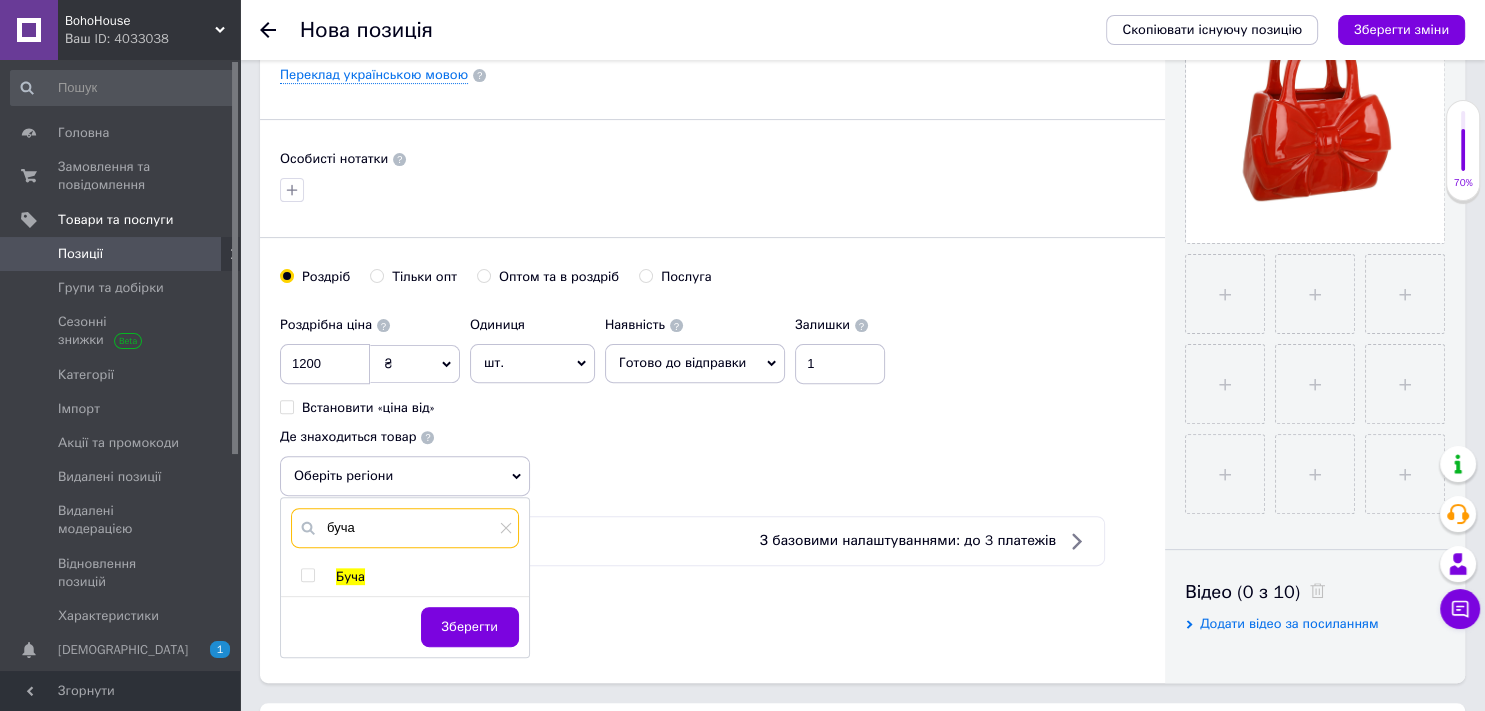 type on "буча" 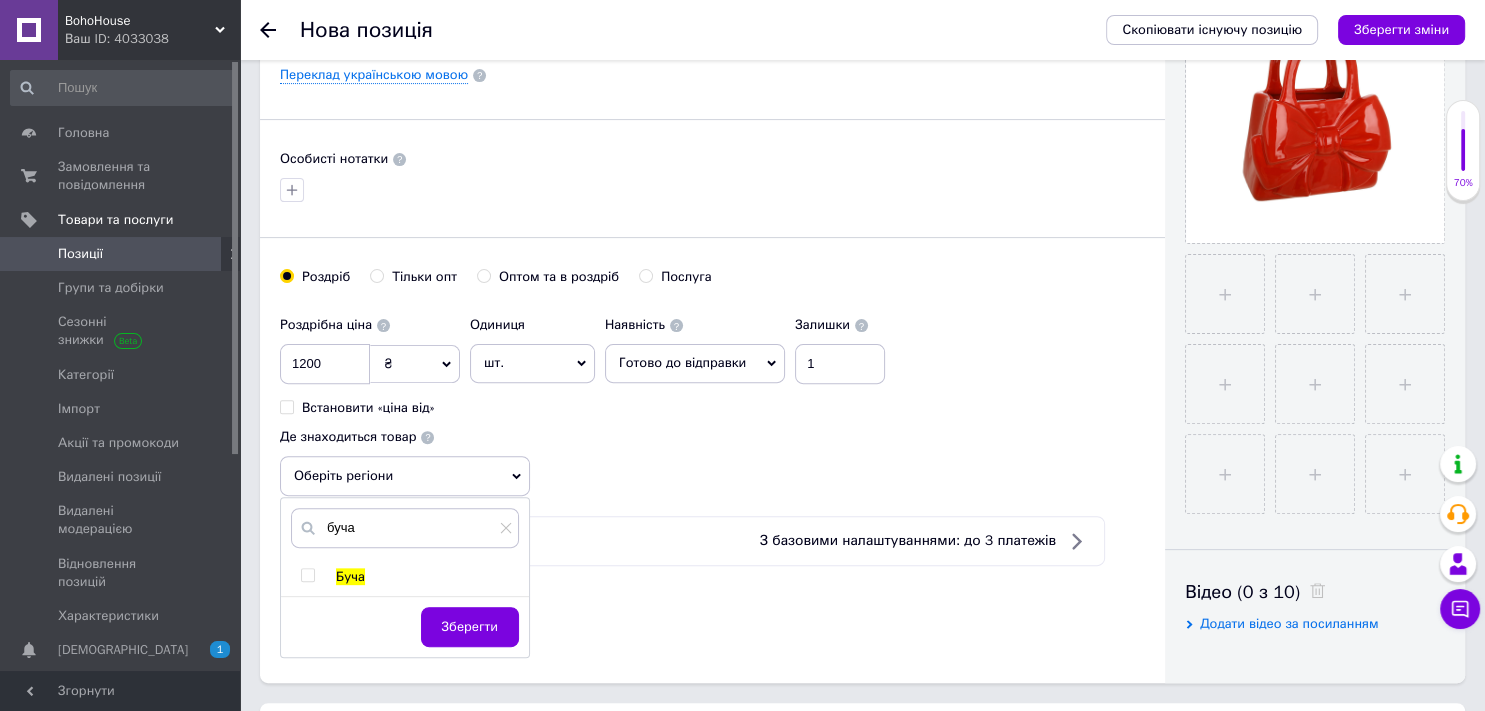 click on "Буча" at bounding box center (404, 577) 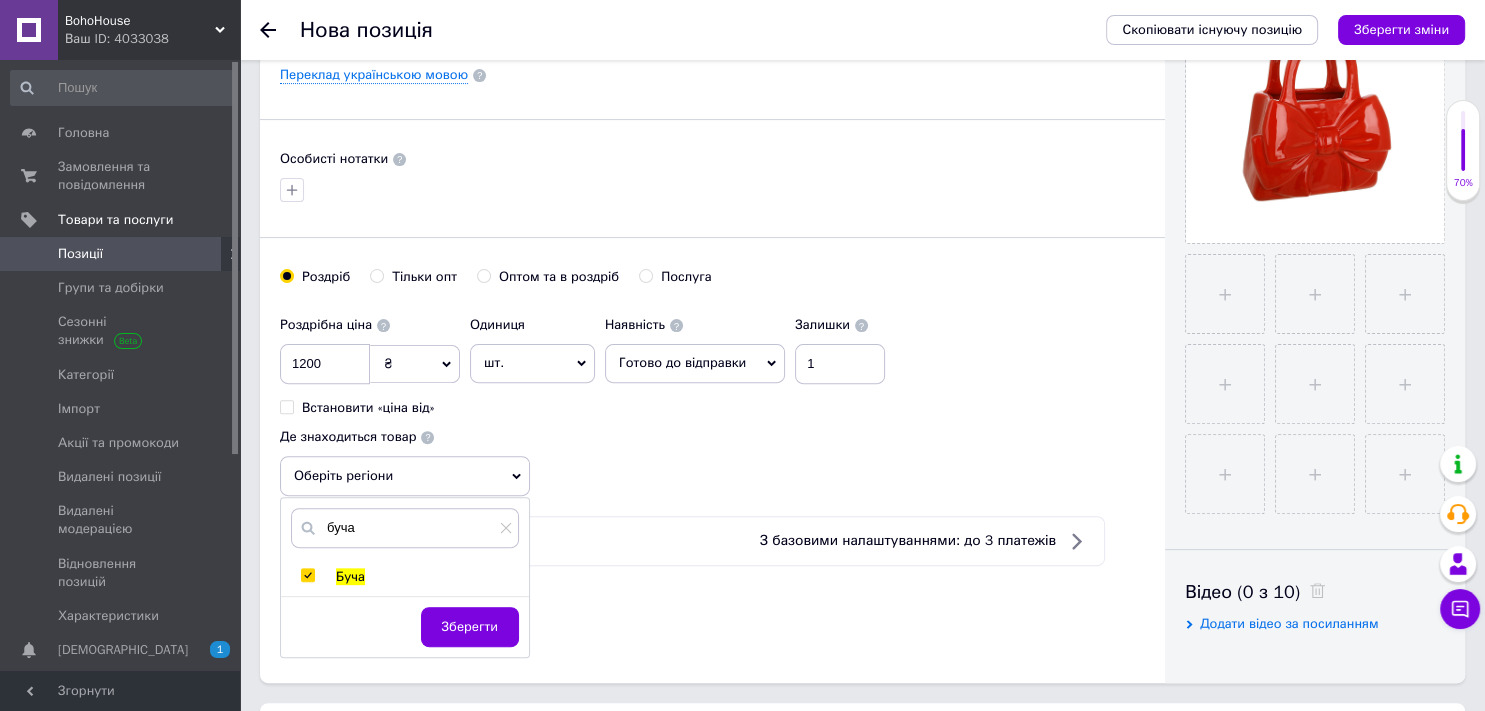 checkbox on "true" 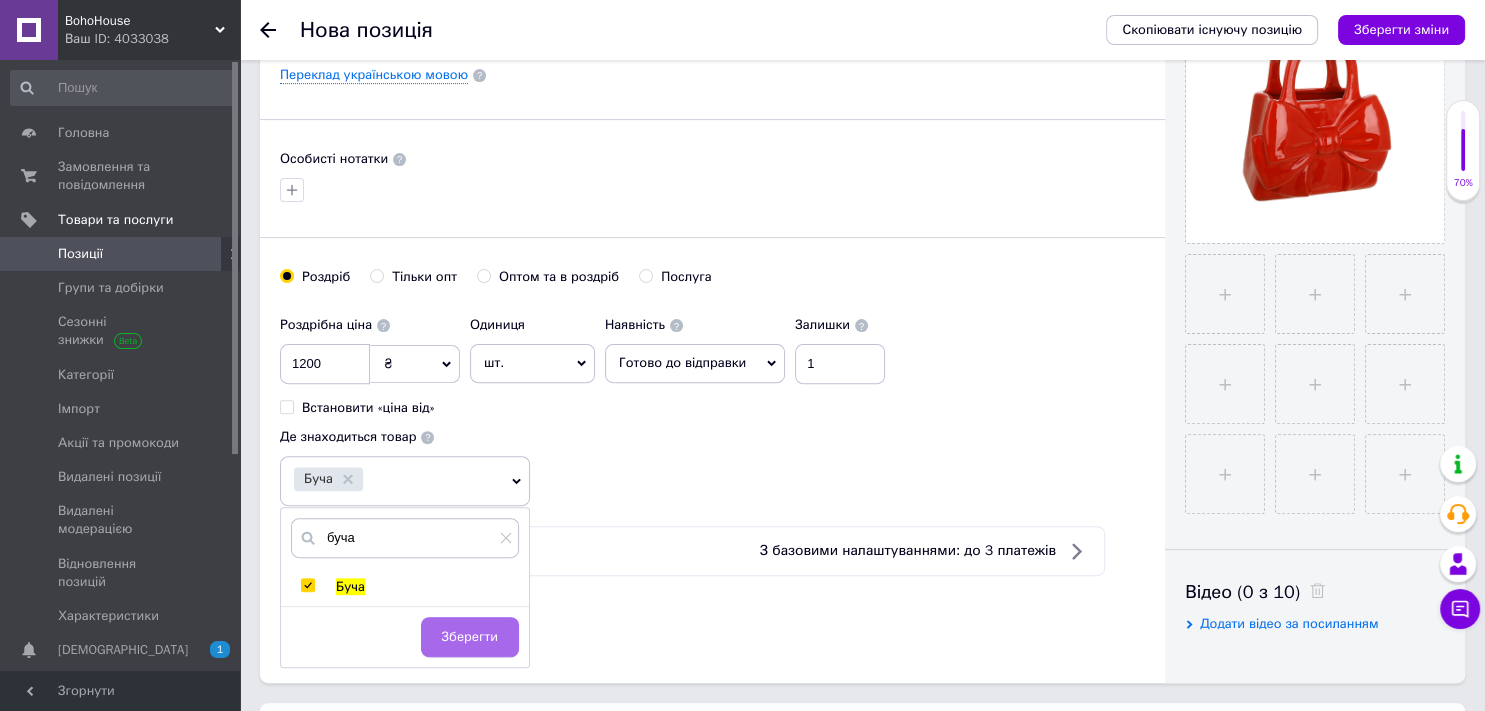 click on "Зберегти" at bounding box center [470, 637] 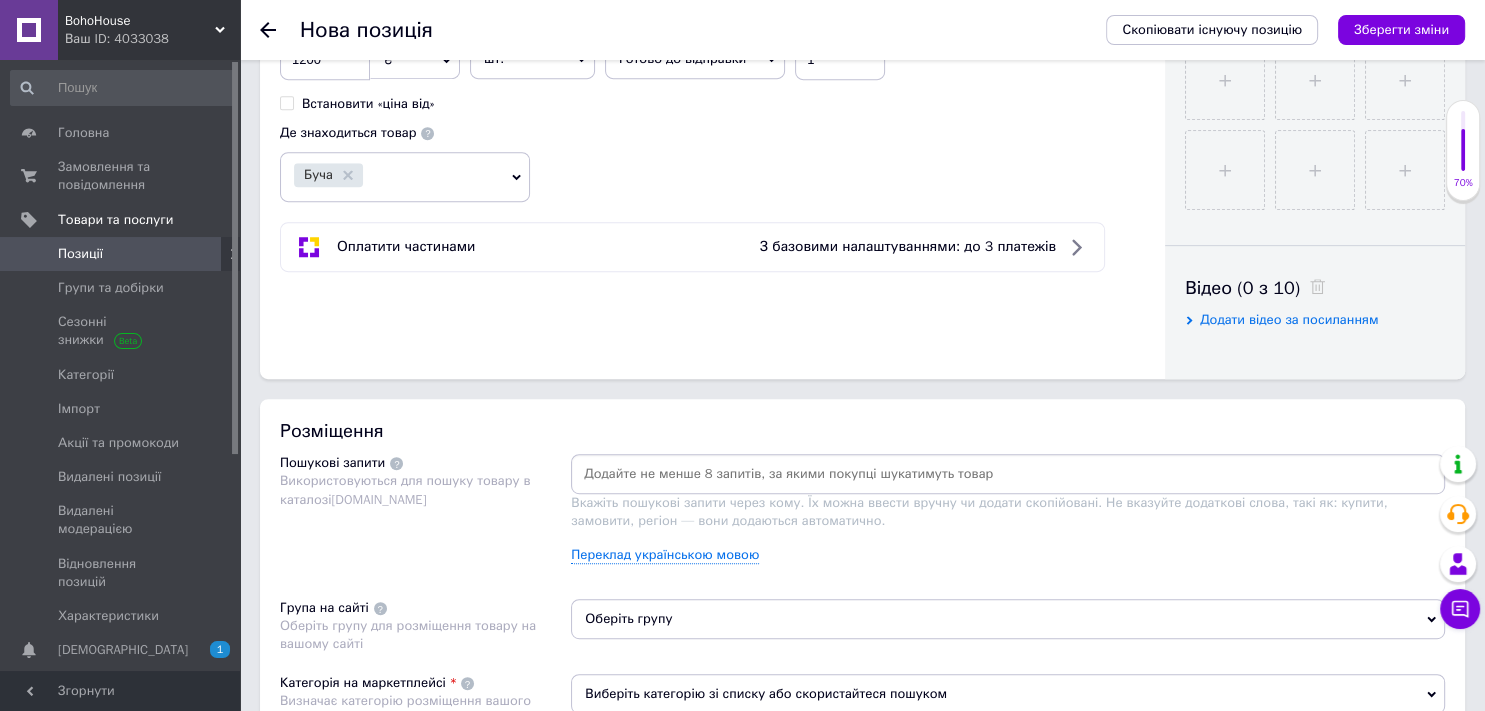 scroll, scrollTop: 868, scrollLeft: 0, axis: vertical 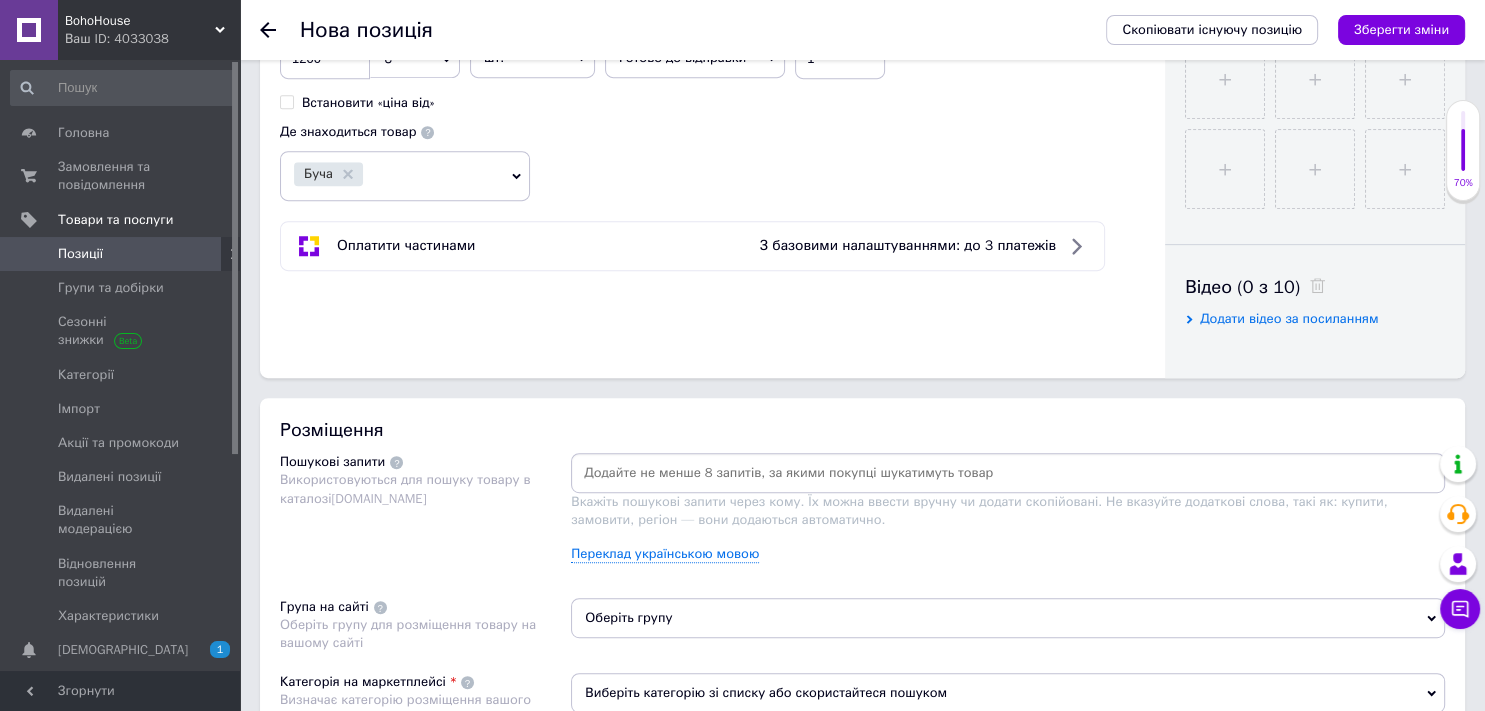click at bounding box center (1008, 473) 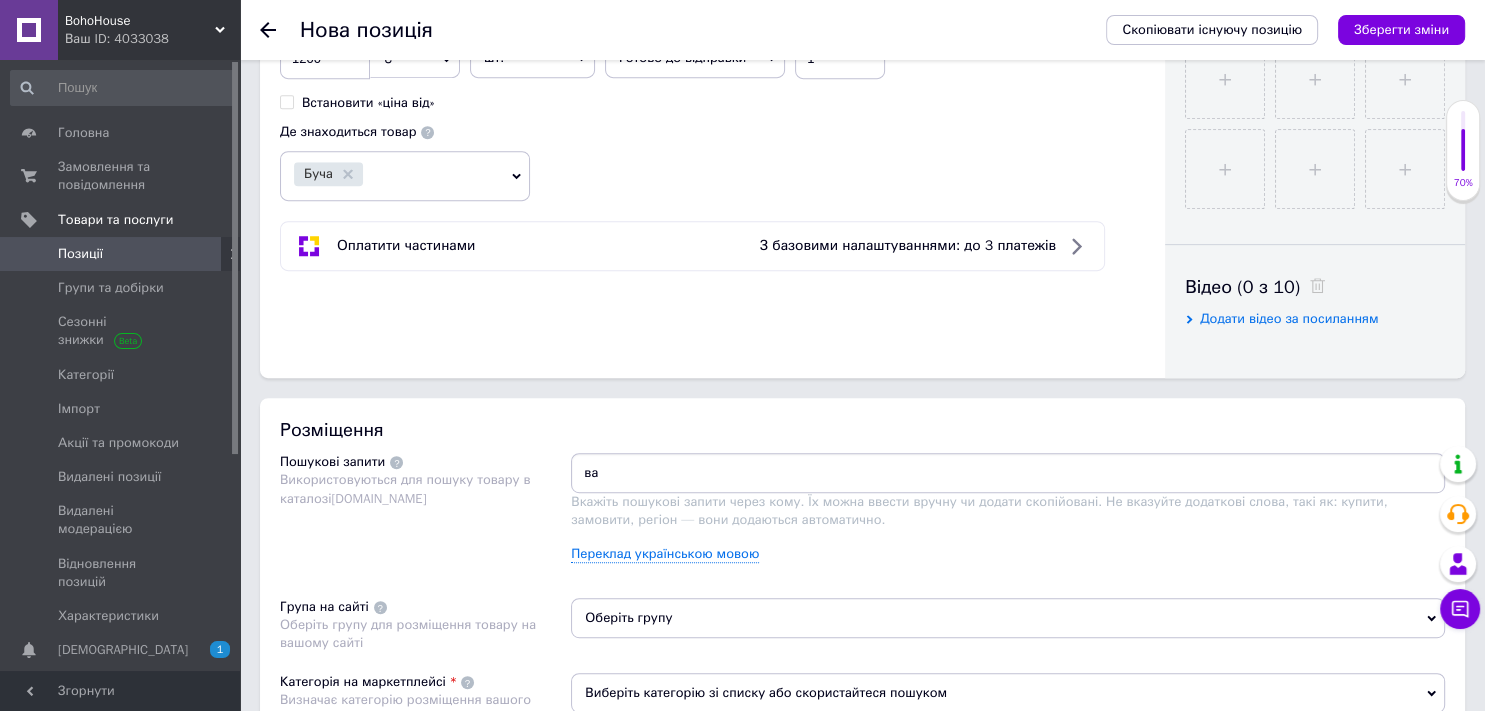 type on "в" 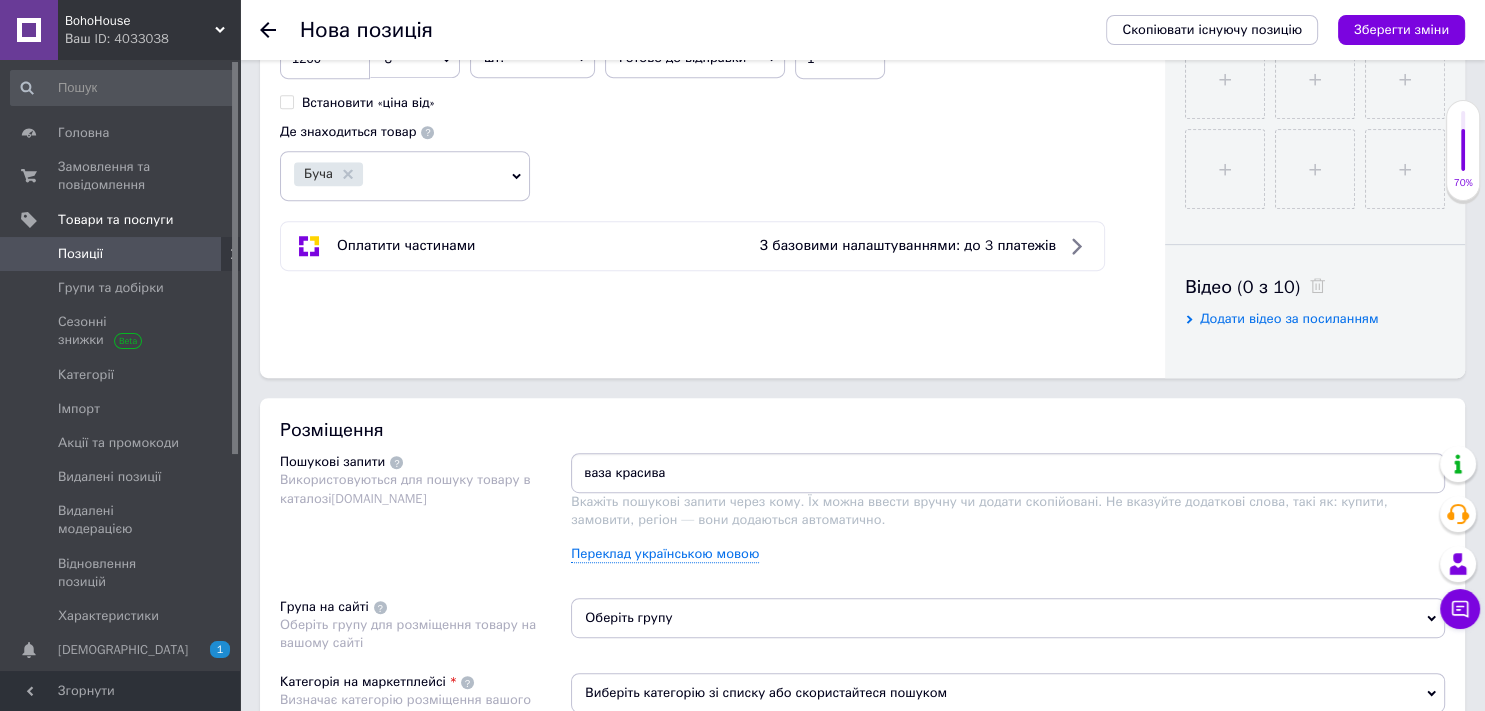 type on "ваза красивая" 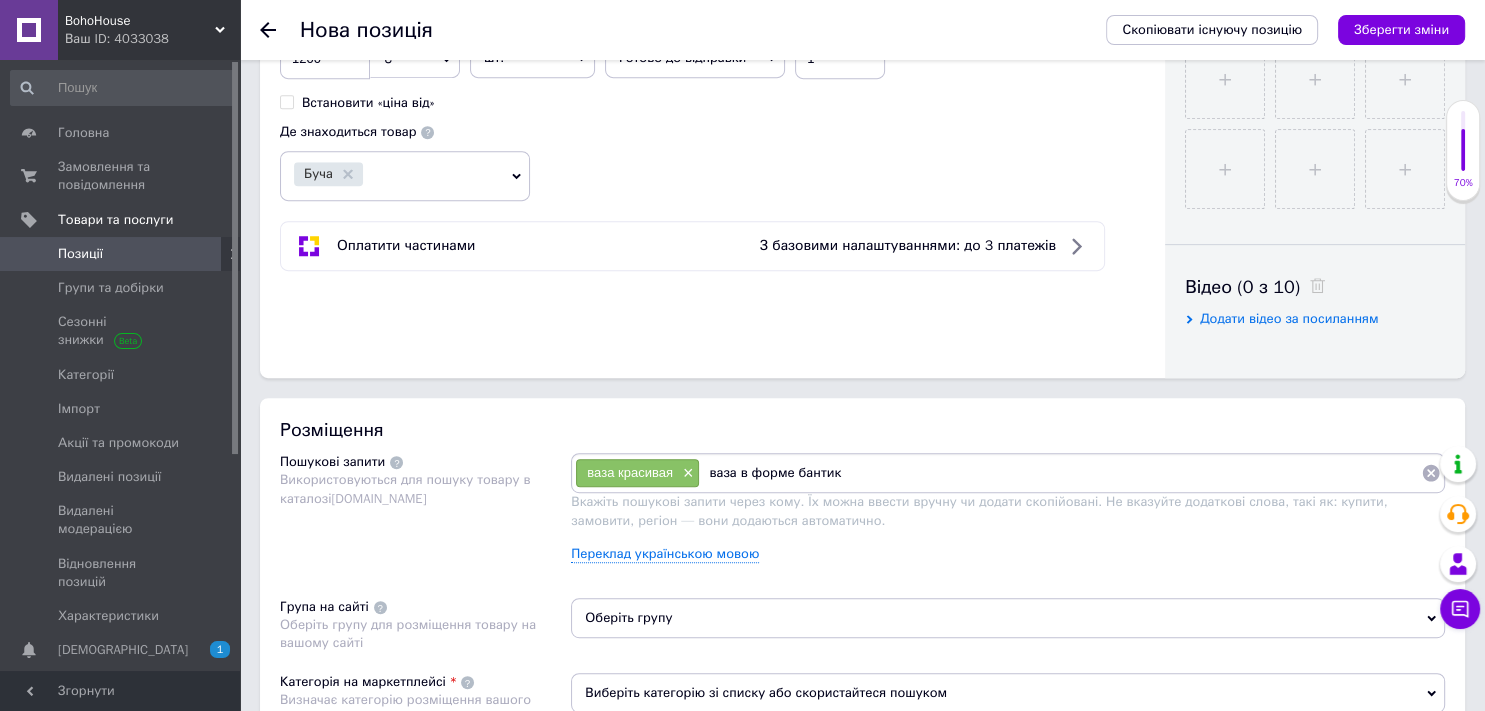 type on "ваза в форме бантика" 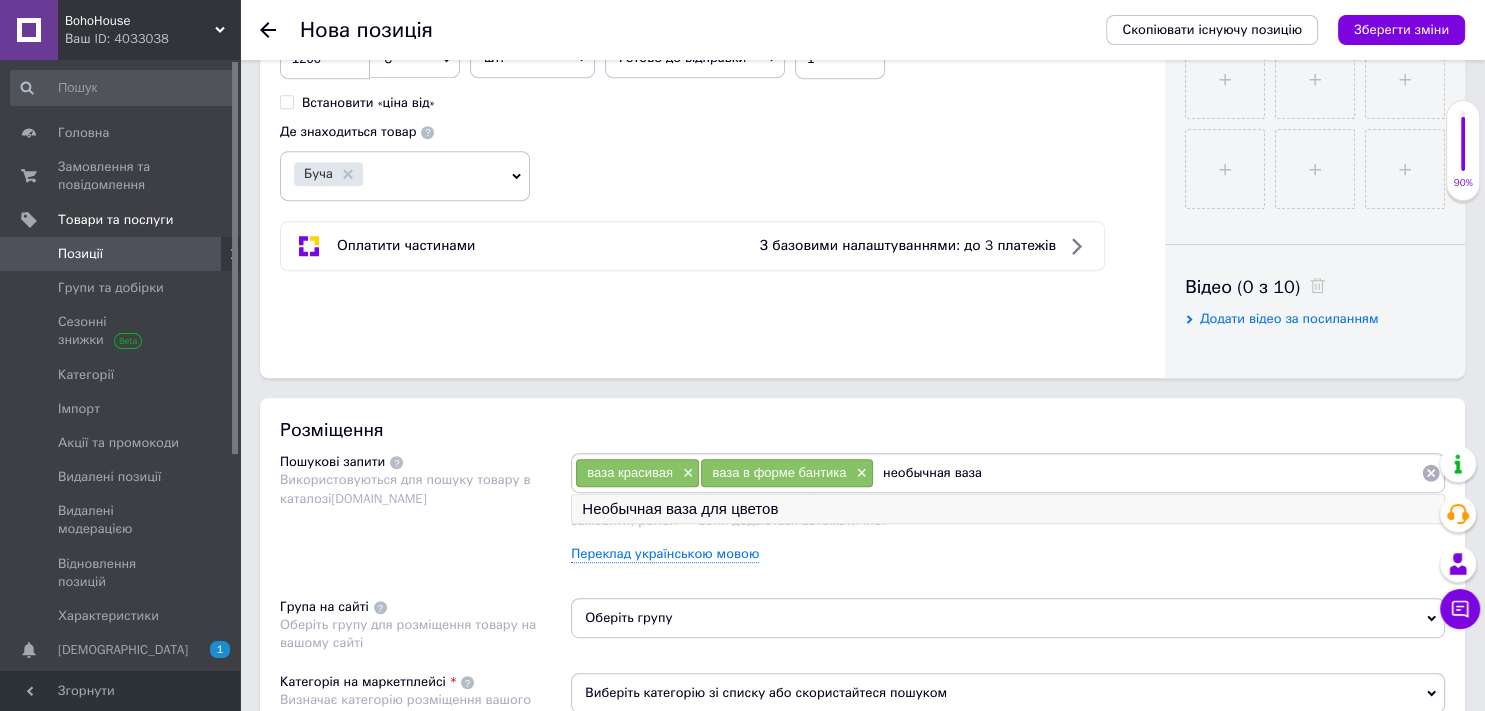 type on "необычная ваза" 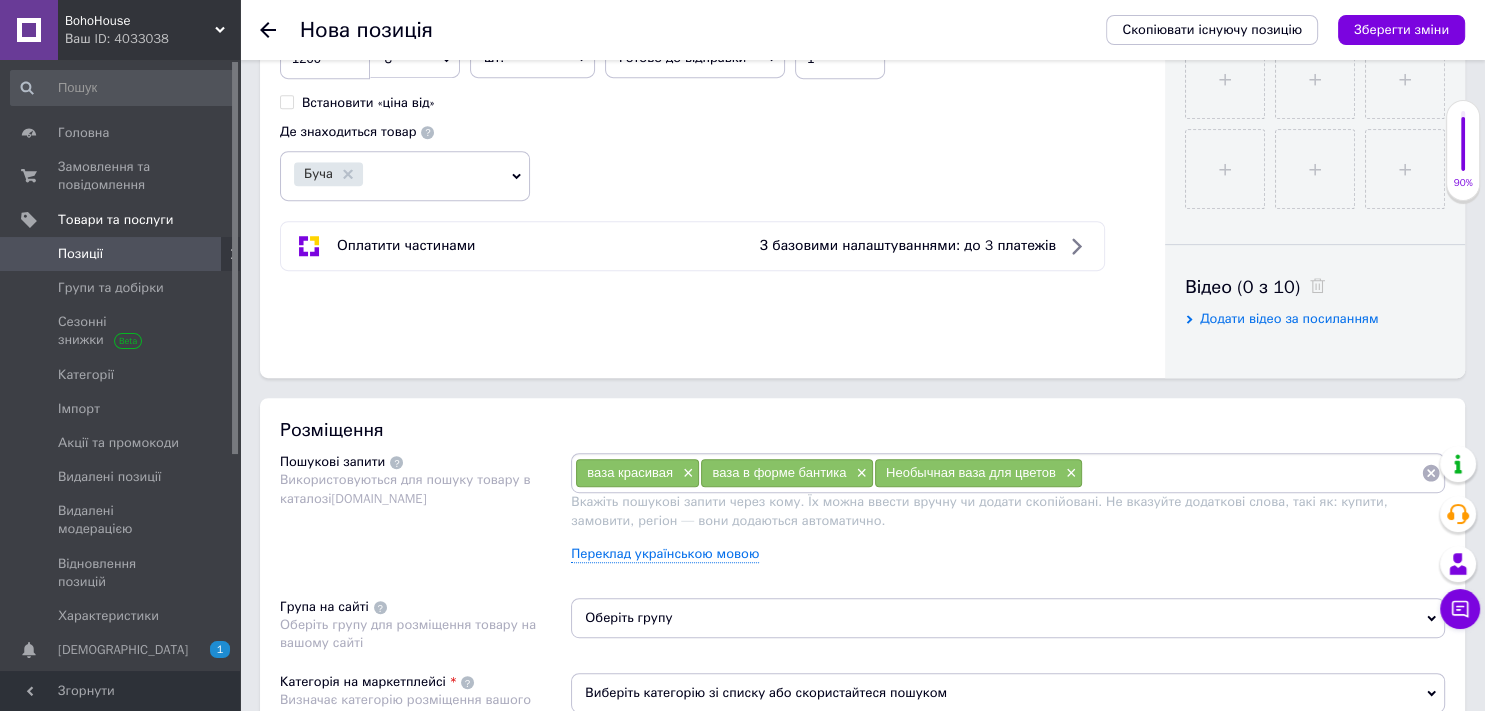 click at bounding box center (1252, 473) 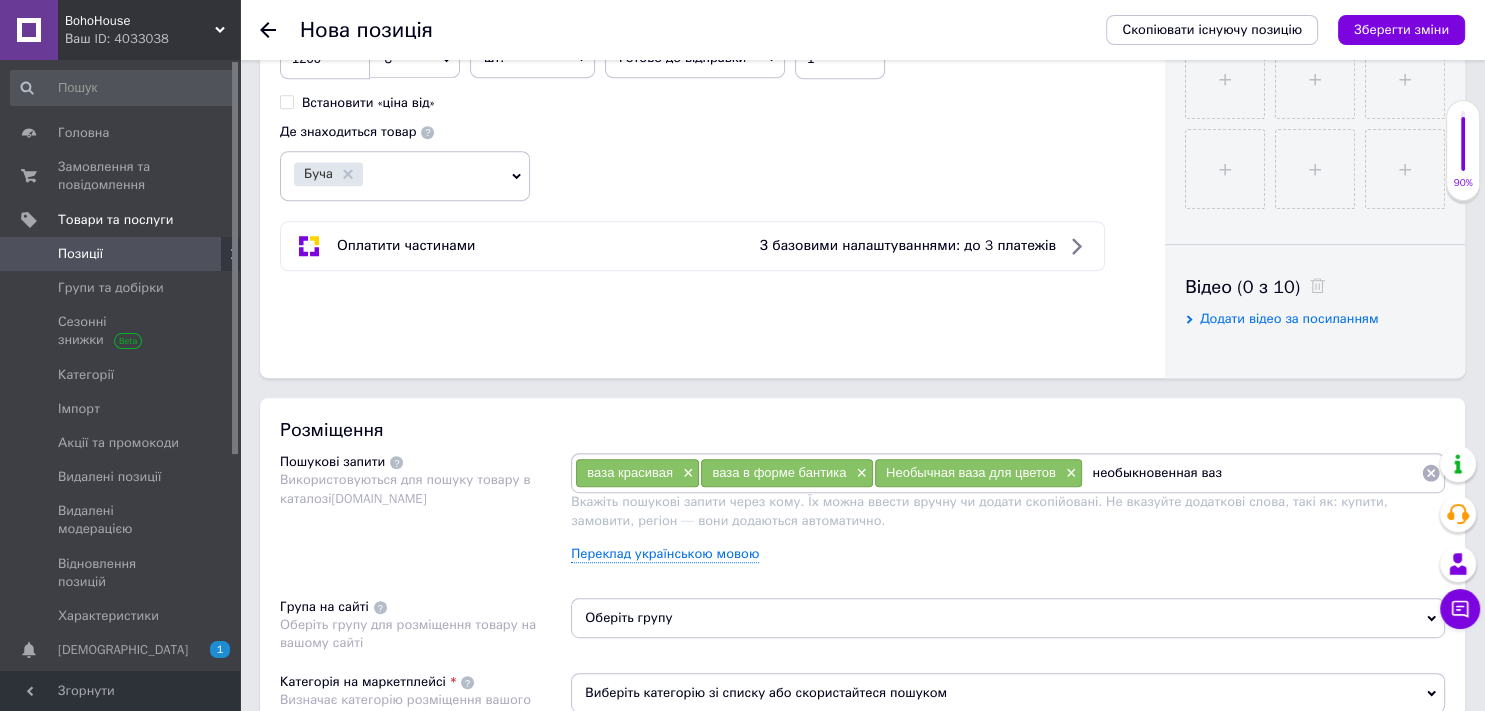 type on "необыкновенная ваза" 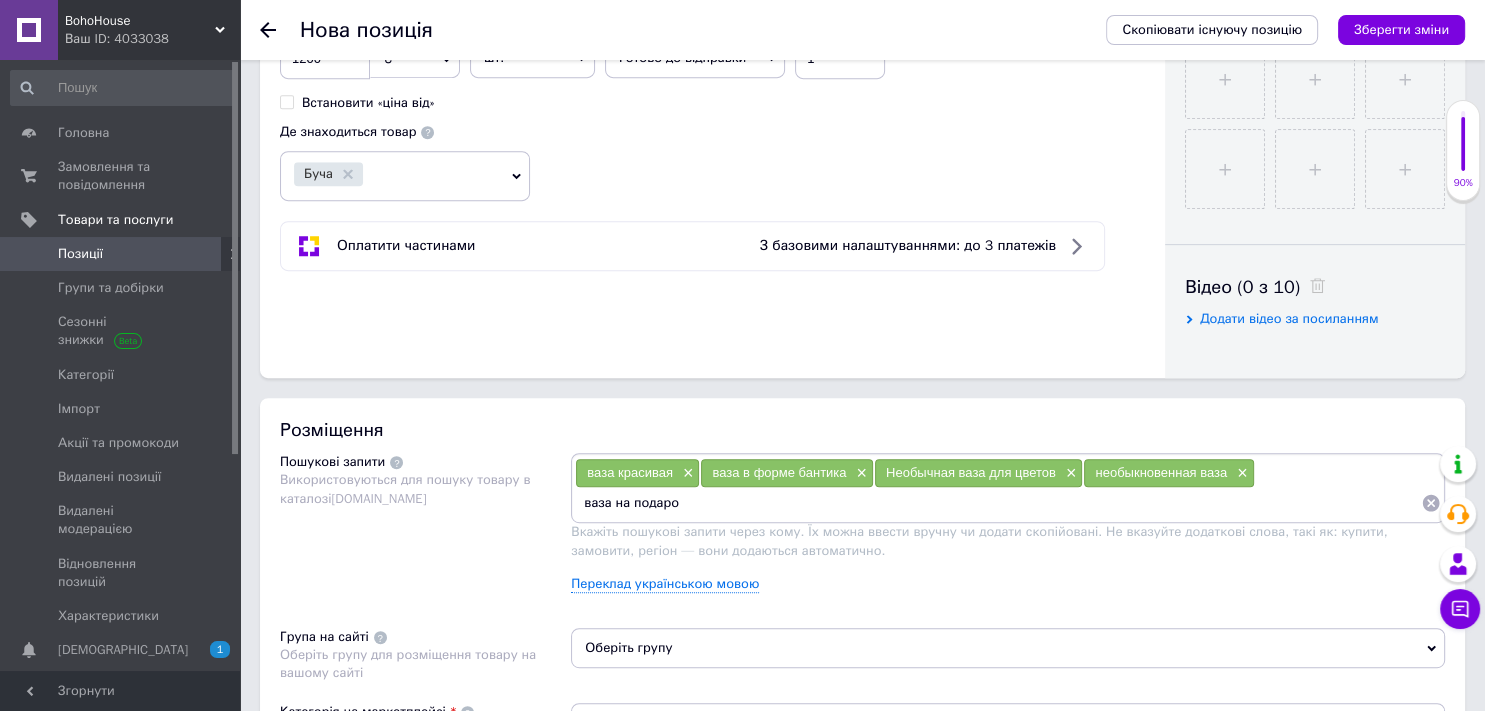 type on "ваза на подарок" 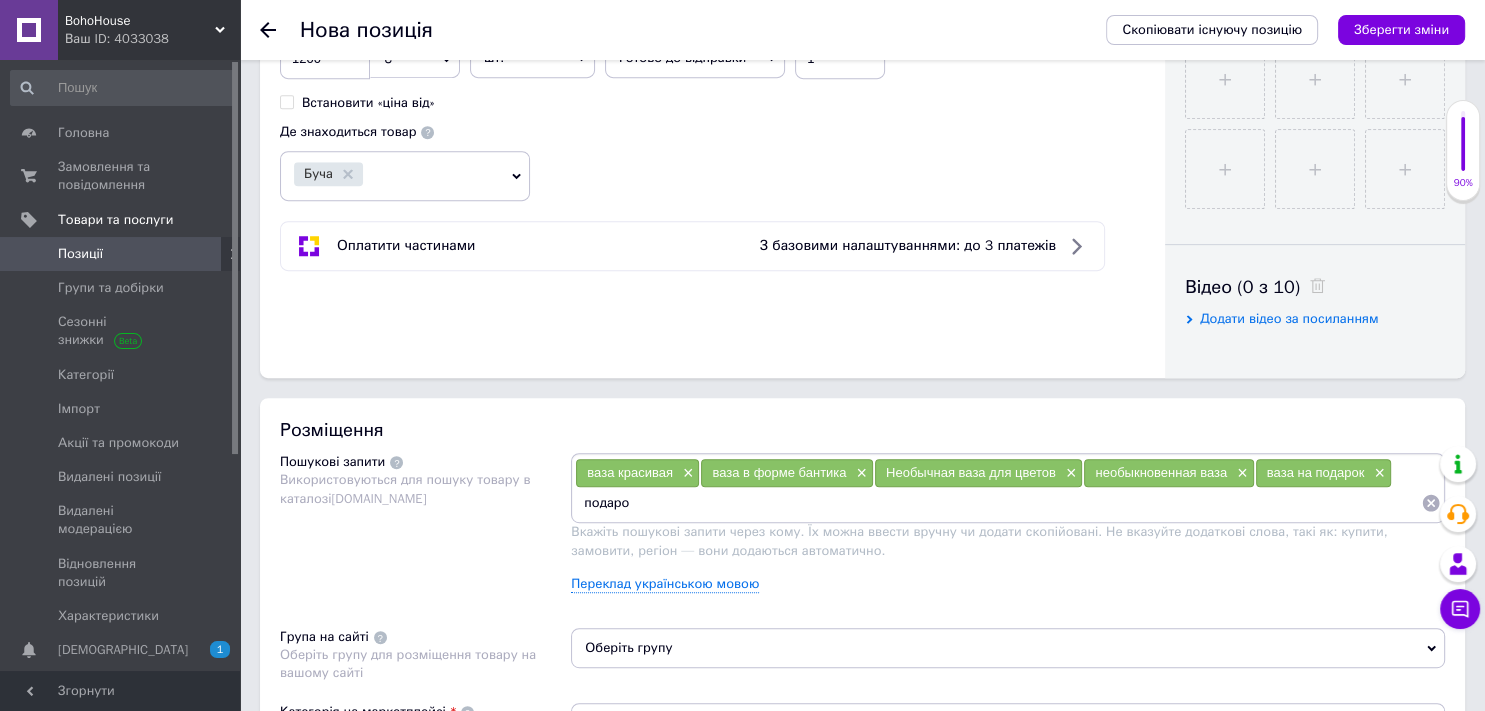 type on "подарое" 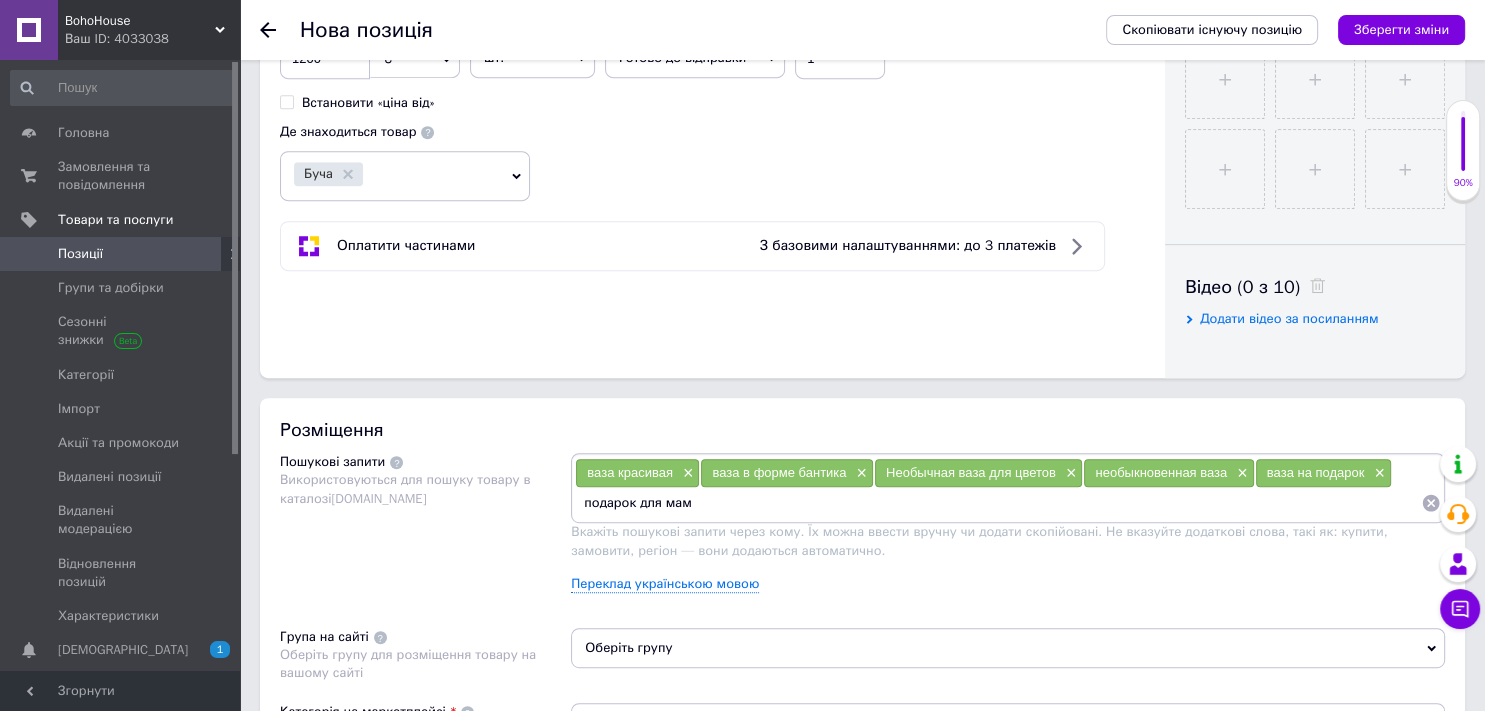 type on "подарок для мамы" 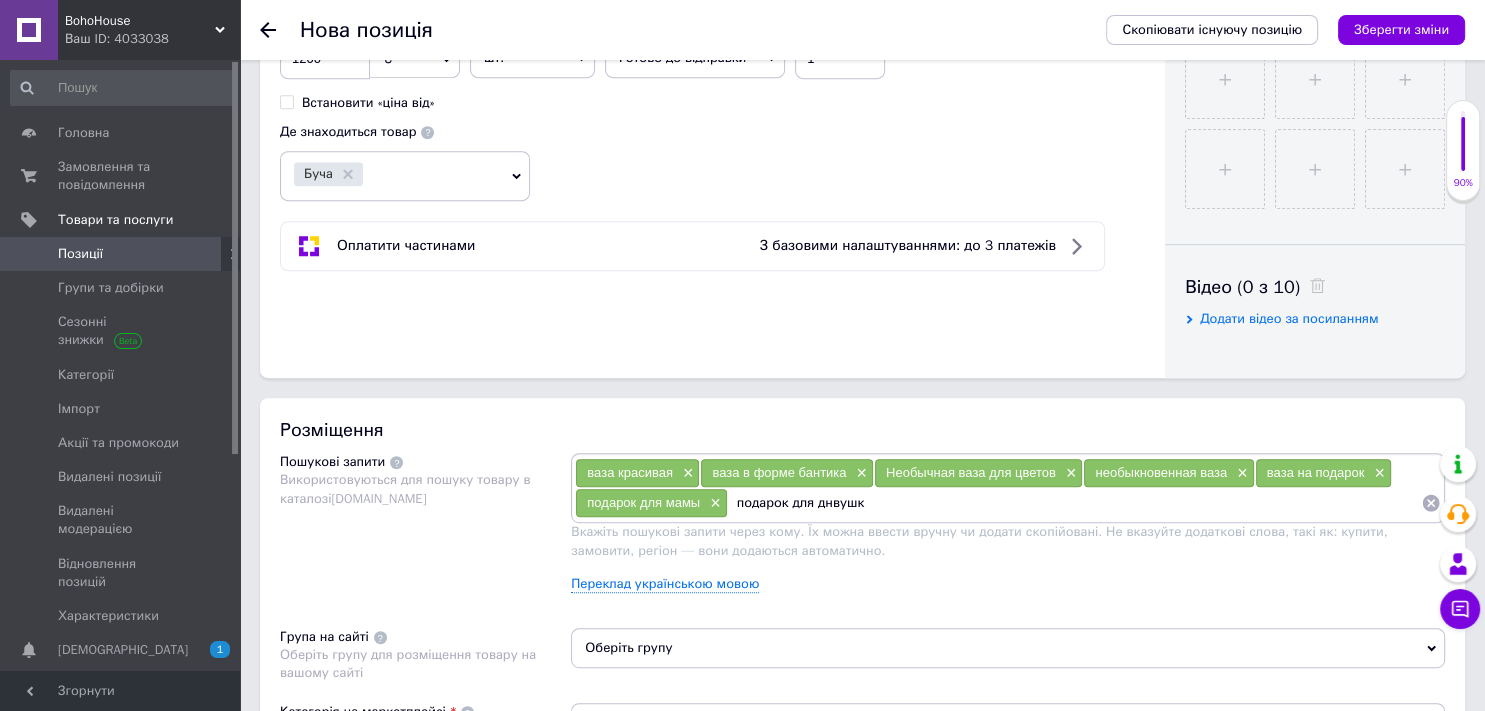 type on "подарок для днвушки" 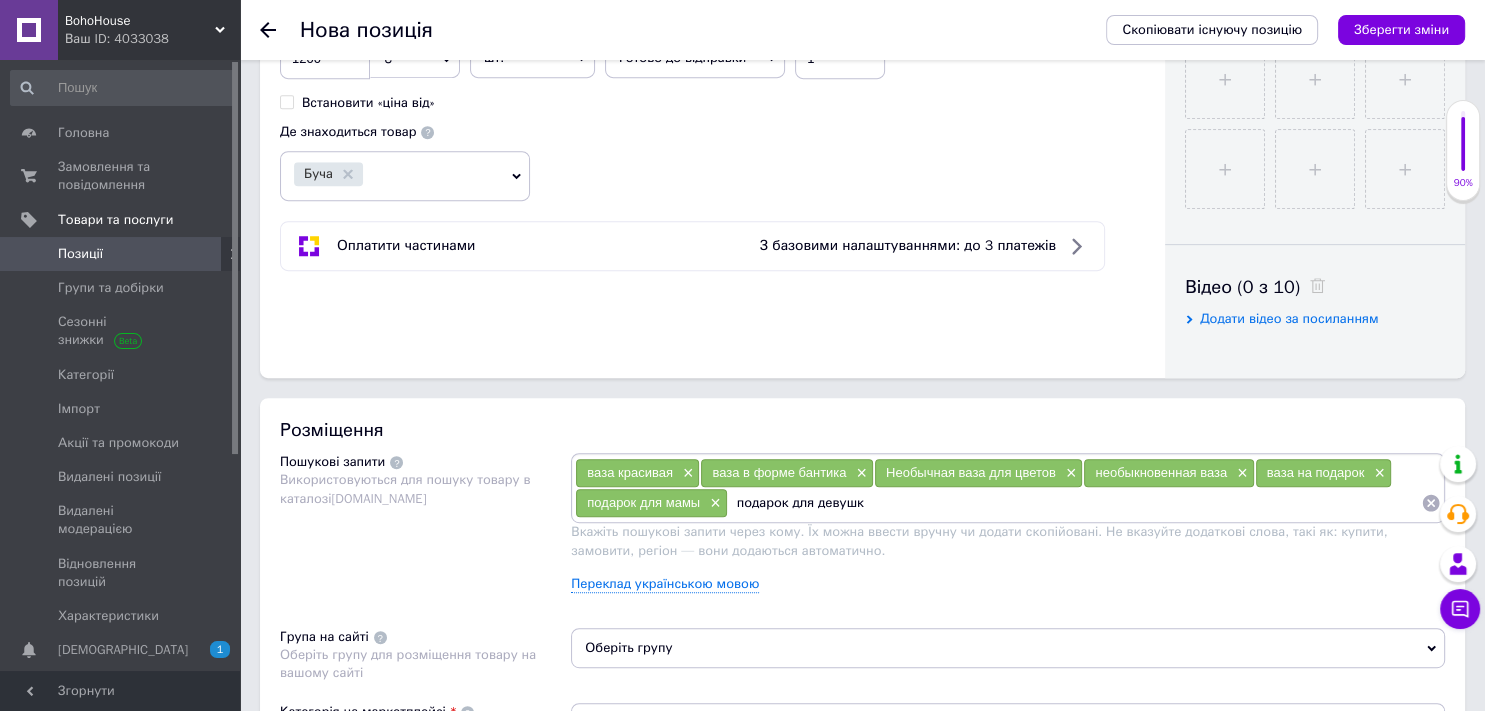 type on "подарок для девушки" 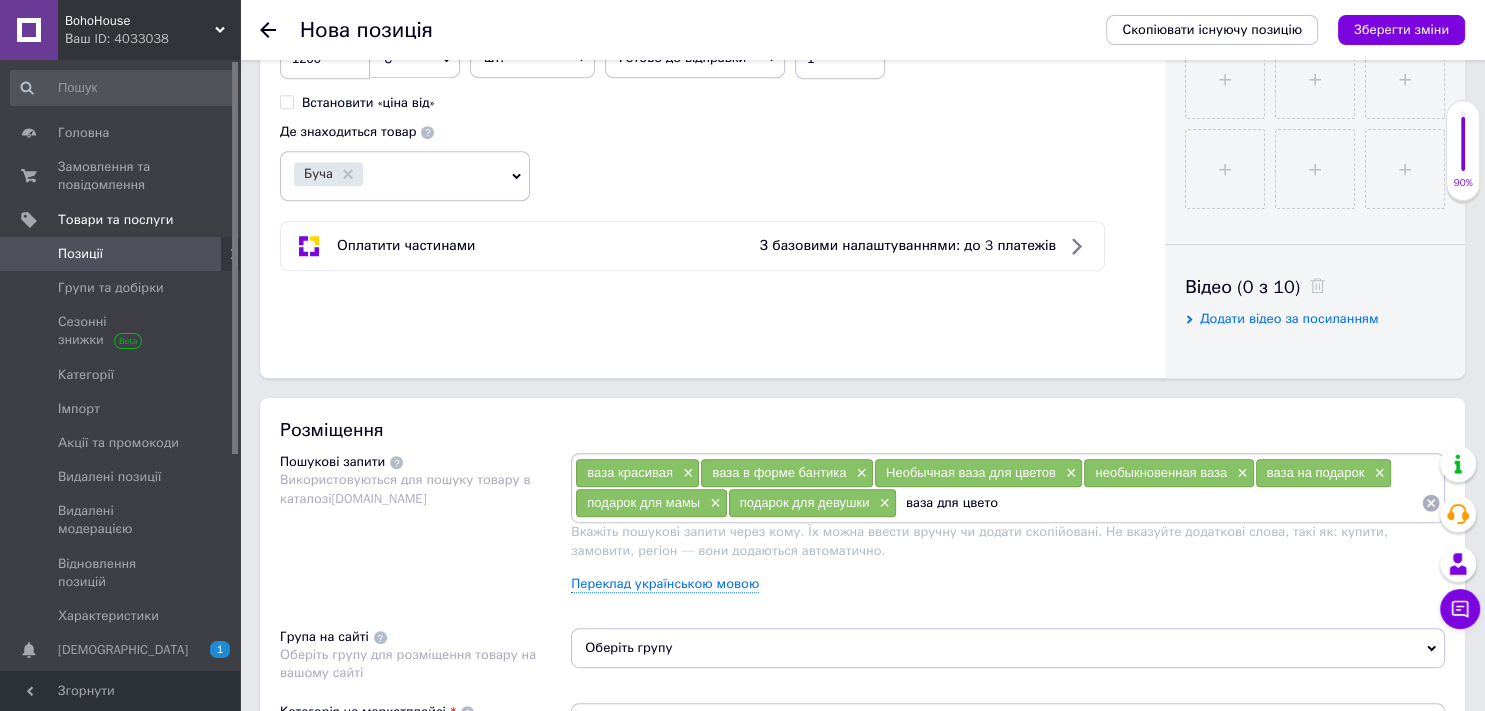 type on "ваза для цветов" 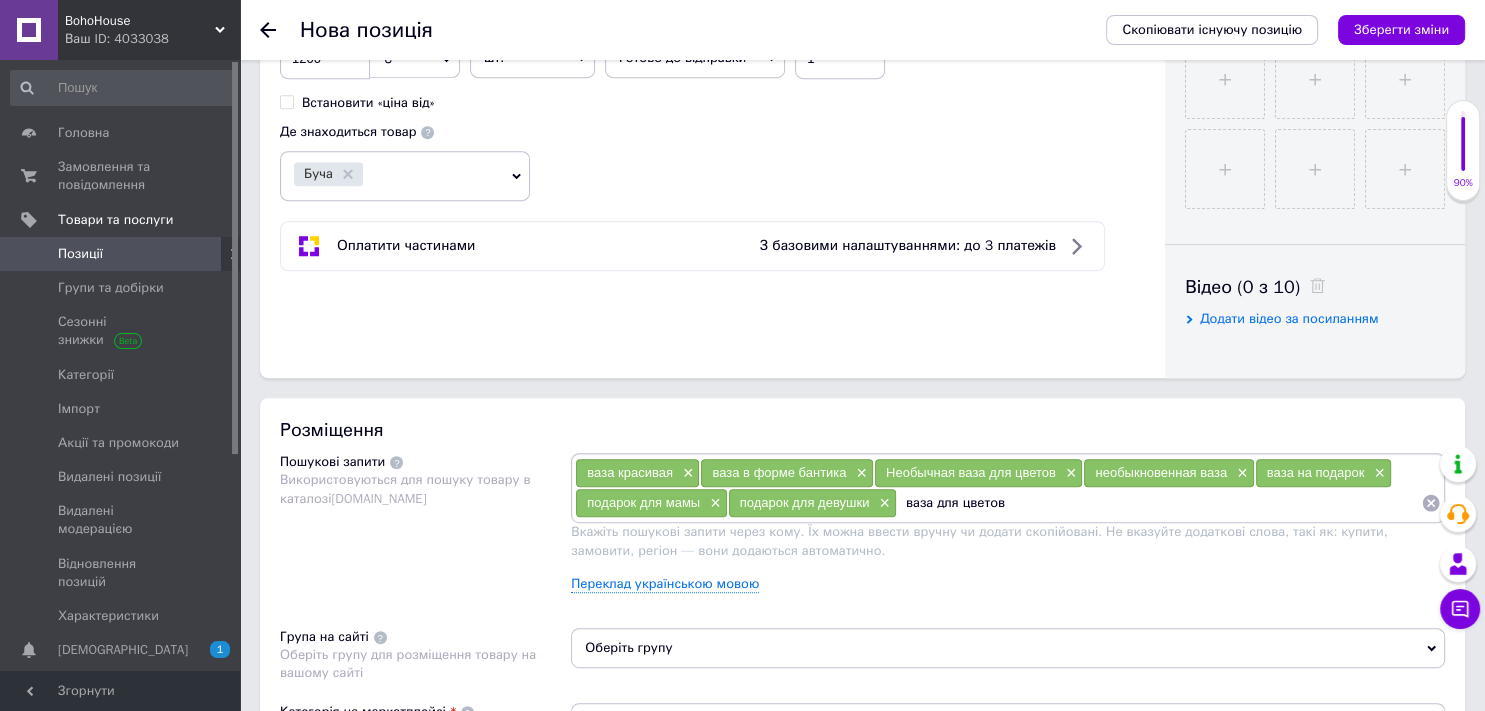 type 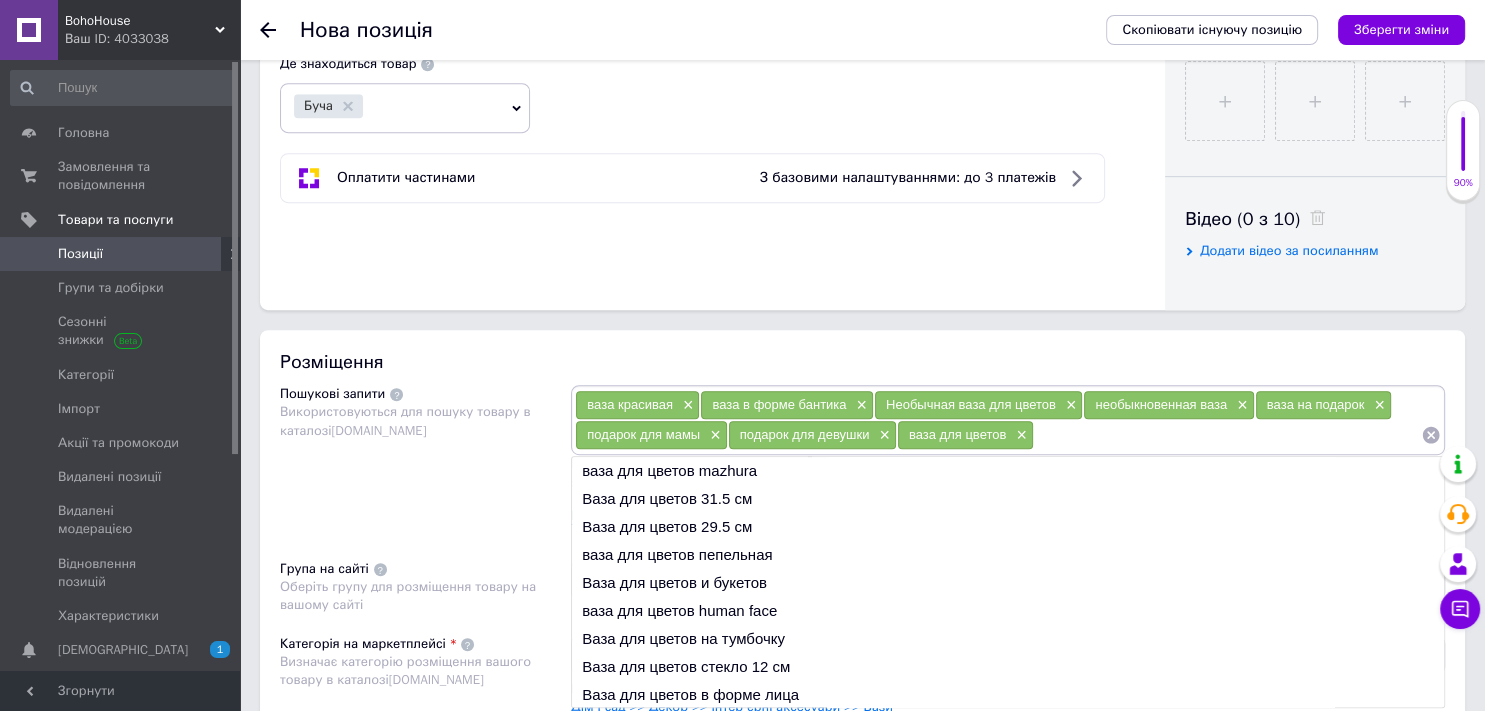 scroll, scrollTop: 936, scrollLeft: 0, axis: vertical 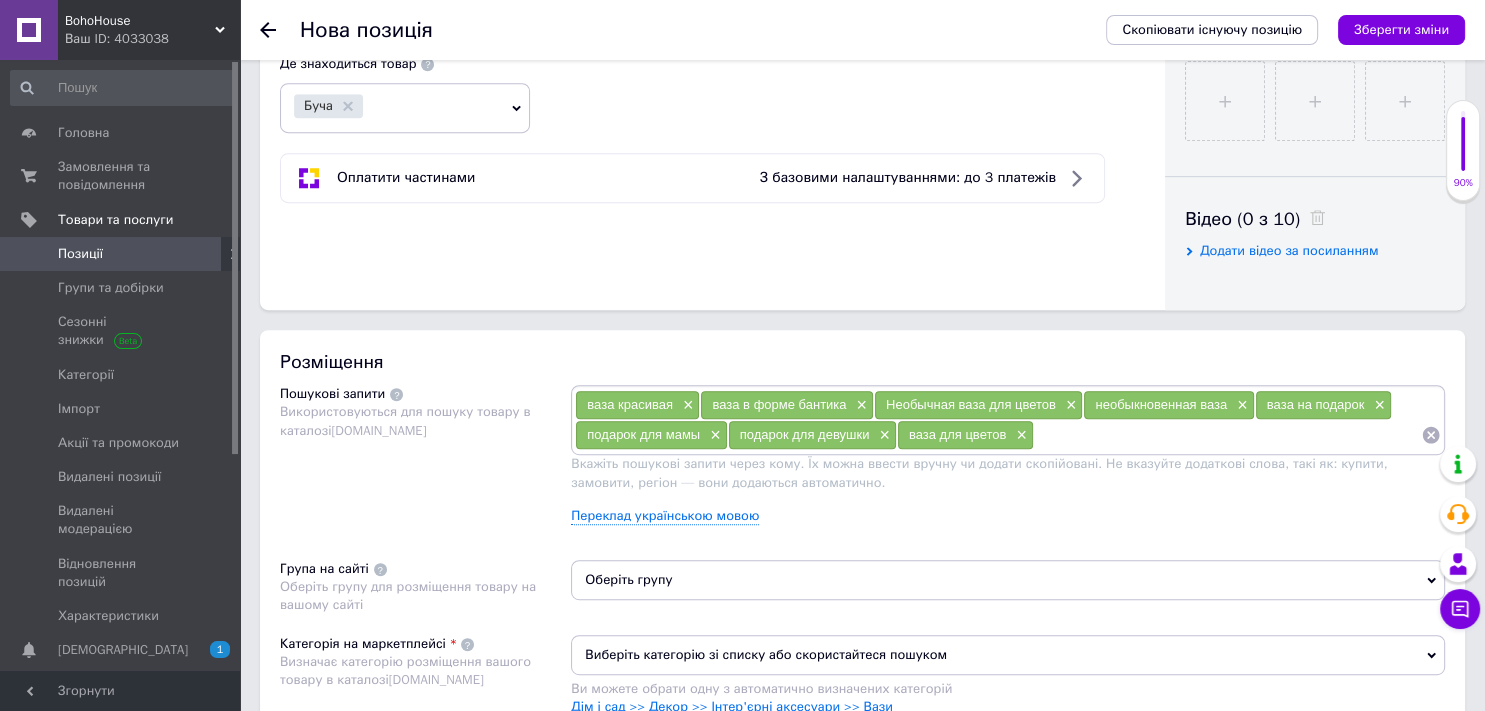 click on "Пошукові запити Використовуються для пошуку товару в каталозі  [DOMAIN_NAME]" at bounding box center (425, 462) 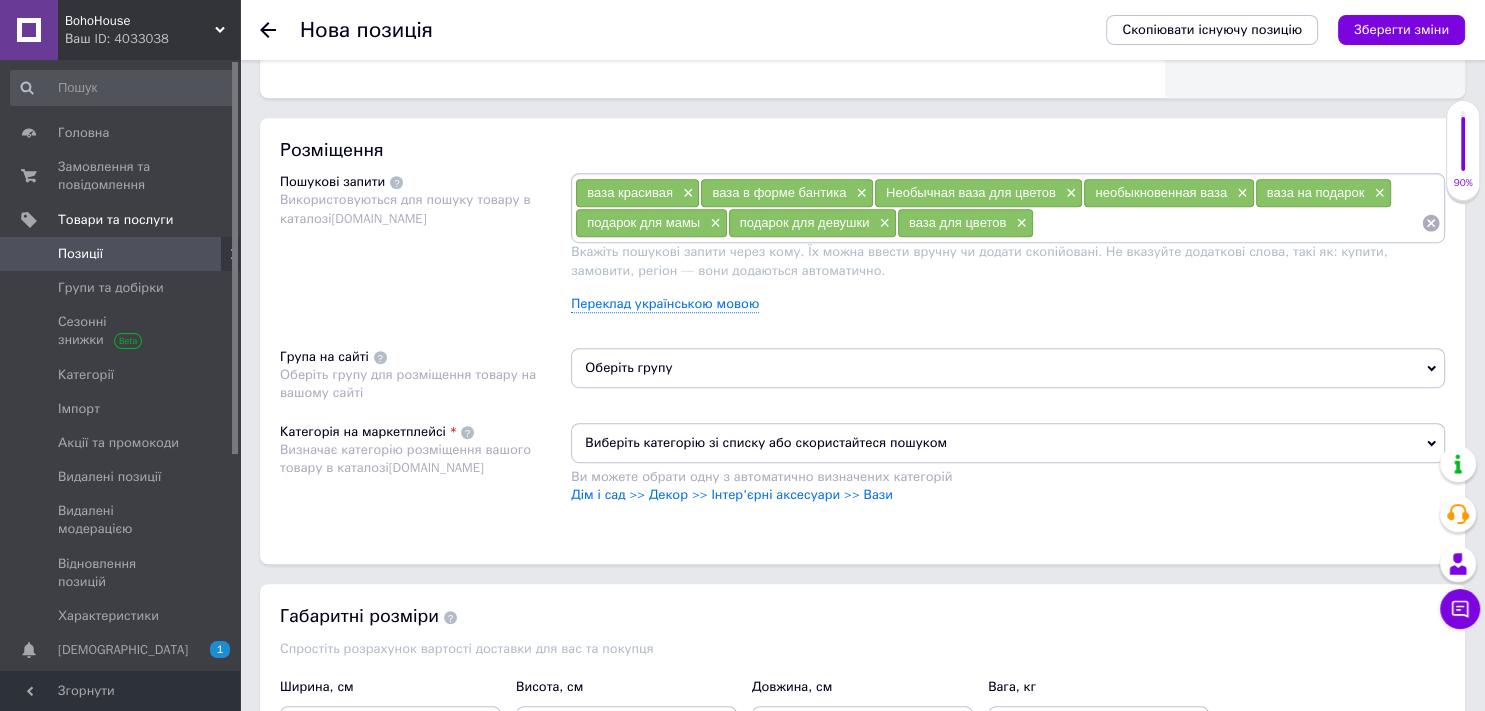 scroll, scrollTop: 1152, scrollLeft: 0, axis: vertical 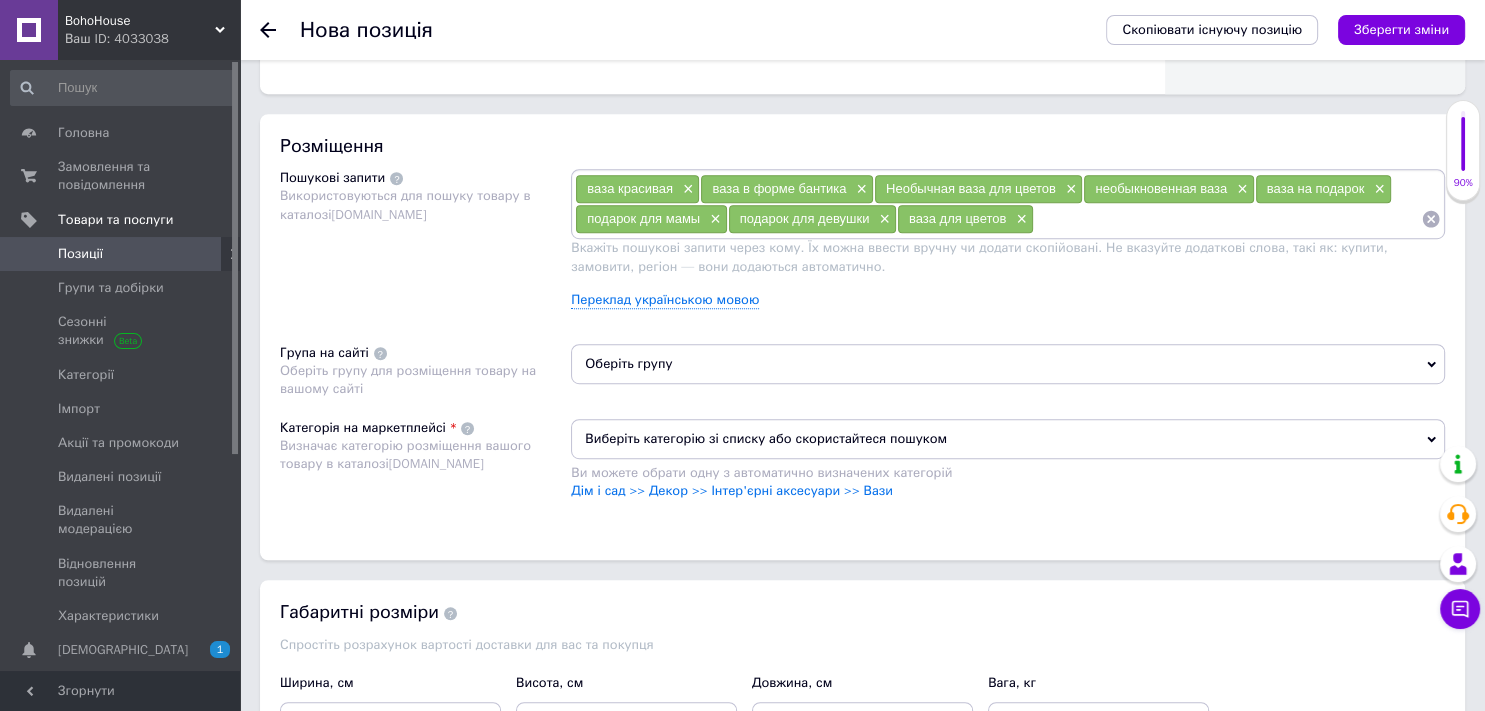 click on "Оберіть групу" at bounding box center [1008, 364] 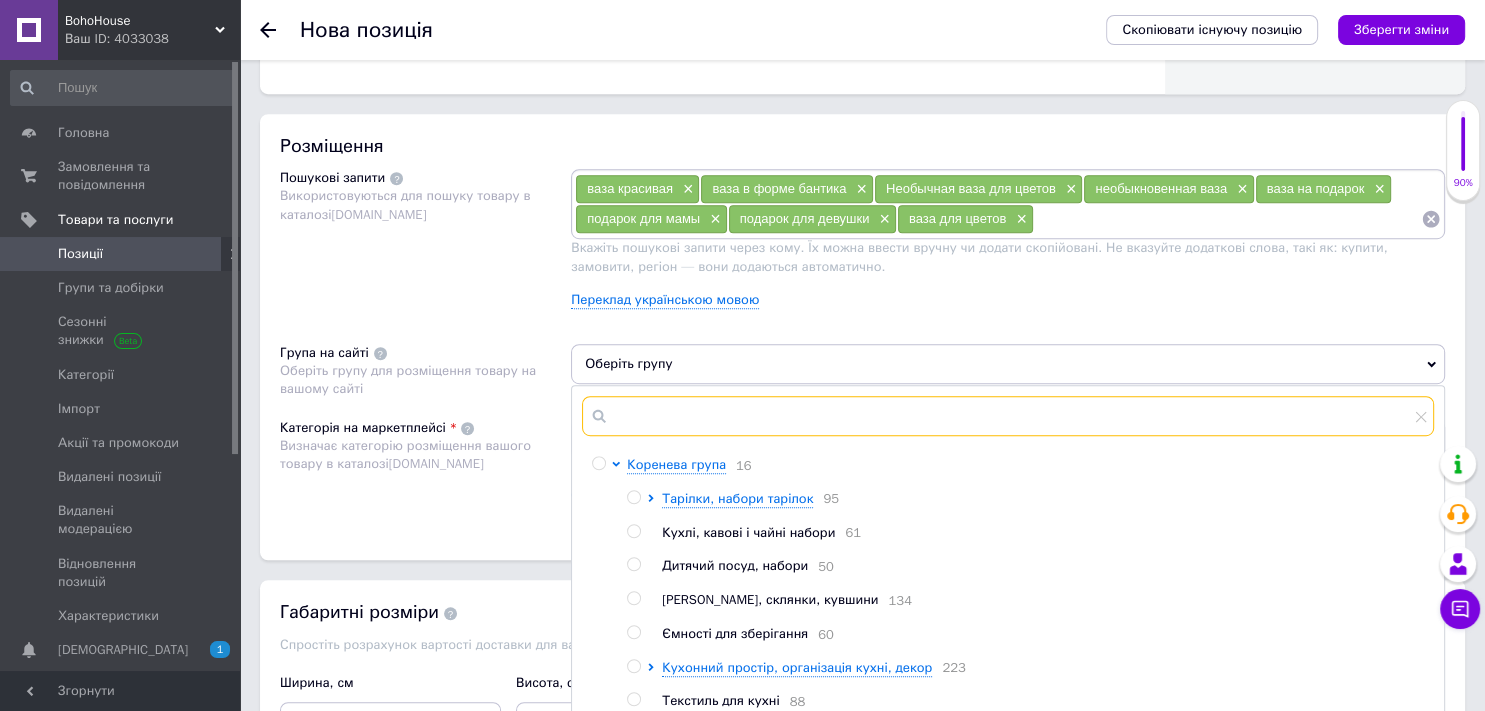 click at bounding box center [1008, 416] 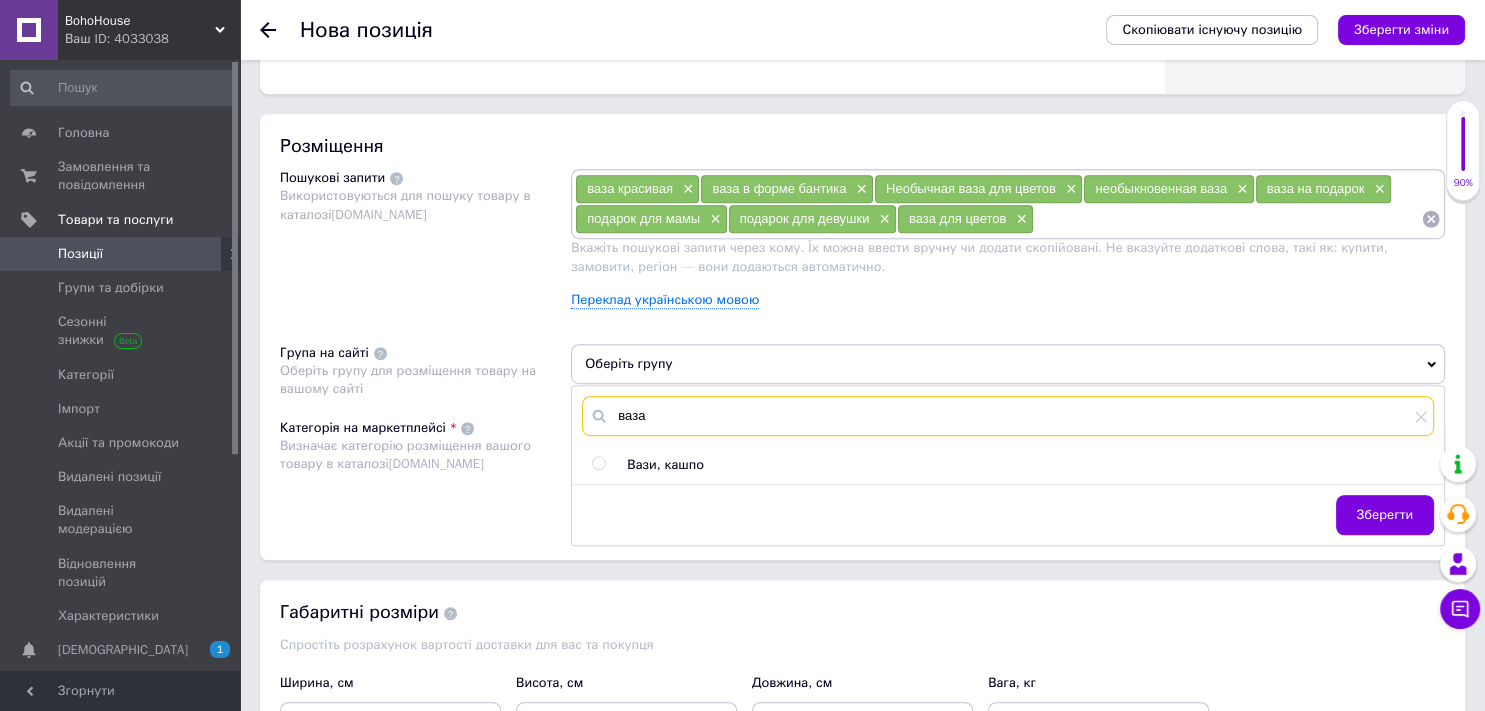 type on "ваза" 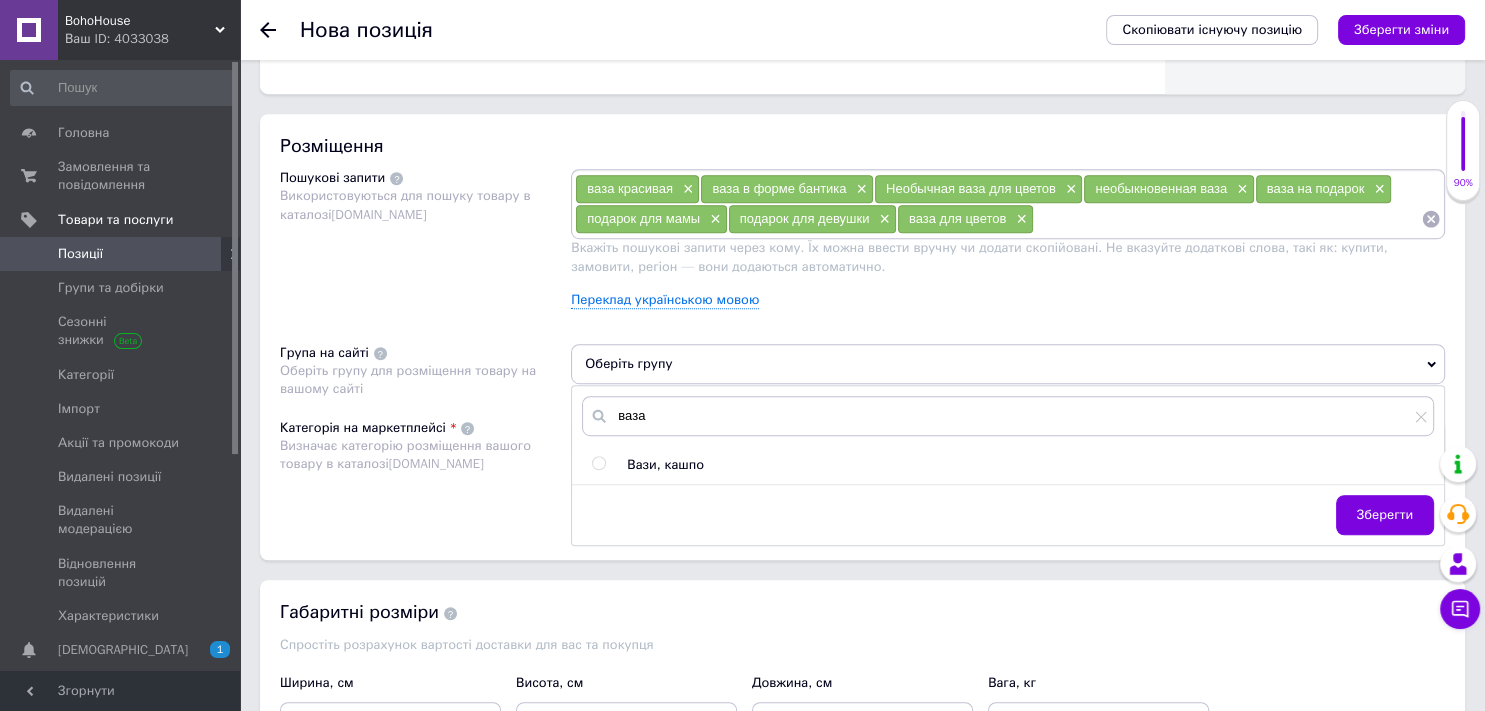 click at bounding box center [598, 463] 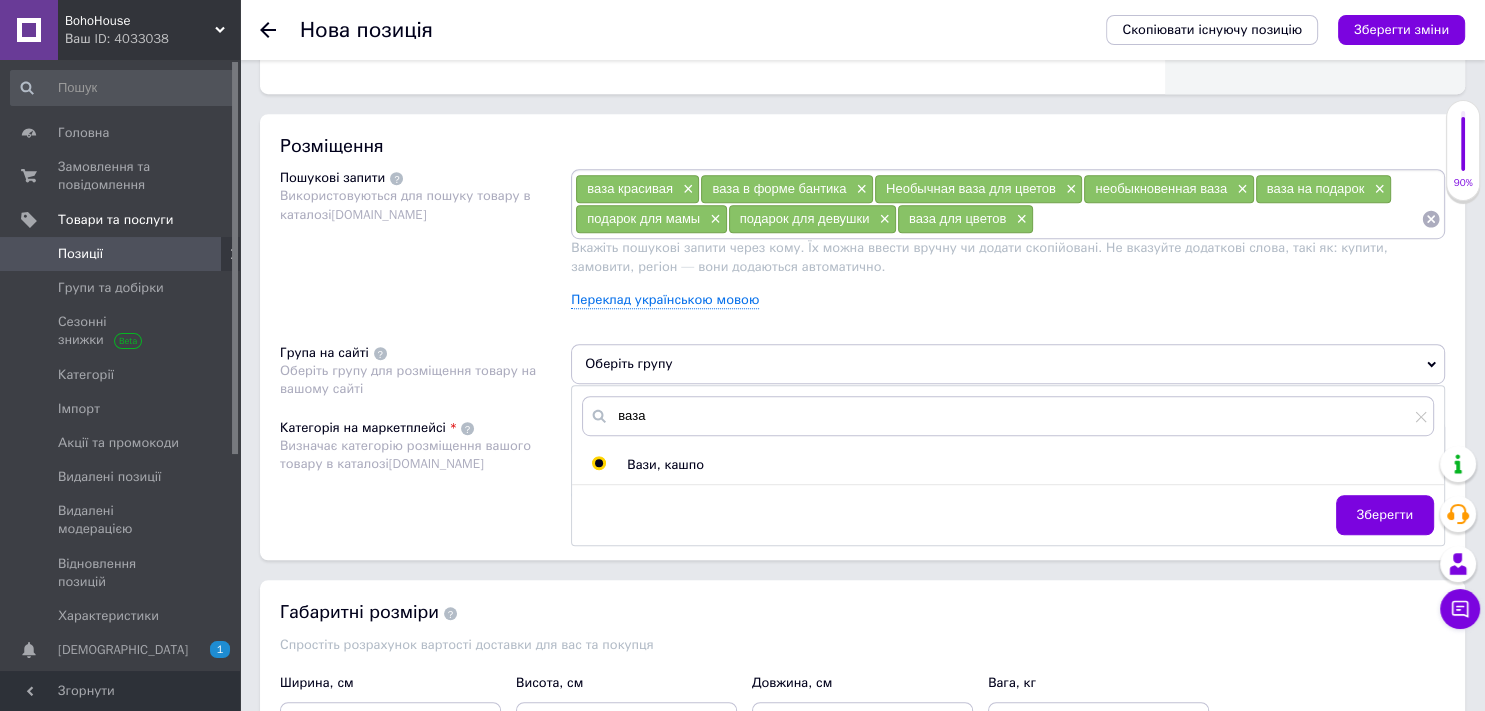 radio on "true" 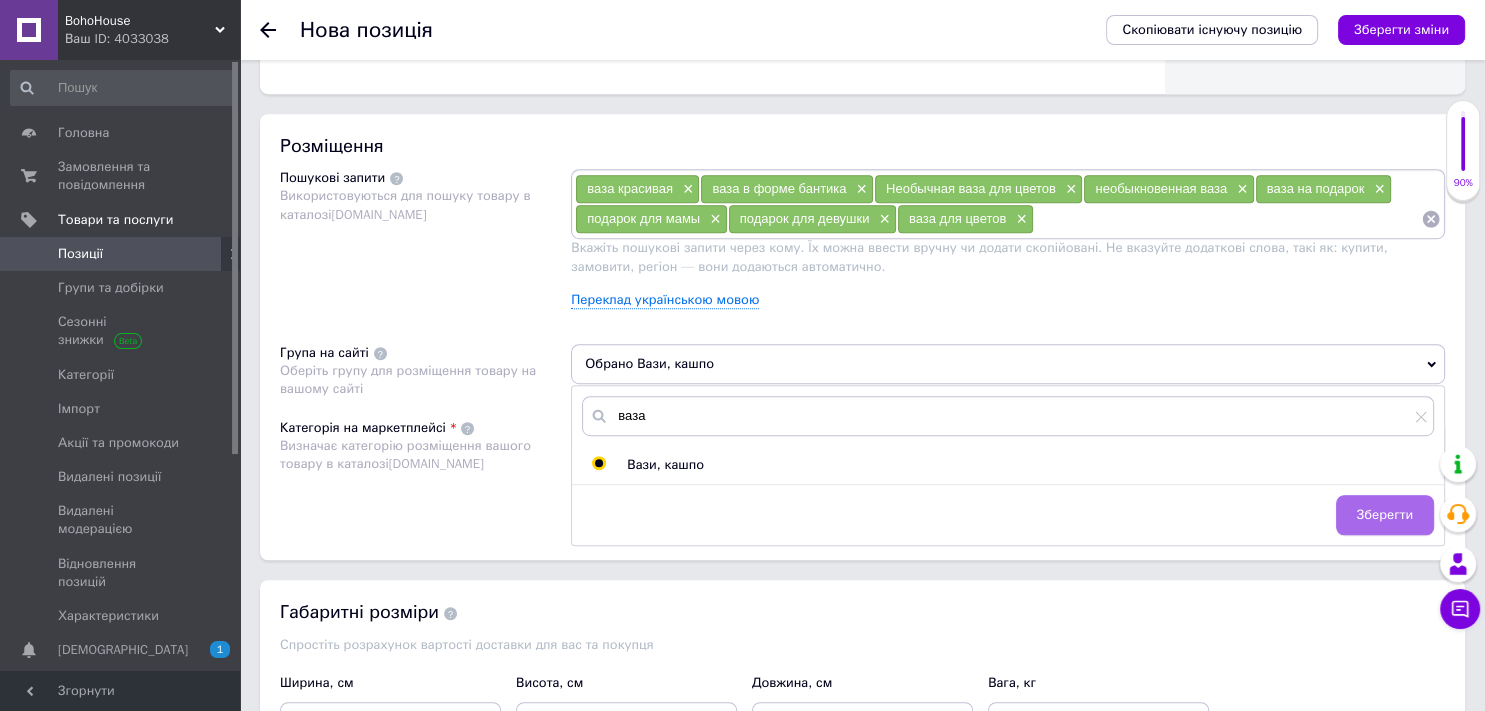 click on "Зберегти" at bounding box center (1385, 515) 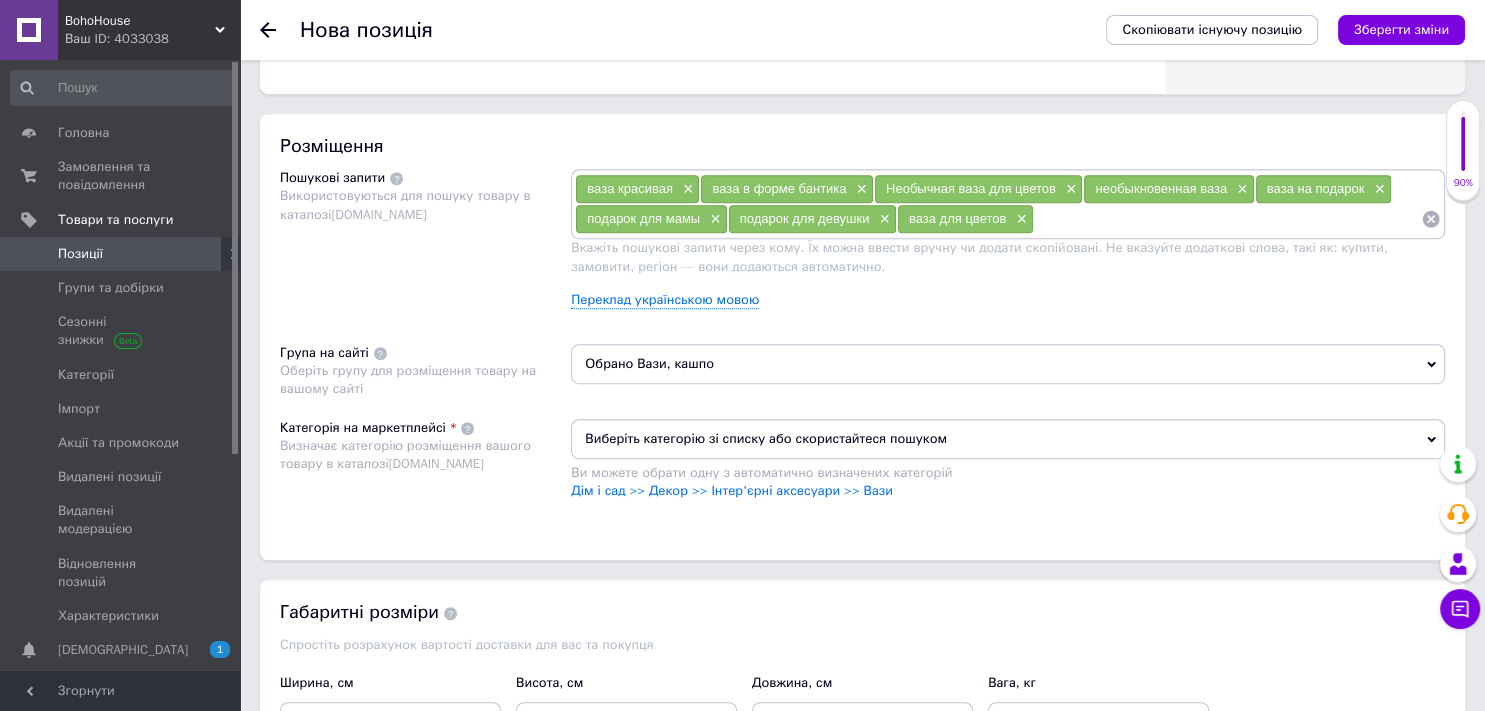 click on "Виберіть категорію зі списку або скористайтеся пошуком" at bounding box center (1008, 439) 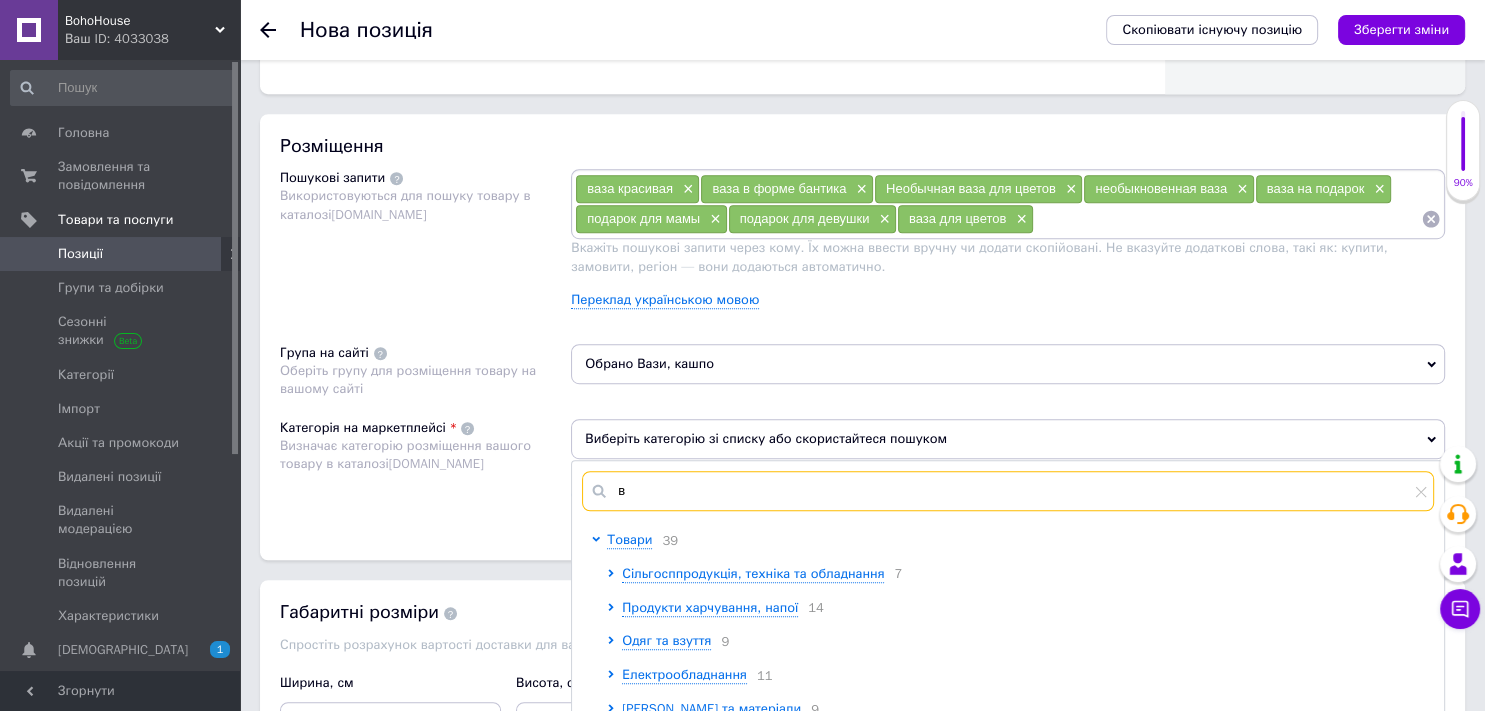 click on "в" at bounding box center [1008, 491] 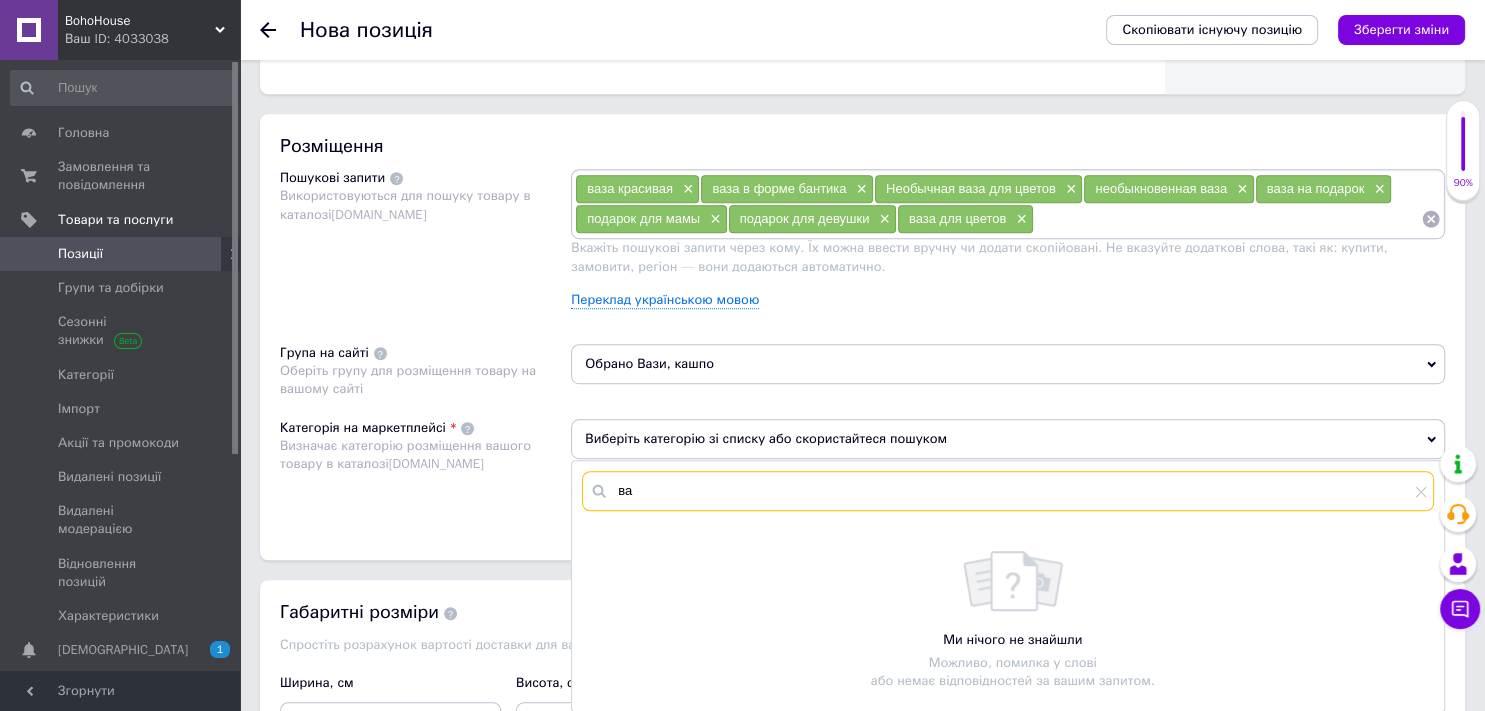 type on "в" 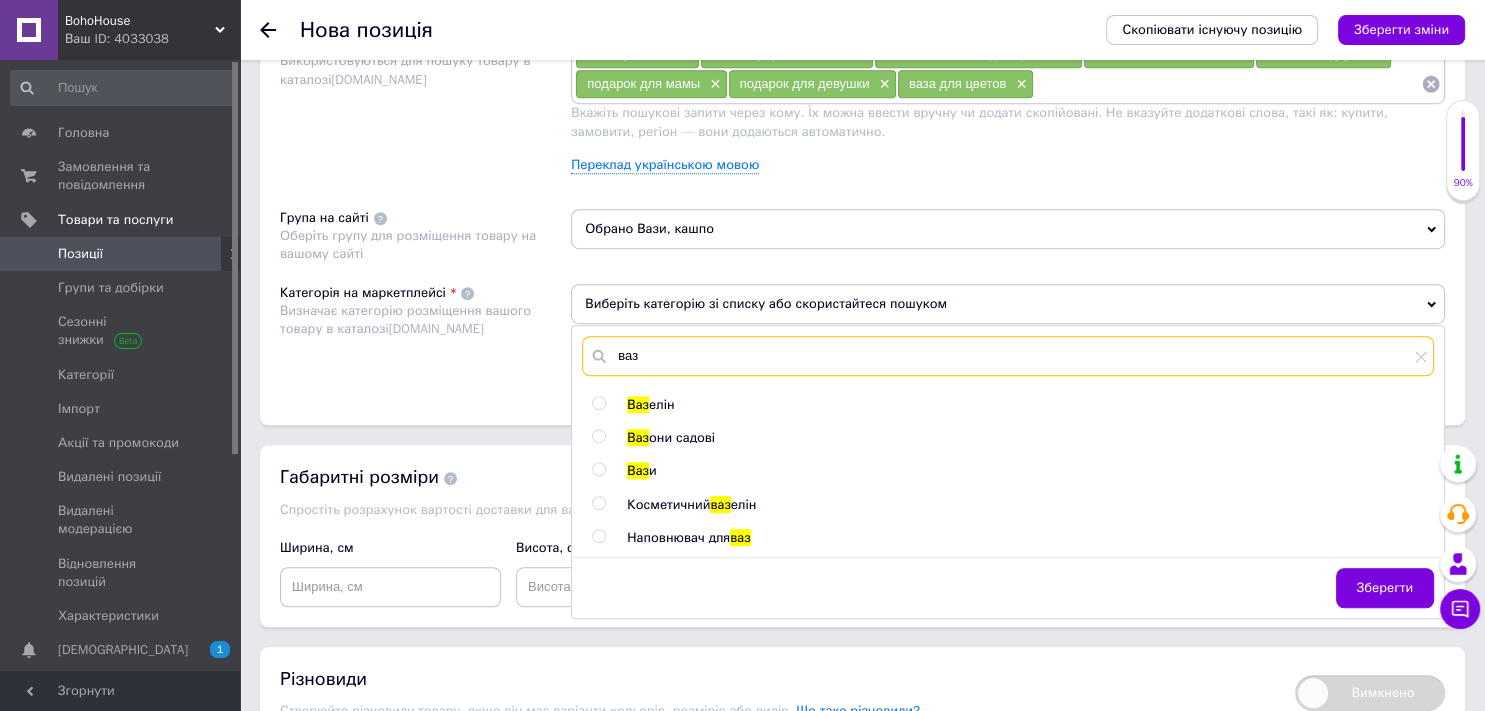 scroll, scrollTop: 1288, scrollLeft: 0, axis: vertical 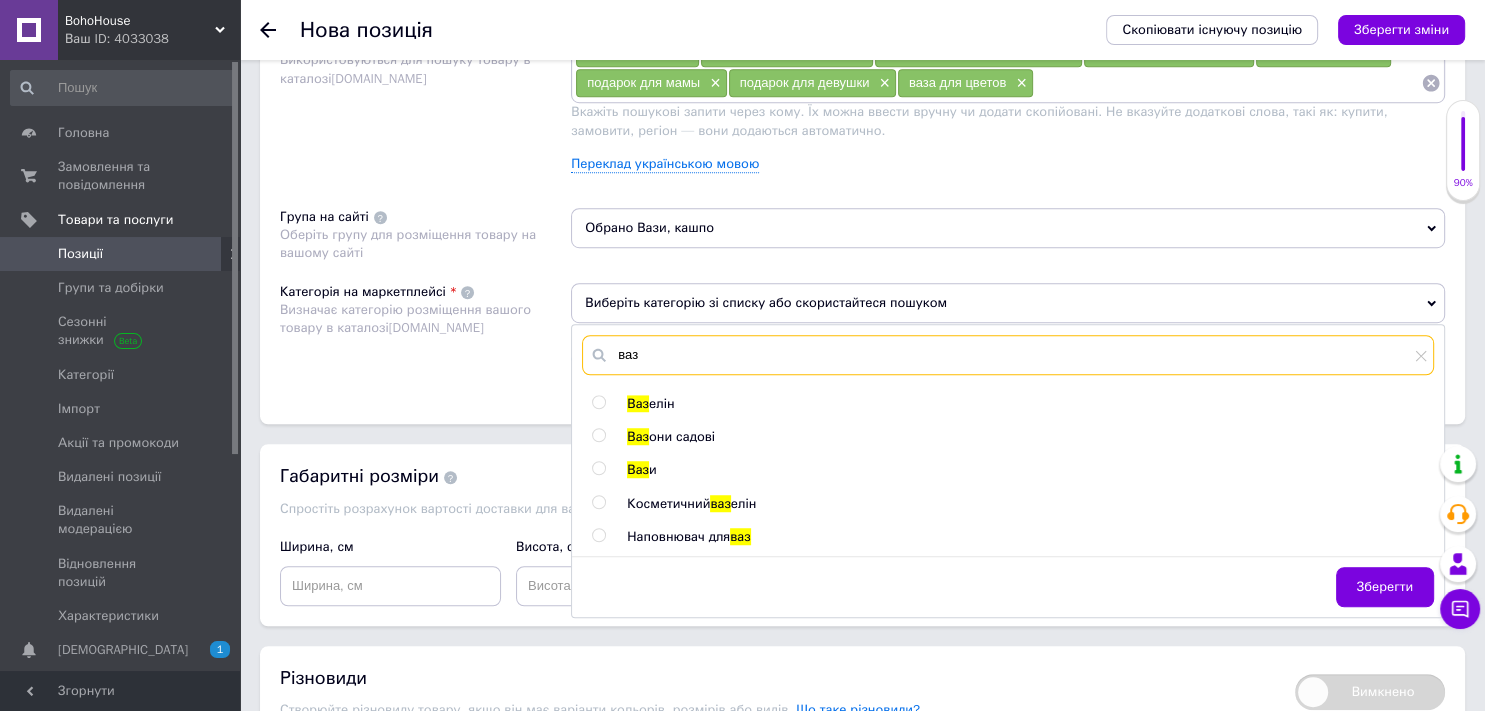 type on "ваз" 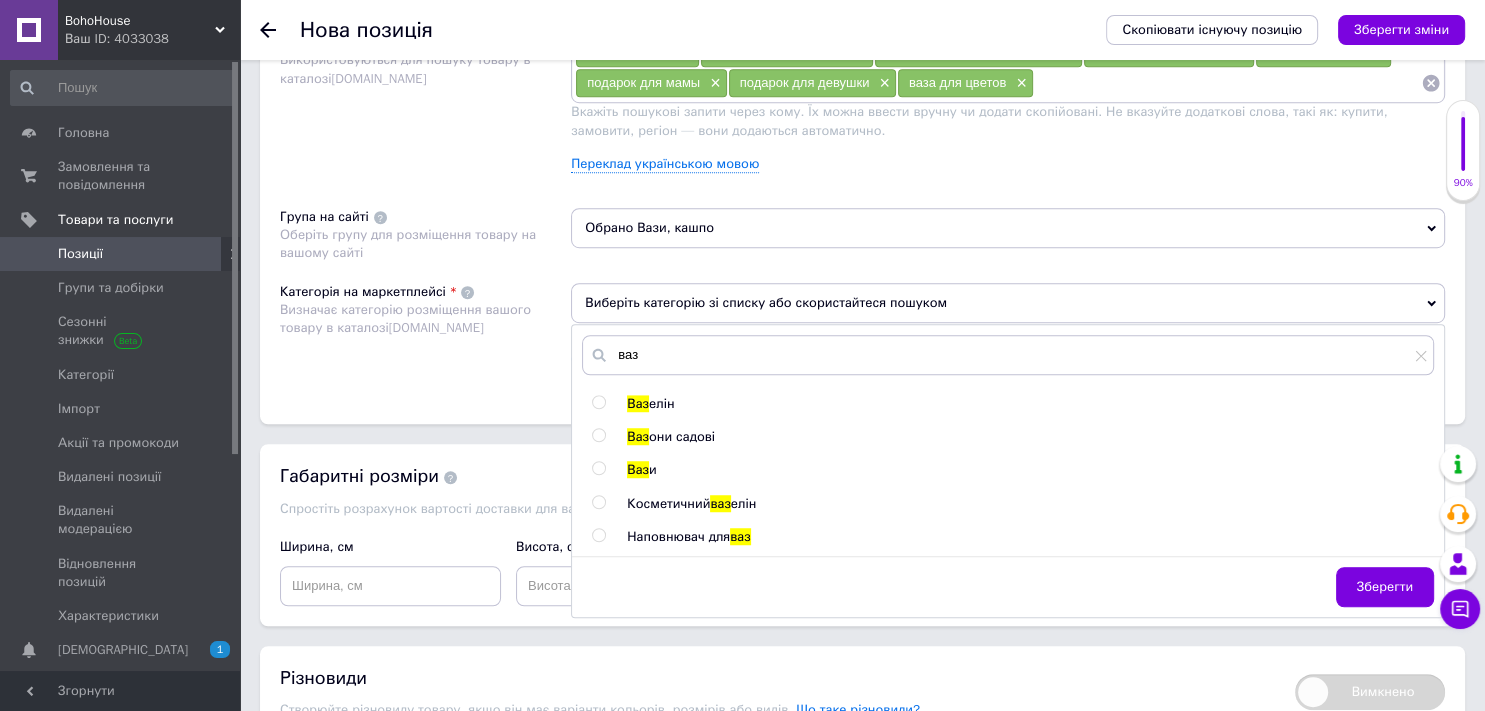click at bounding box center (598, 468) 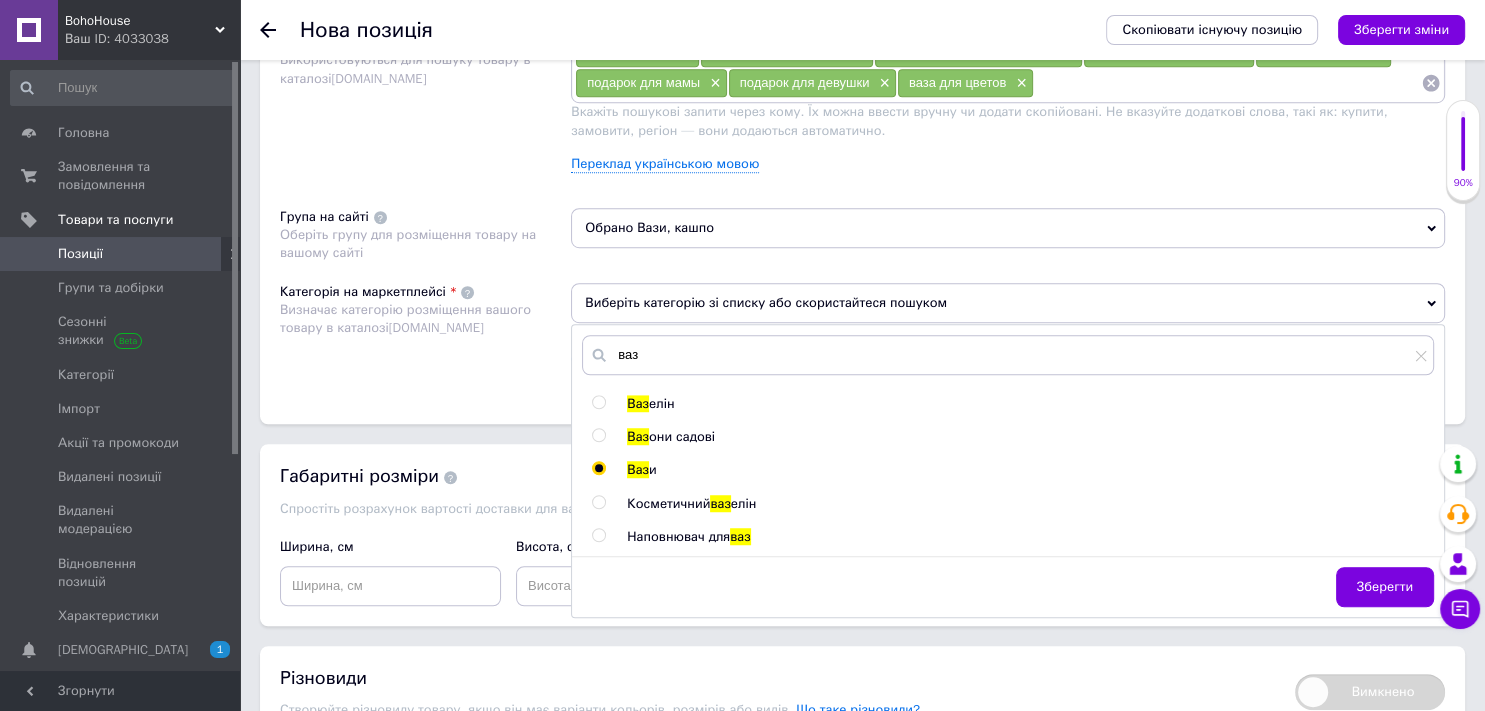 radio on "true" 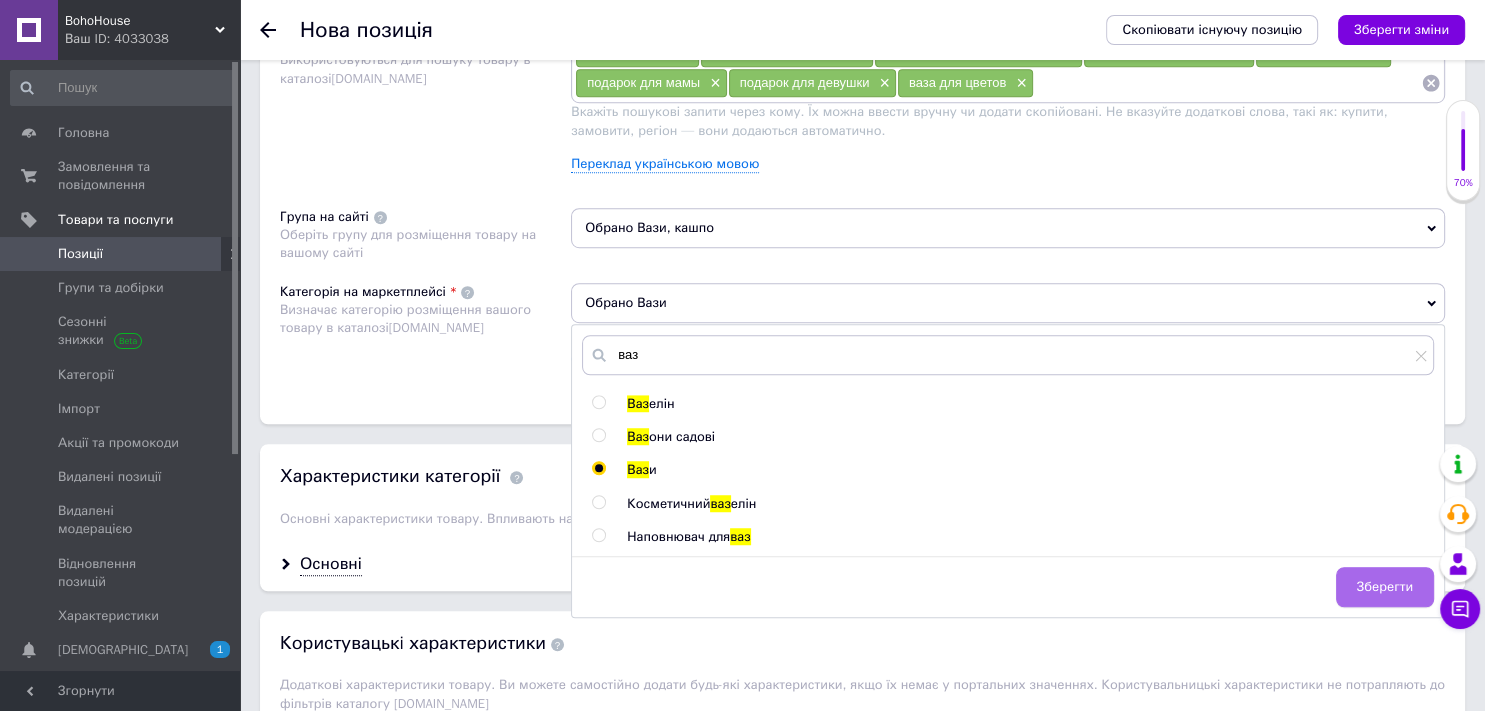 click on "Зберегти" at bounding box center [1385, 587] 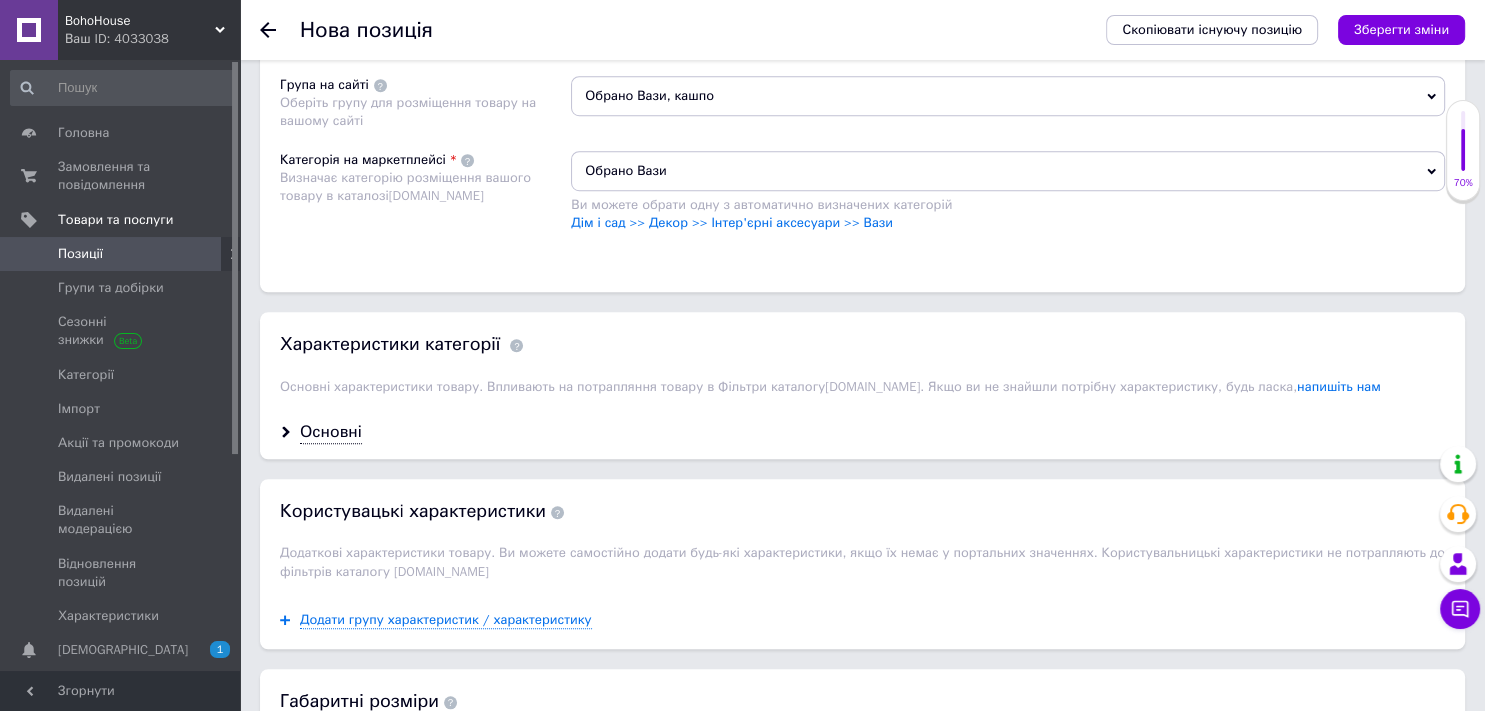 scroll, scrollTop: 1422, scrollLeft: 0, axis: vertical 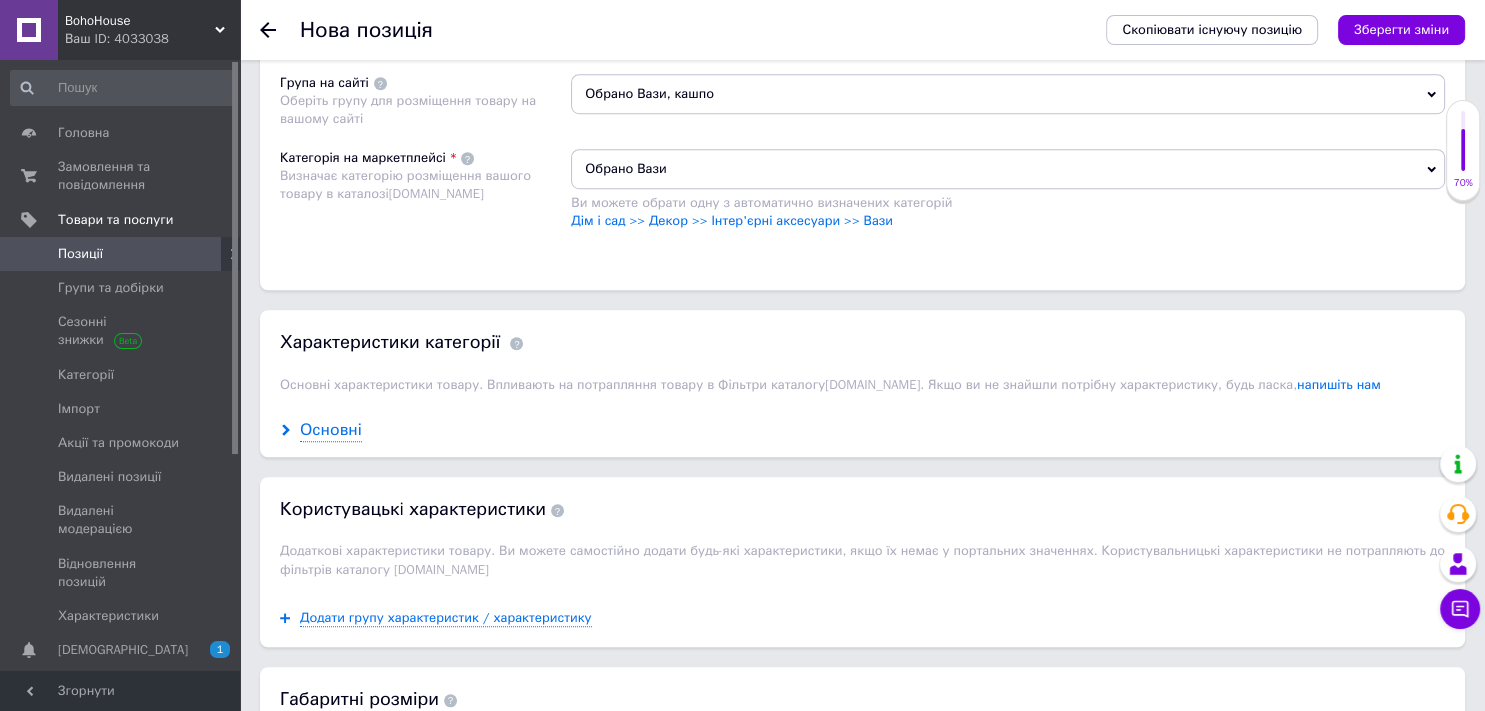 click on "Основні" at bounding box center (331, 430) 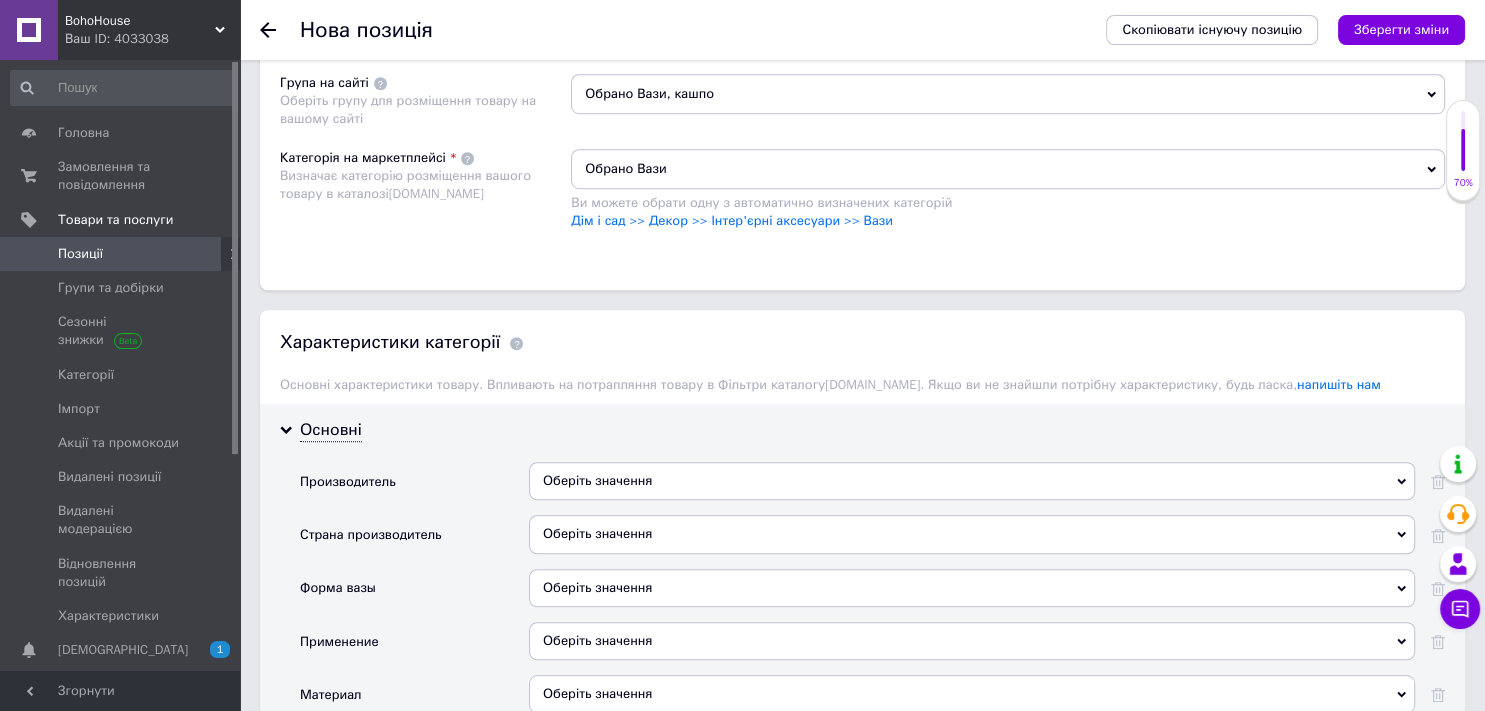 click on "Оберіть значення" at bounding box center [972, 481] 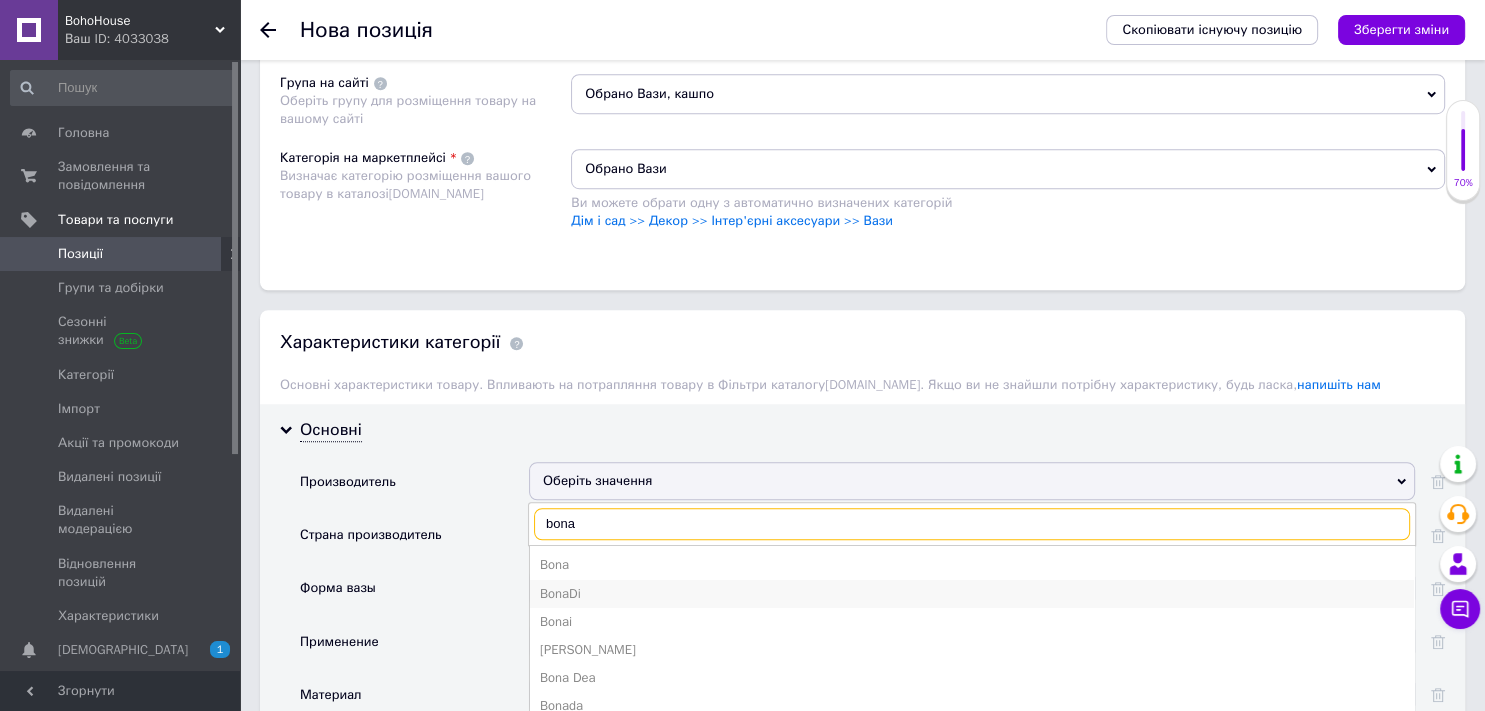 type on "bona" 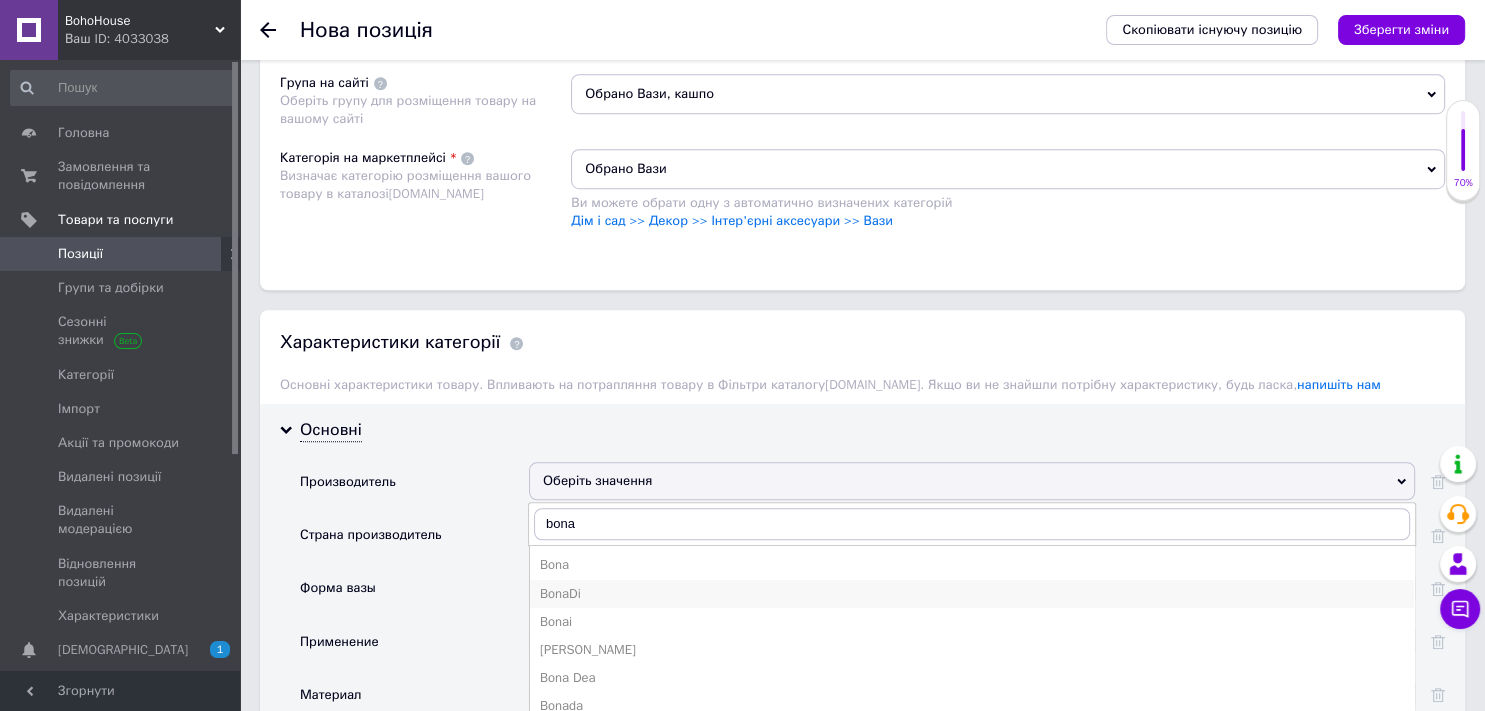 click on "BonaDi" at bounding box center [972, 594] 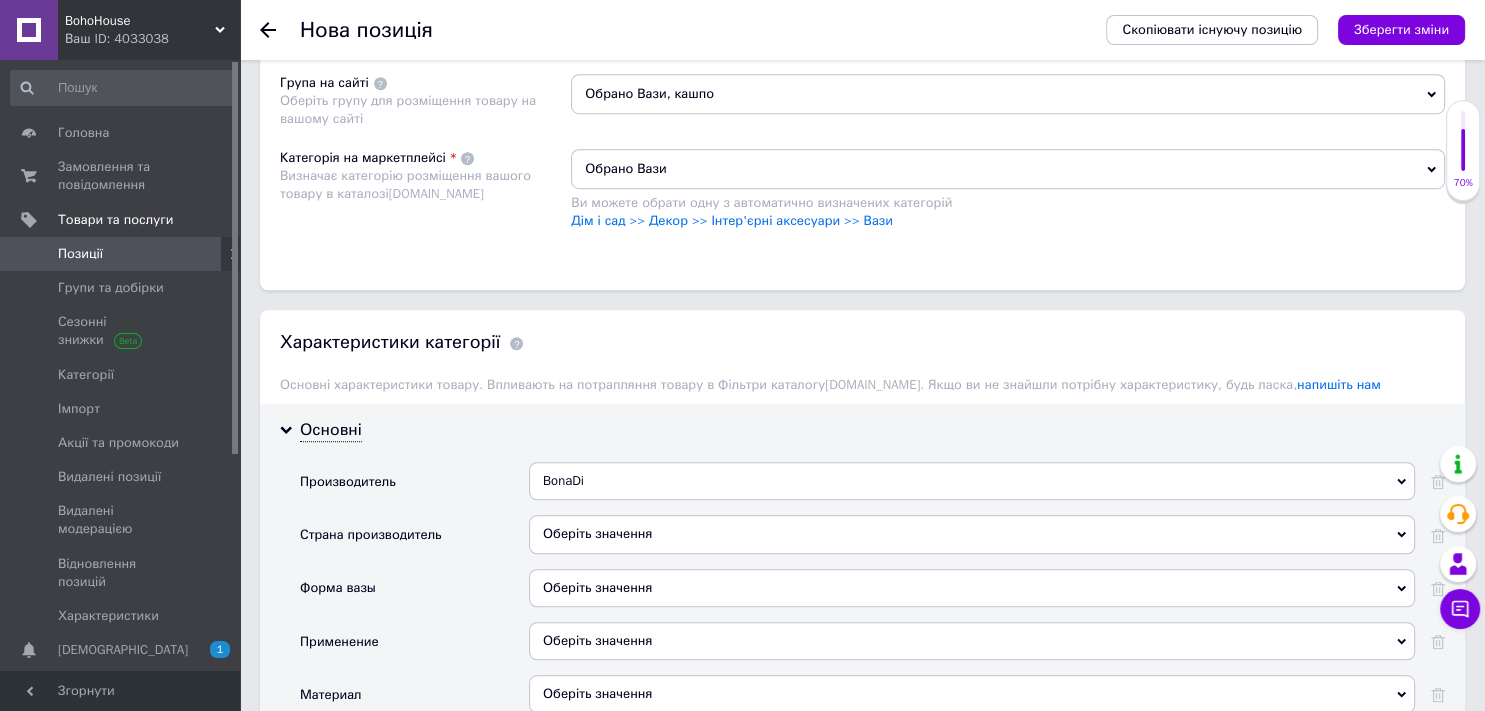 click on "Оберіть значення" at bounding box center [972, 534] 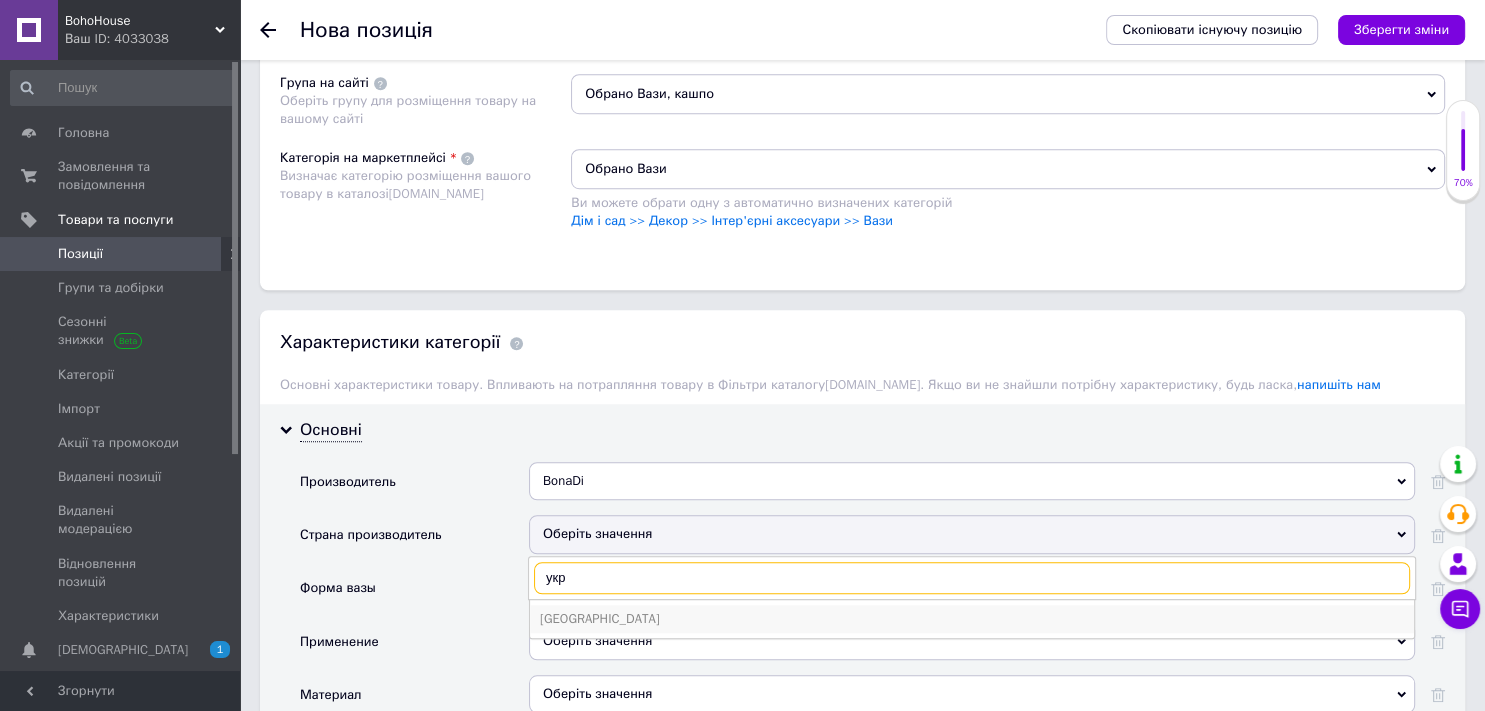 type on "укр" 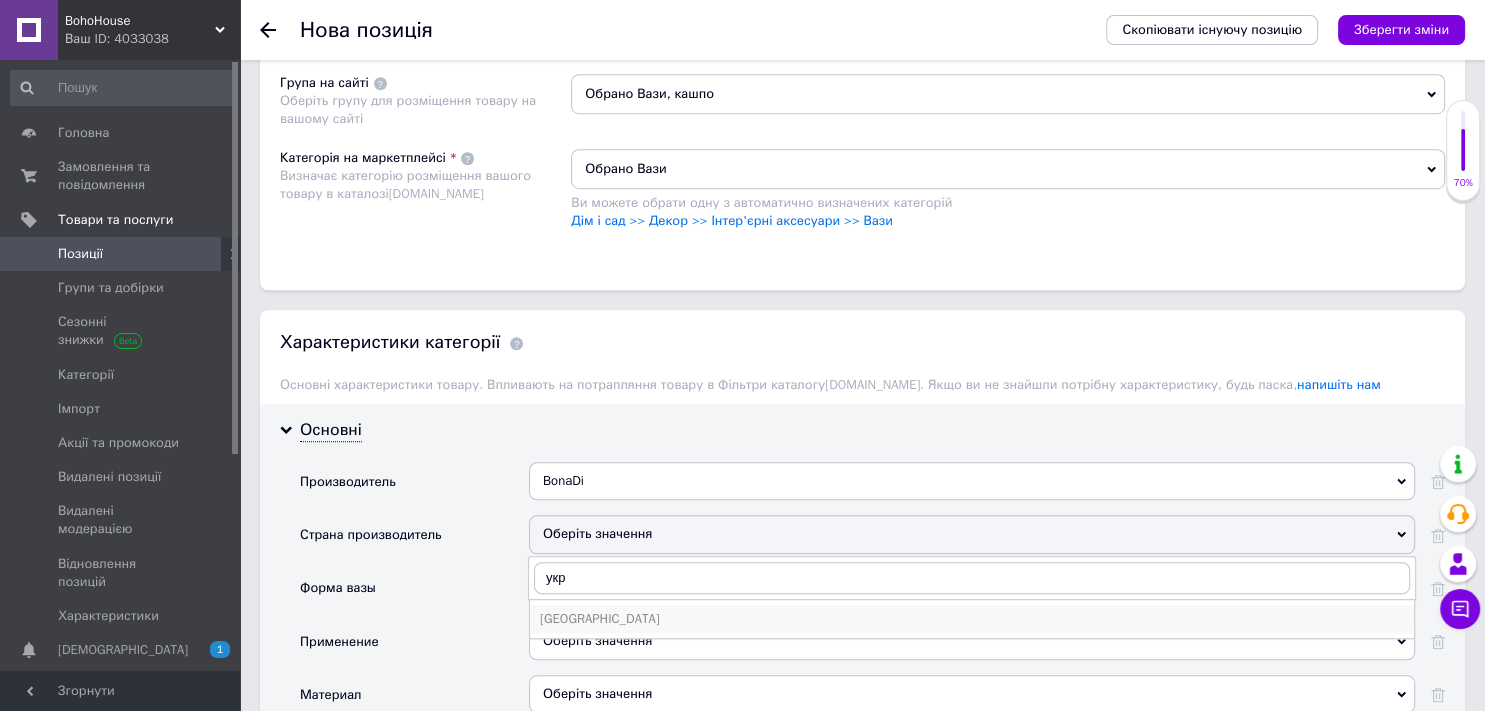click on "[GEOGRAPHIC_DATA]" at bounding box center (972, 619) 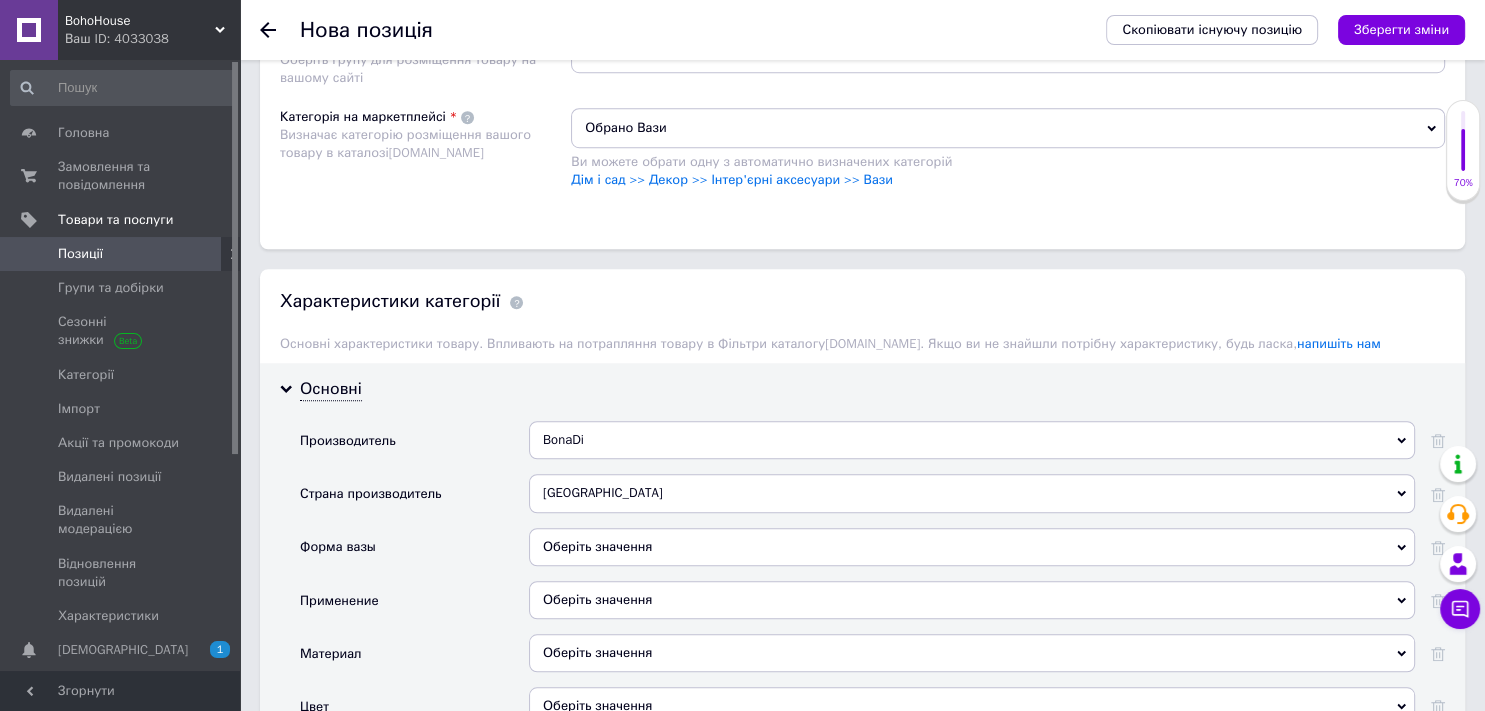 scroll, scrollTop: 1466, scrollLeft: 0, axis: vertical 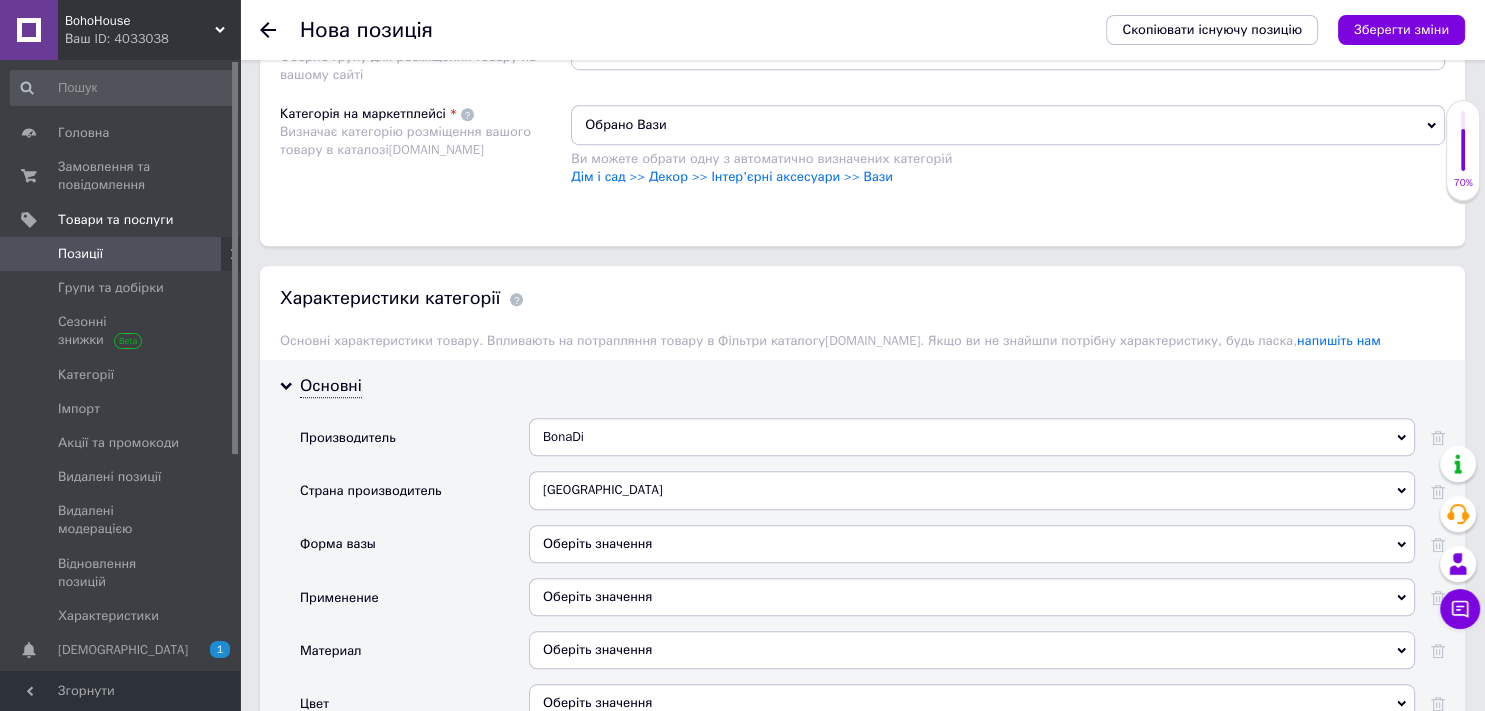 click on "Оберіть значення" at bounding box center (972, 544) 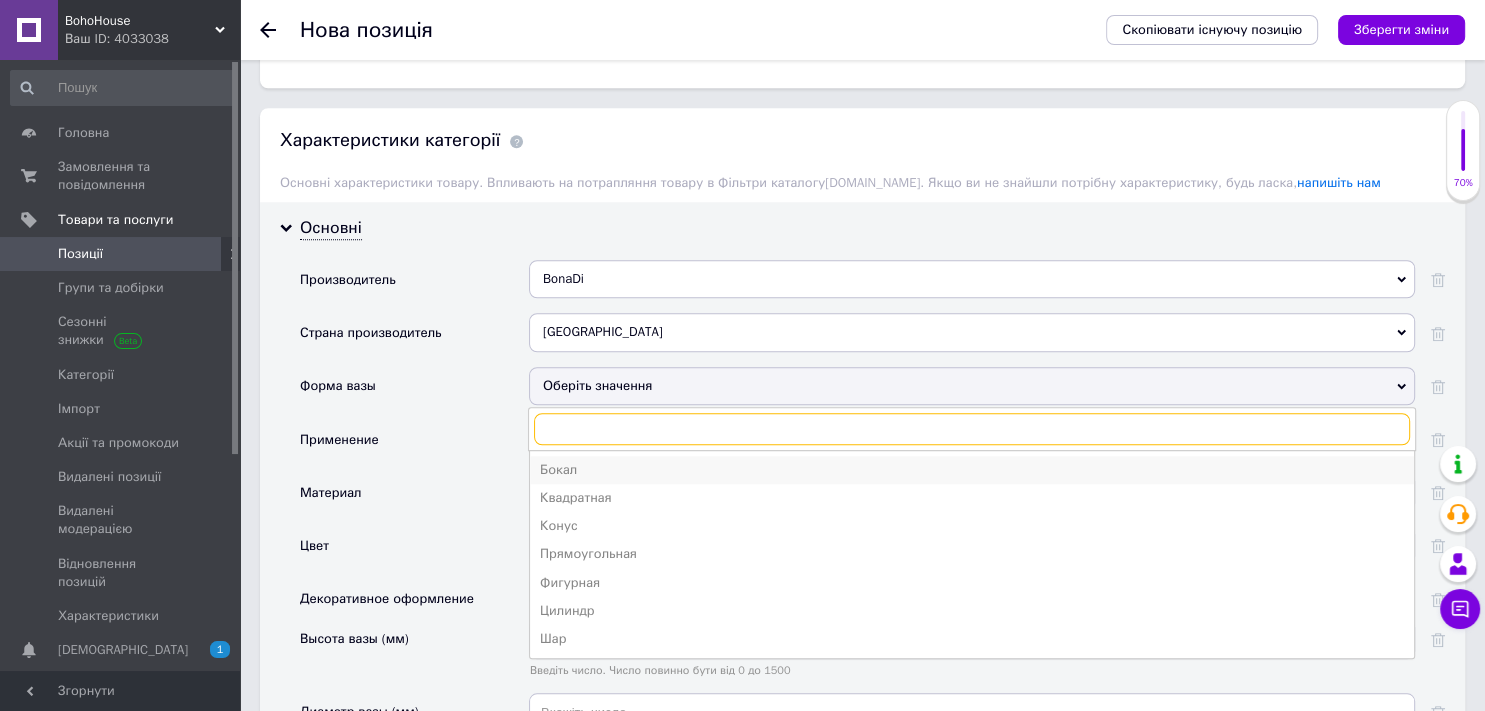 scroll, scrollTop: 1628, scrollLeft: 0, axis: vertical 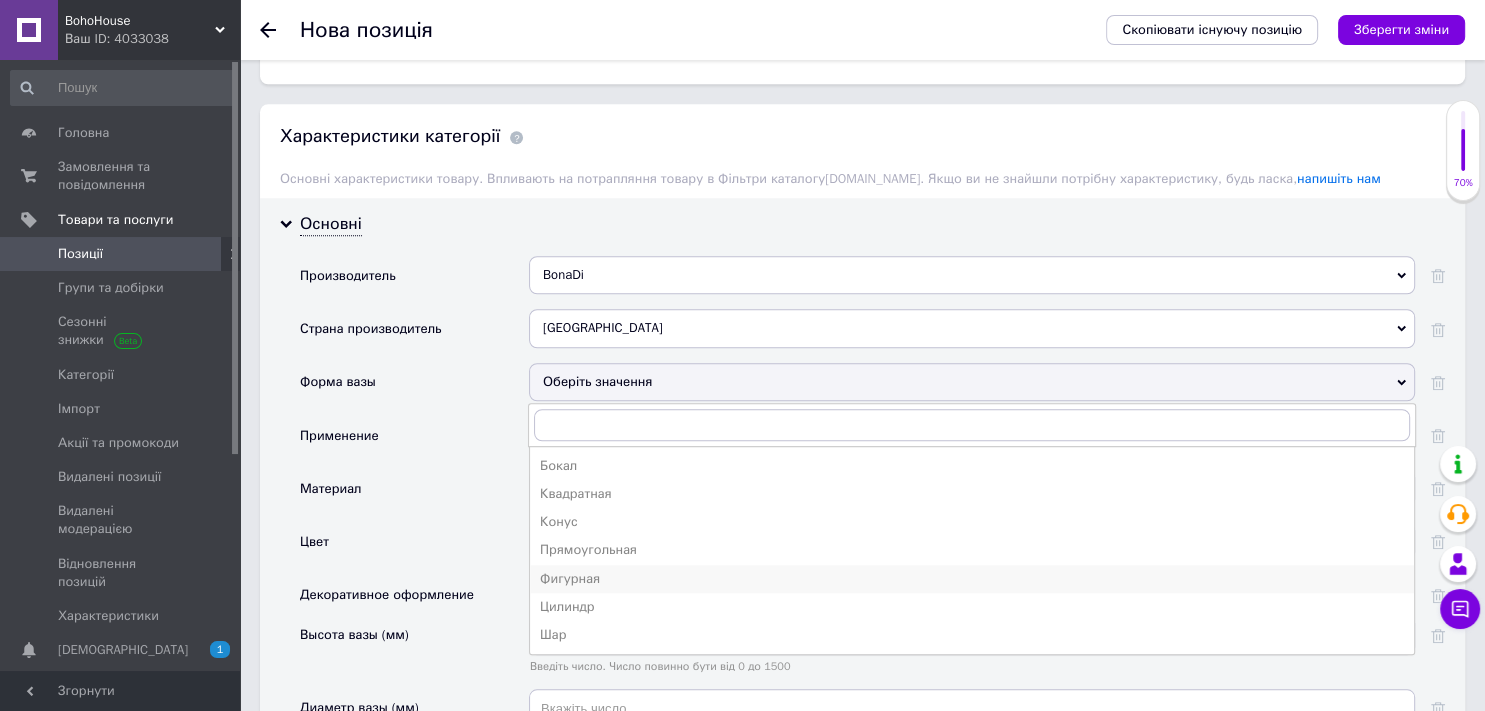 click on "Фигурная" at bounding box center (972, 579) 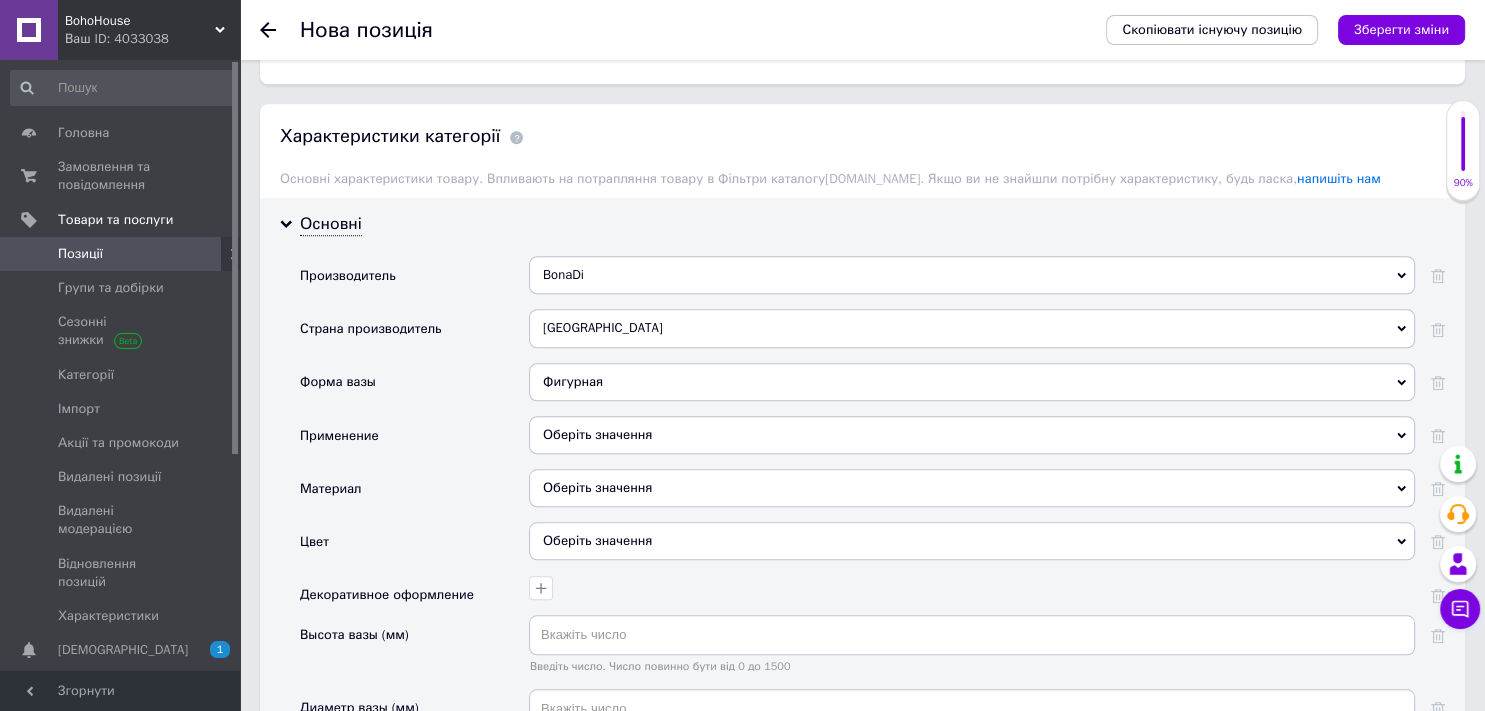 click on "Оберіть значення" at bounding box center [972, 488] 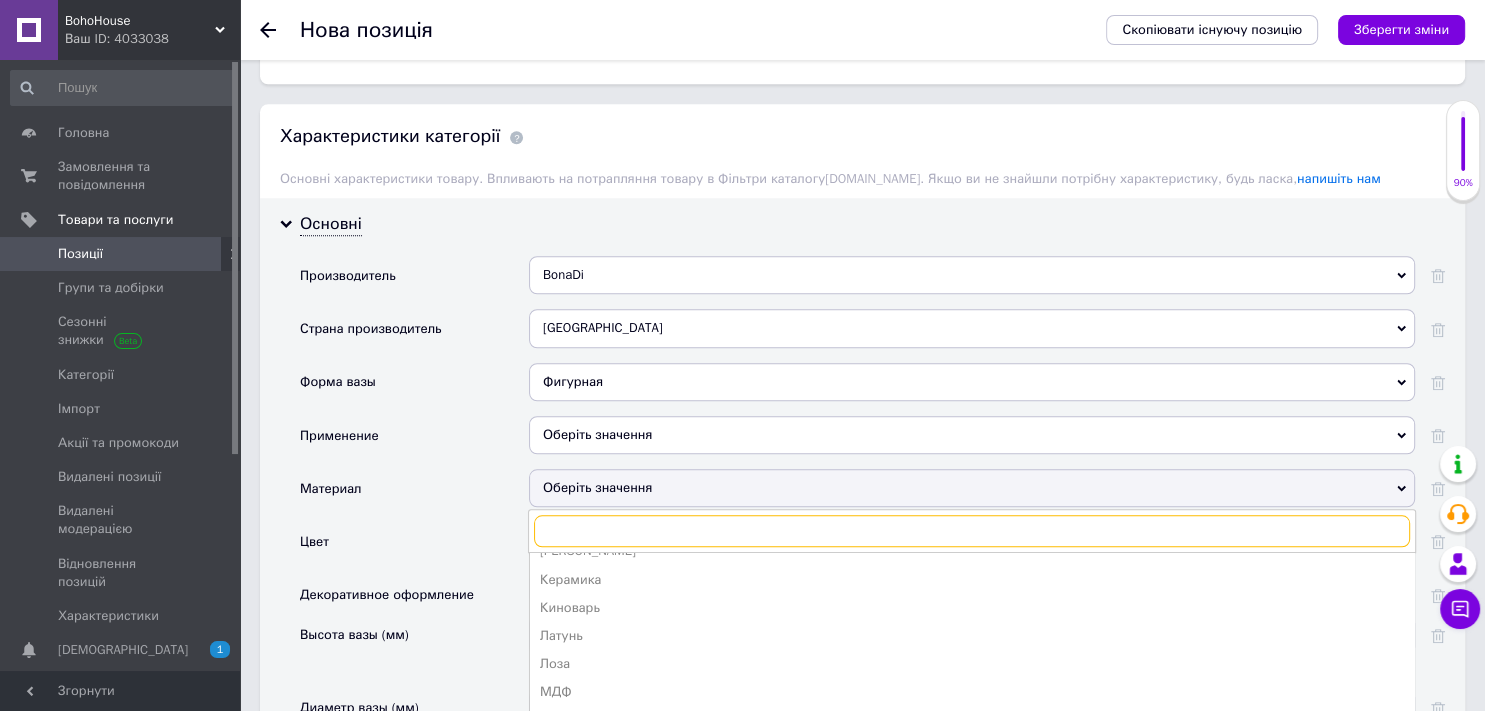 scroll, scrollTop: 358, scrollLeft: 0, axis: vertical 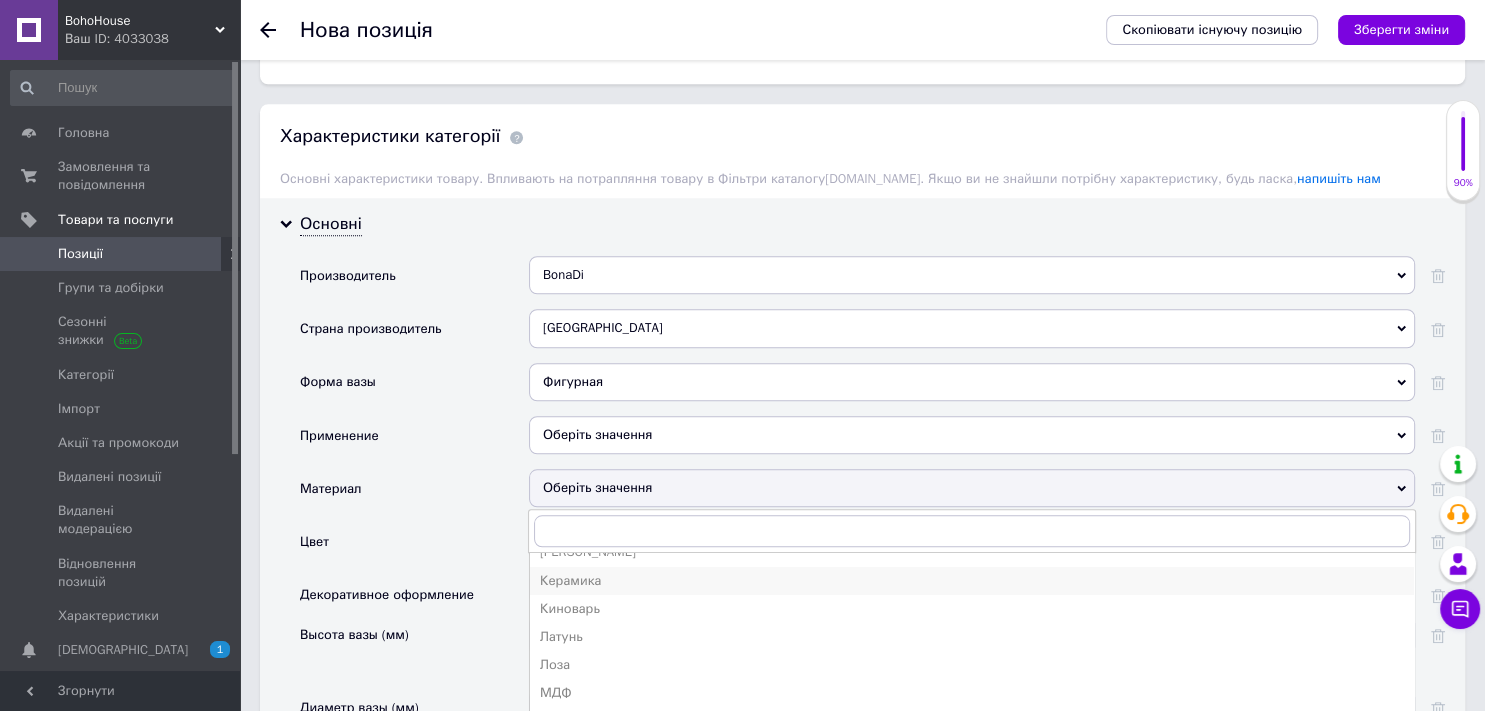 click on "Керамика" at bounding box center [972, 581] 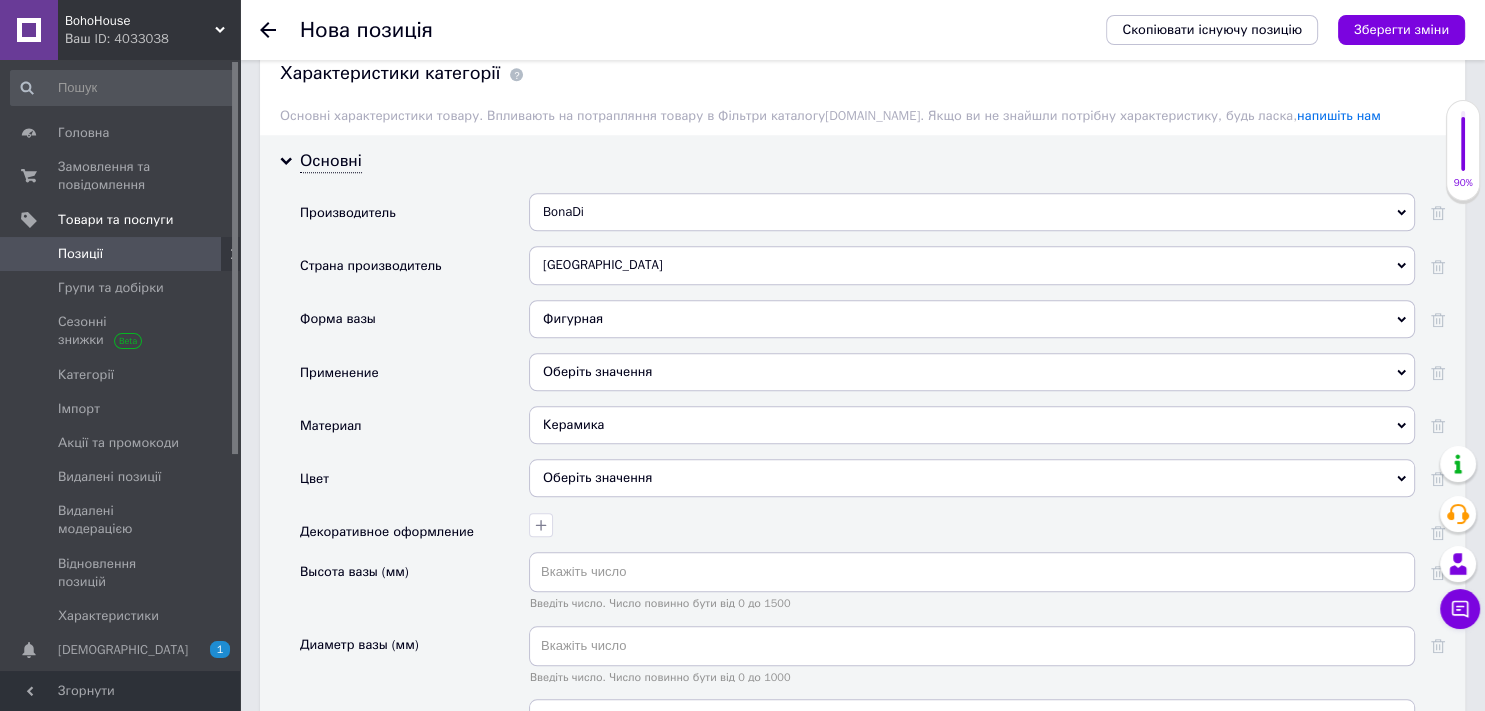 scroll, scrollTop: 1698, scrollLeft: 0, axis: vertical 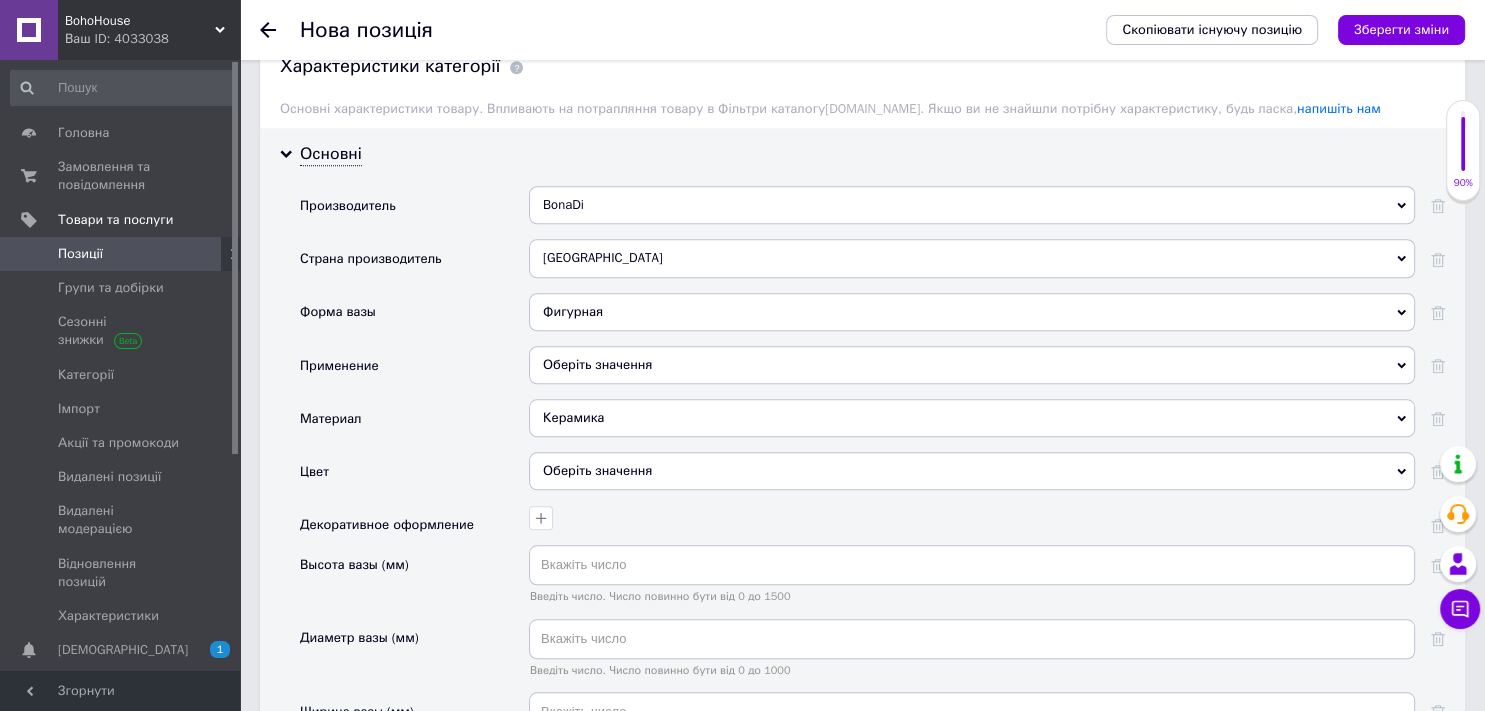 click on "Оберіть значення" at bounding box center [972, 365] 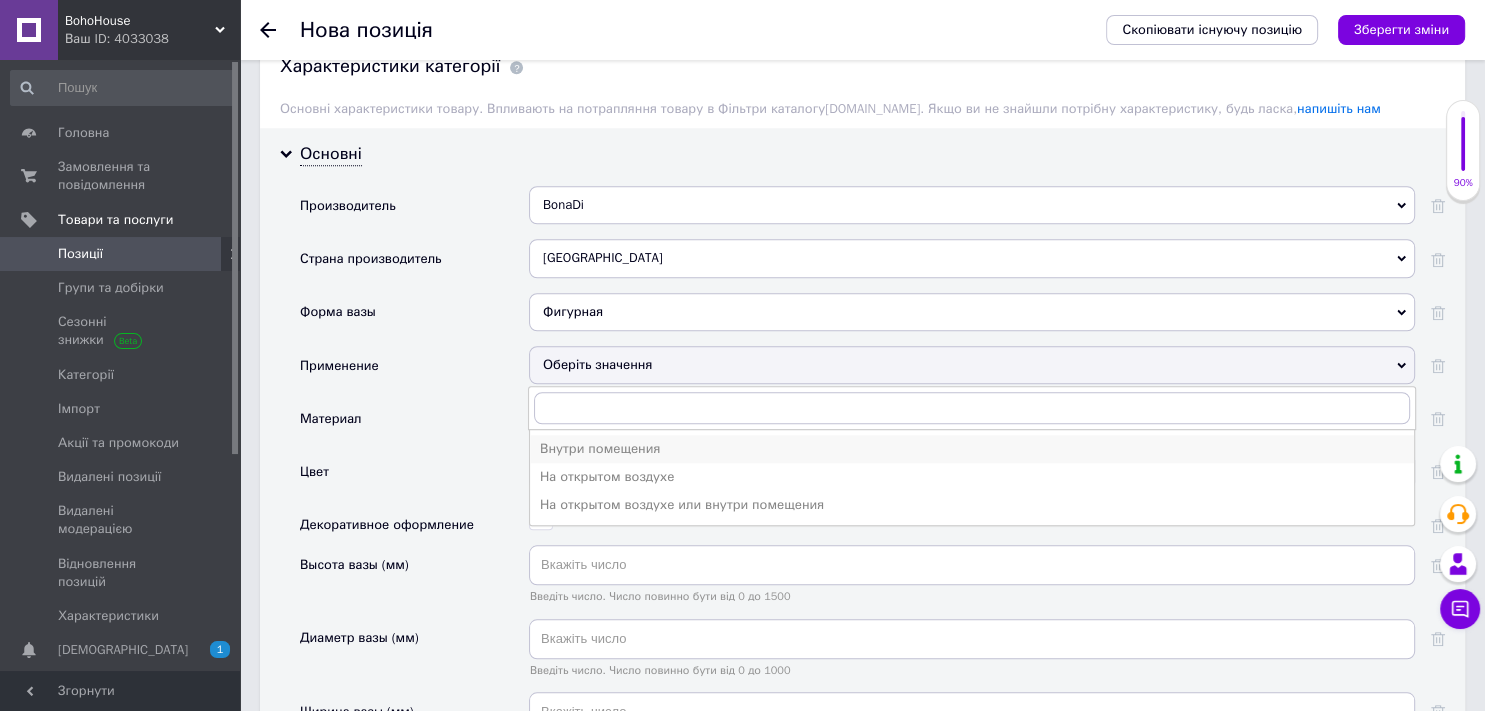 click on "Внутри помещения" at bounding box center [972, 449] 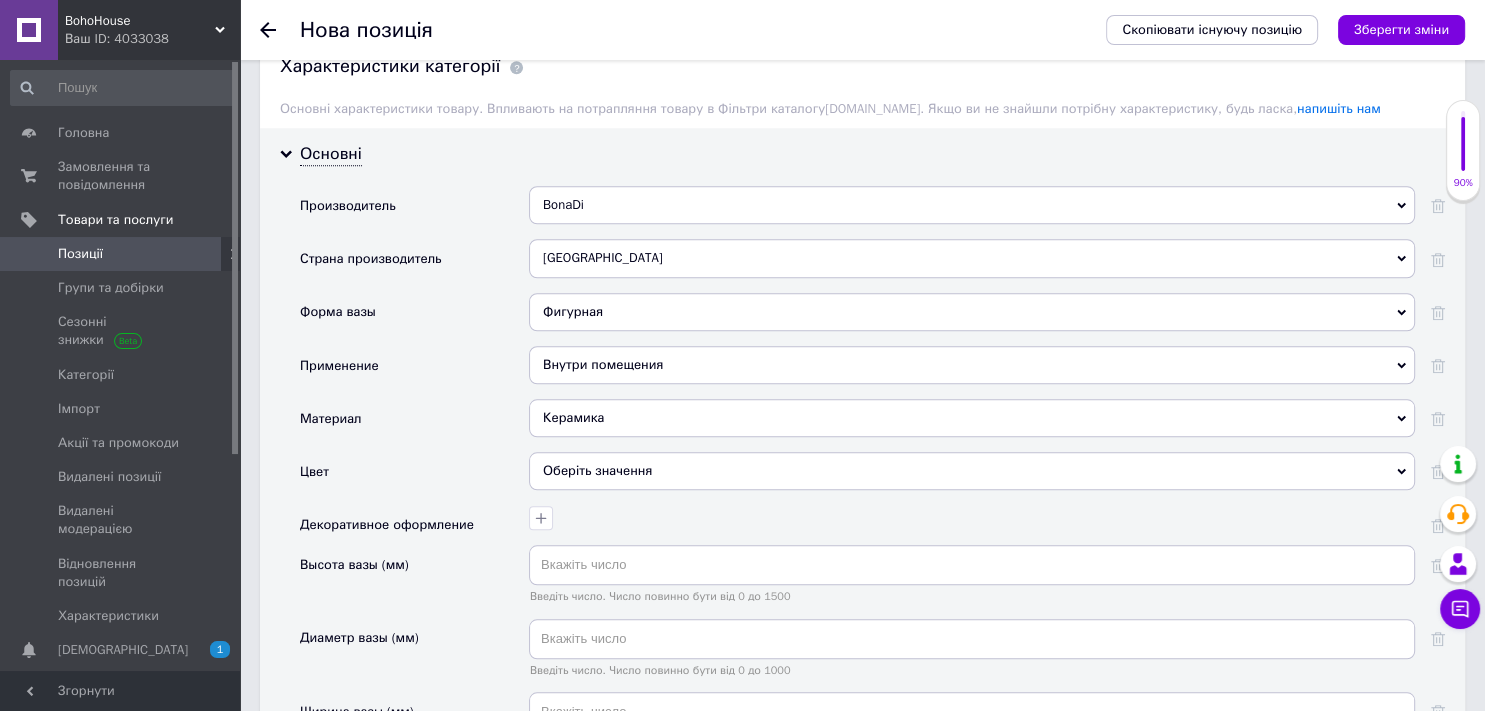 click on "Оберіть значення" at bounding box center [972, 471] 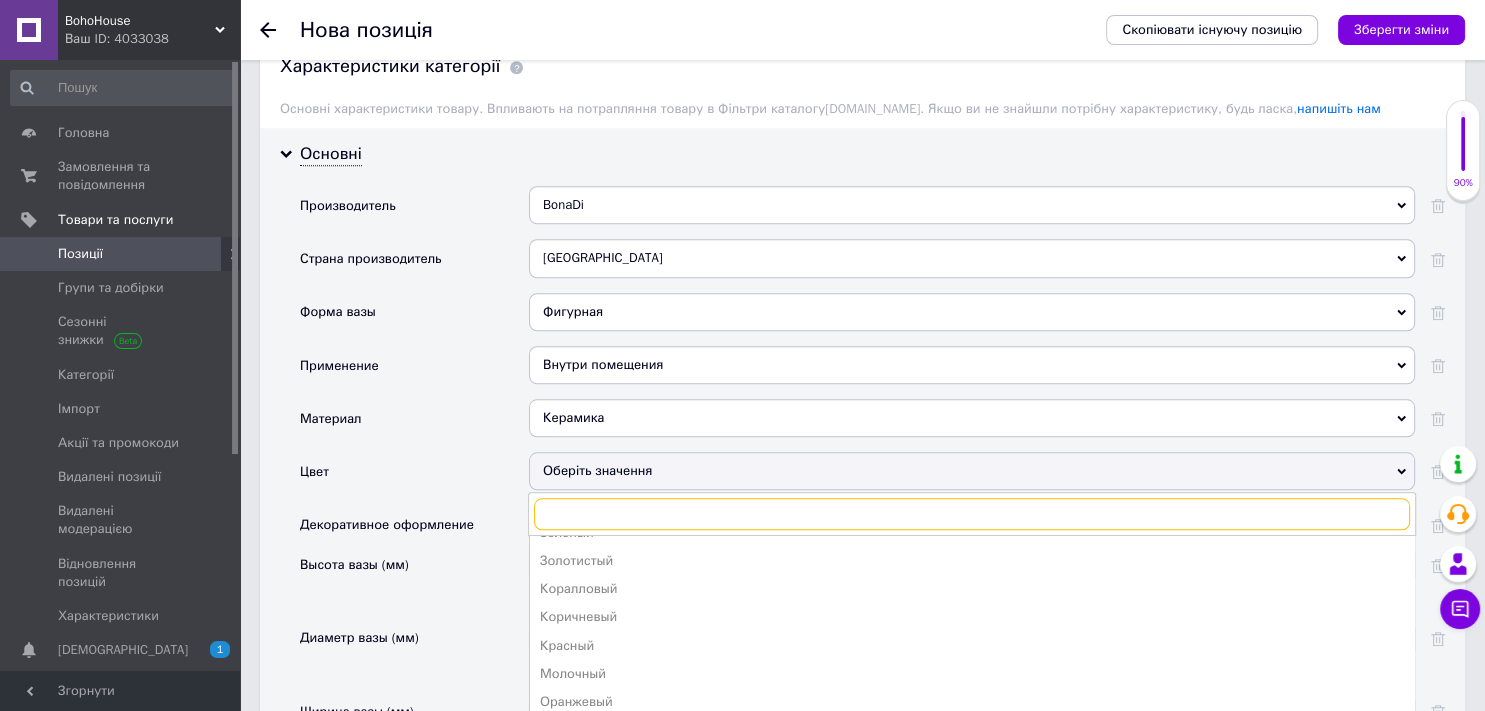 scroll, scrollTop: 272, scrollLeft: 0, axis: vertical 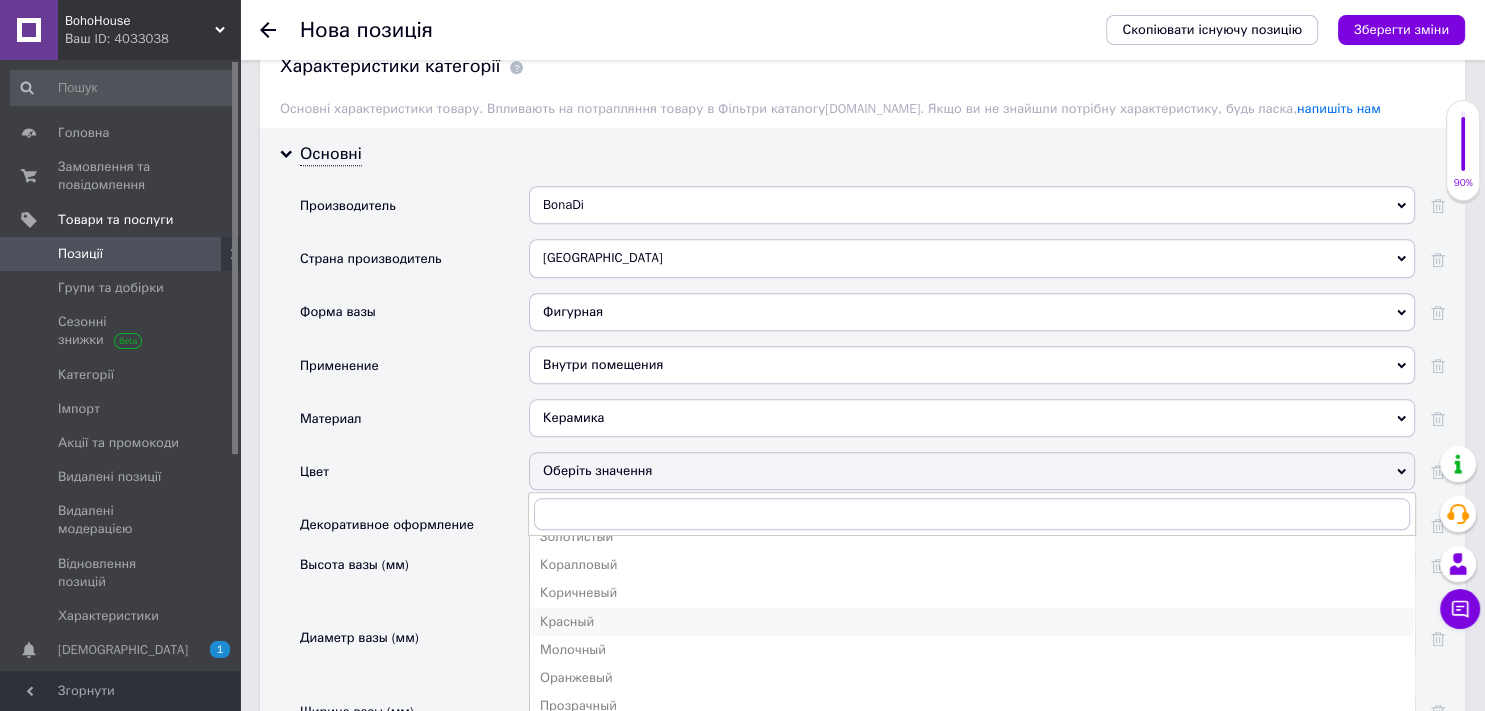 click on "Красный" at bounding box center (972, 622) 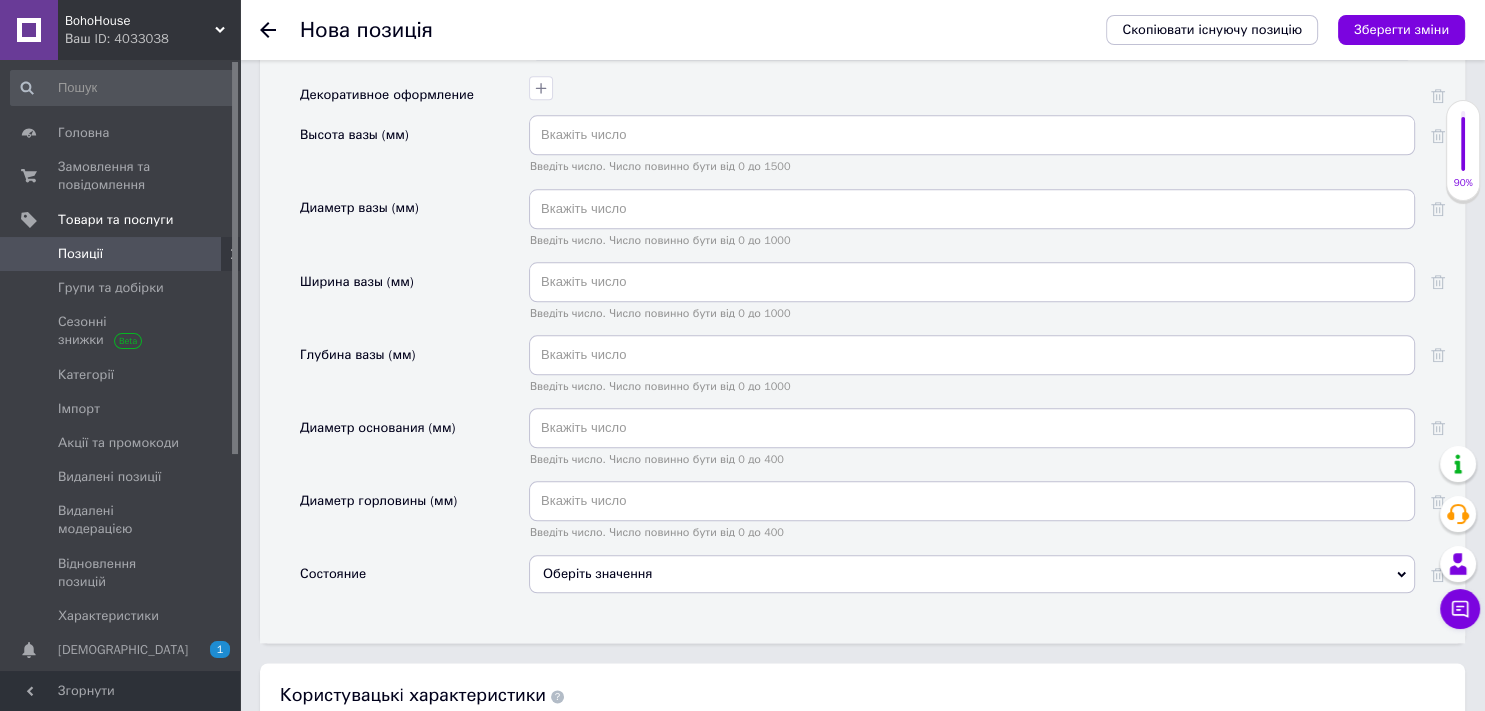 scroll, scrollTop: 2270, scrollLeft: 0, axis: vertical 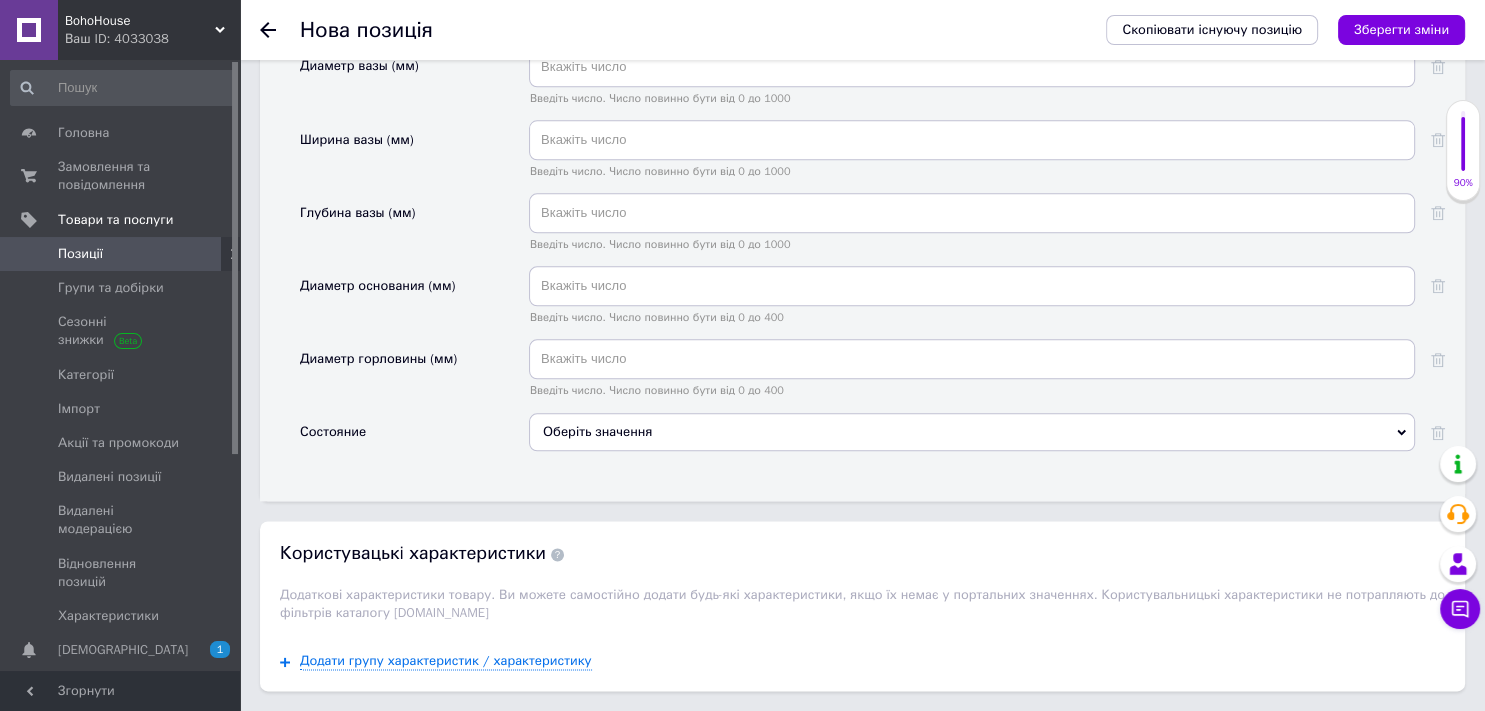 click on "Оберіть значення" at bounding box center [972, 432] 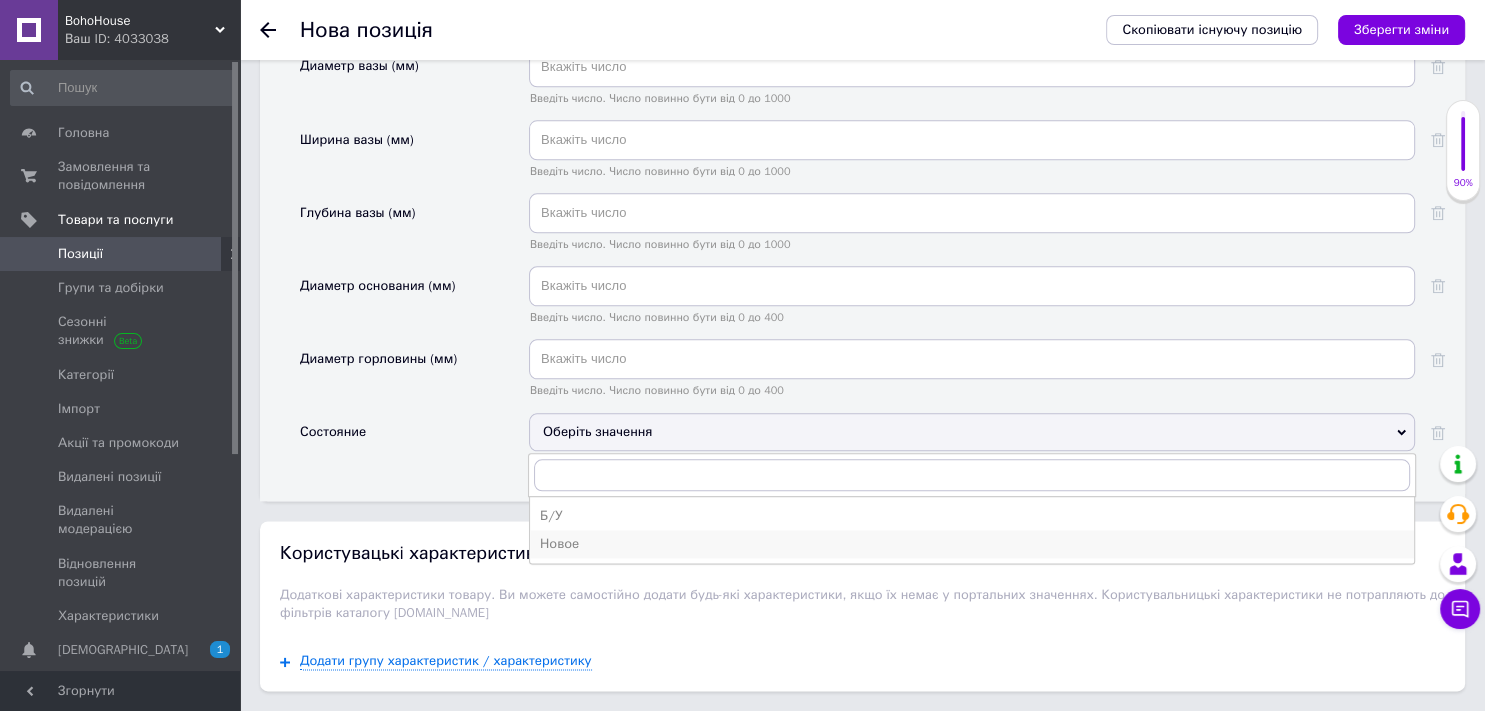 click on "Новое" at bounding box center [972, 544] 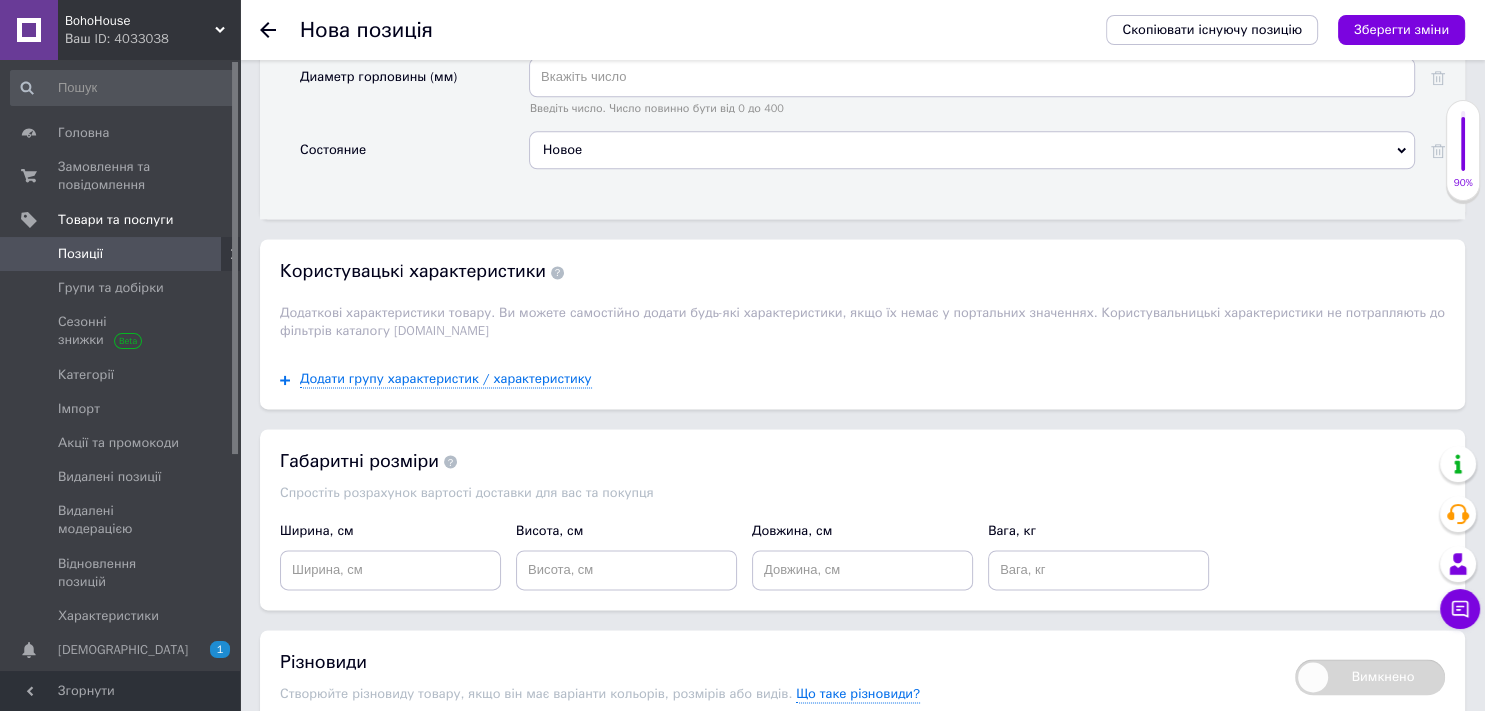 scroll, scrollTop: 2554, scrollLeft: 0, axis: vertical 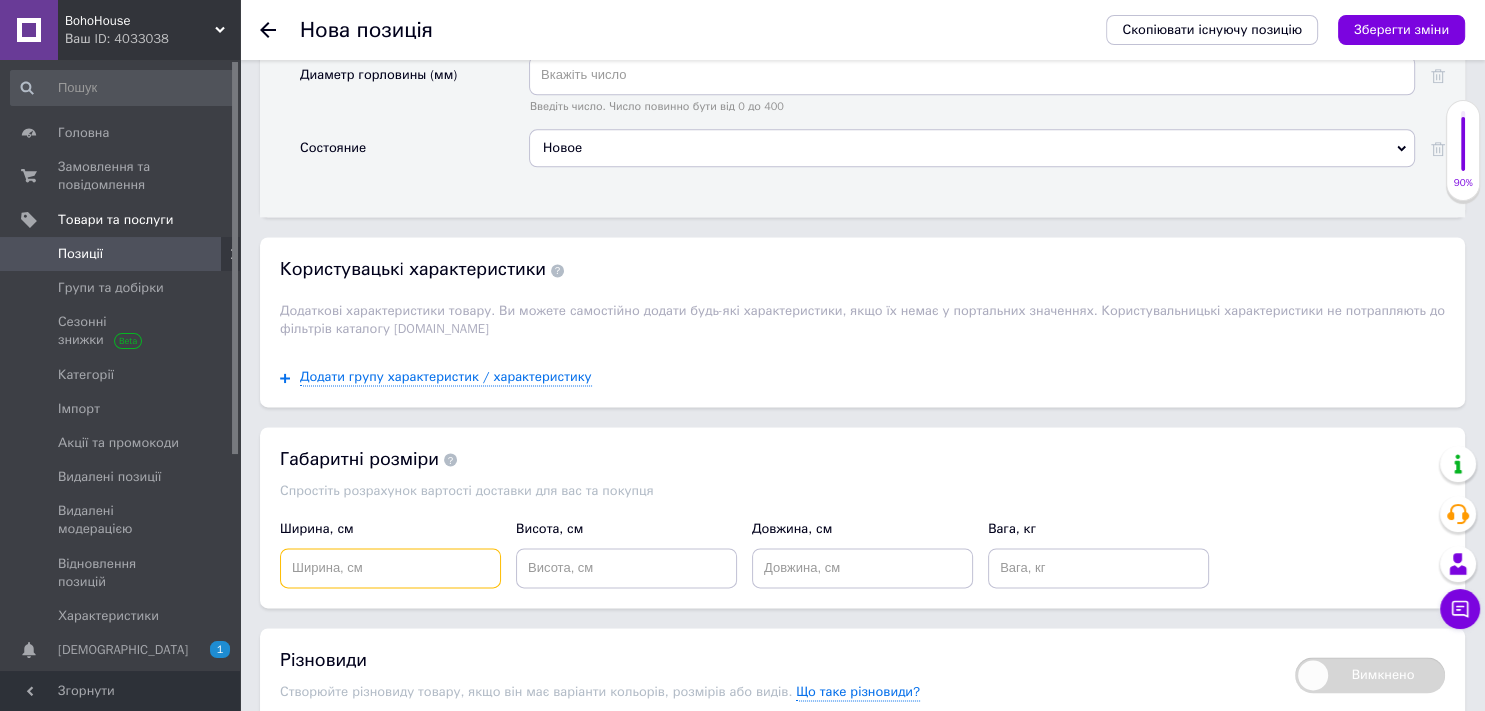 click at bounding box center (390, 568) 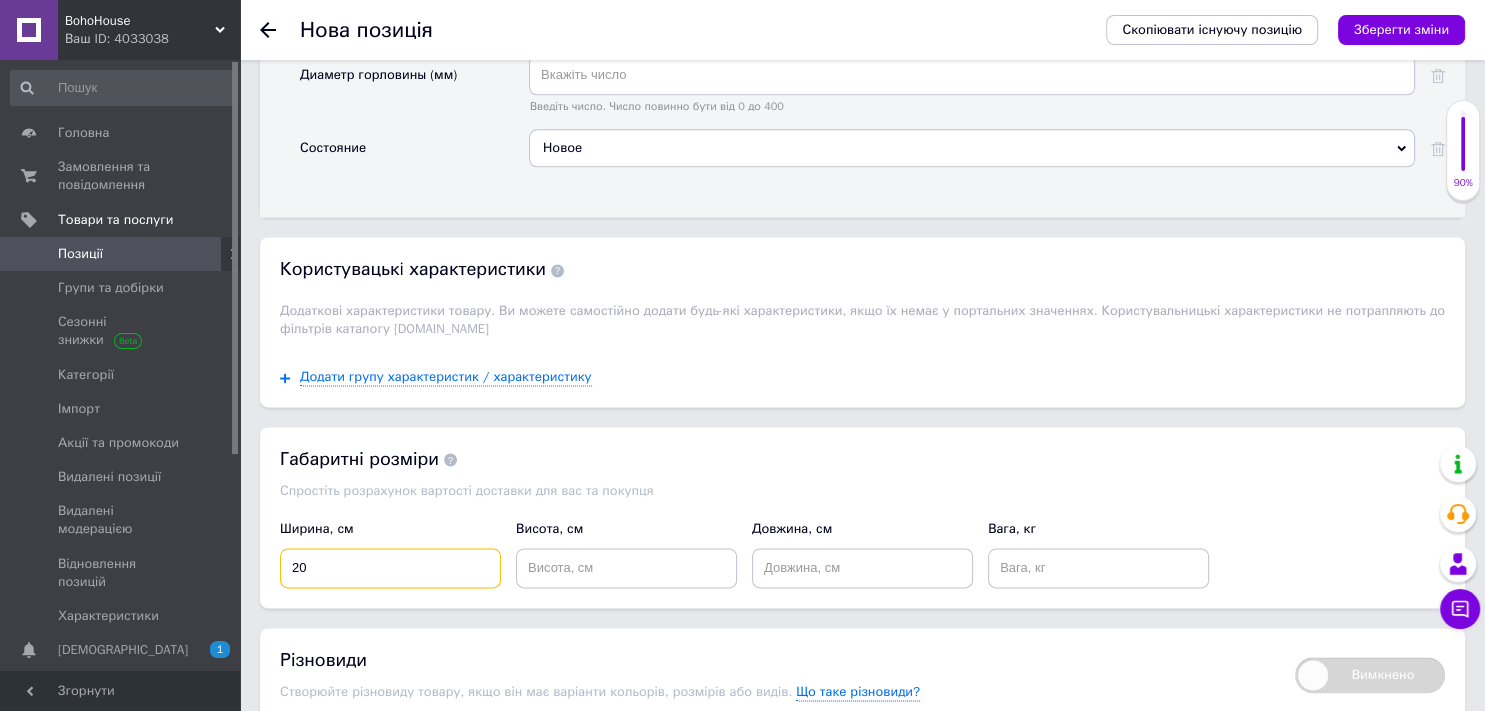 type on "20" 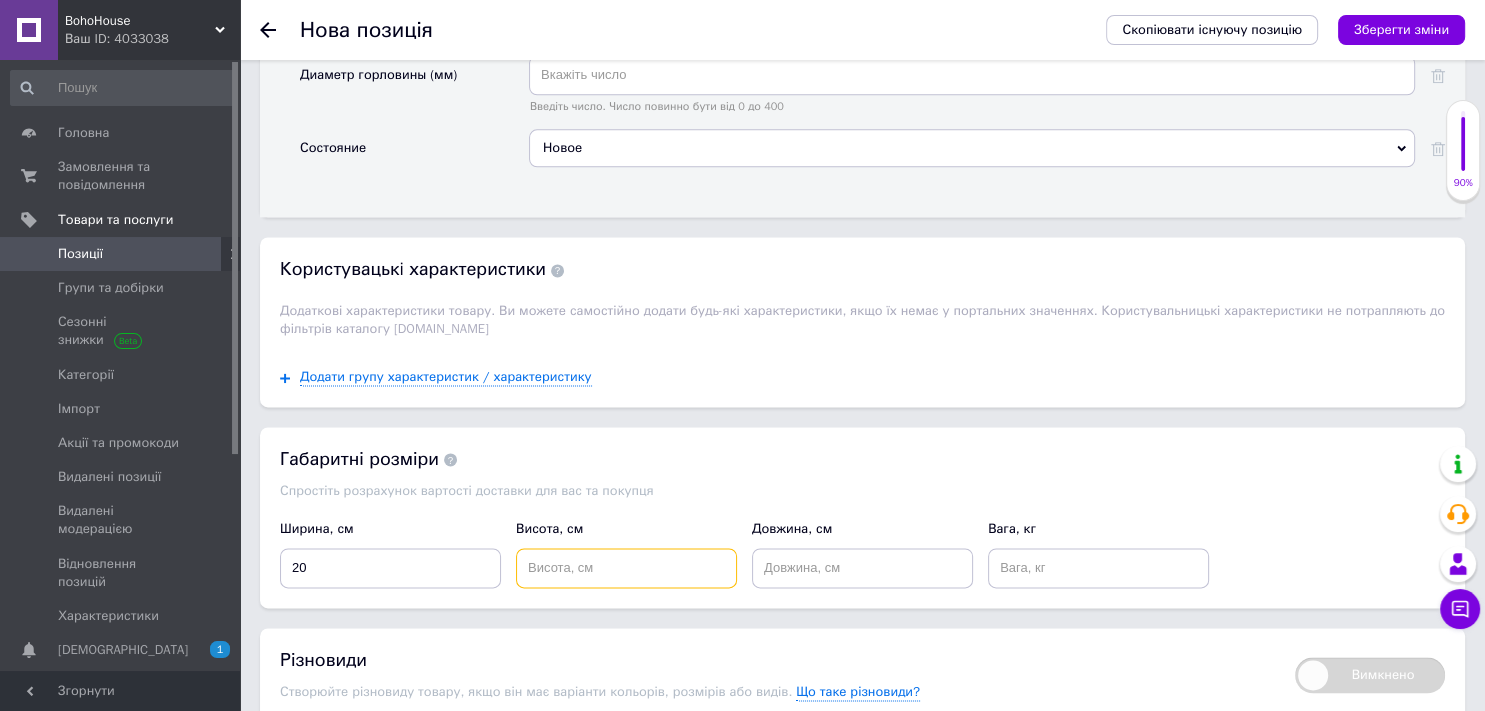 click at bounding box center [626, 568] 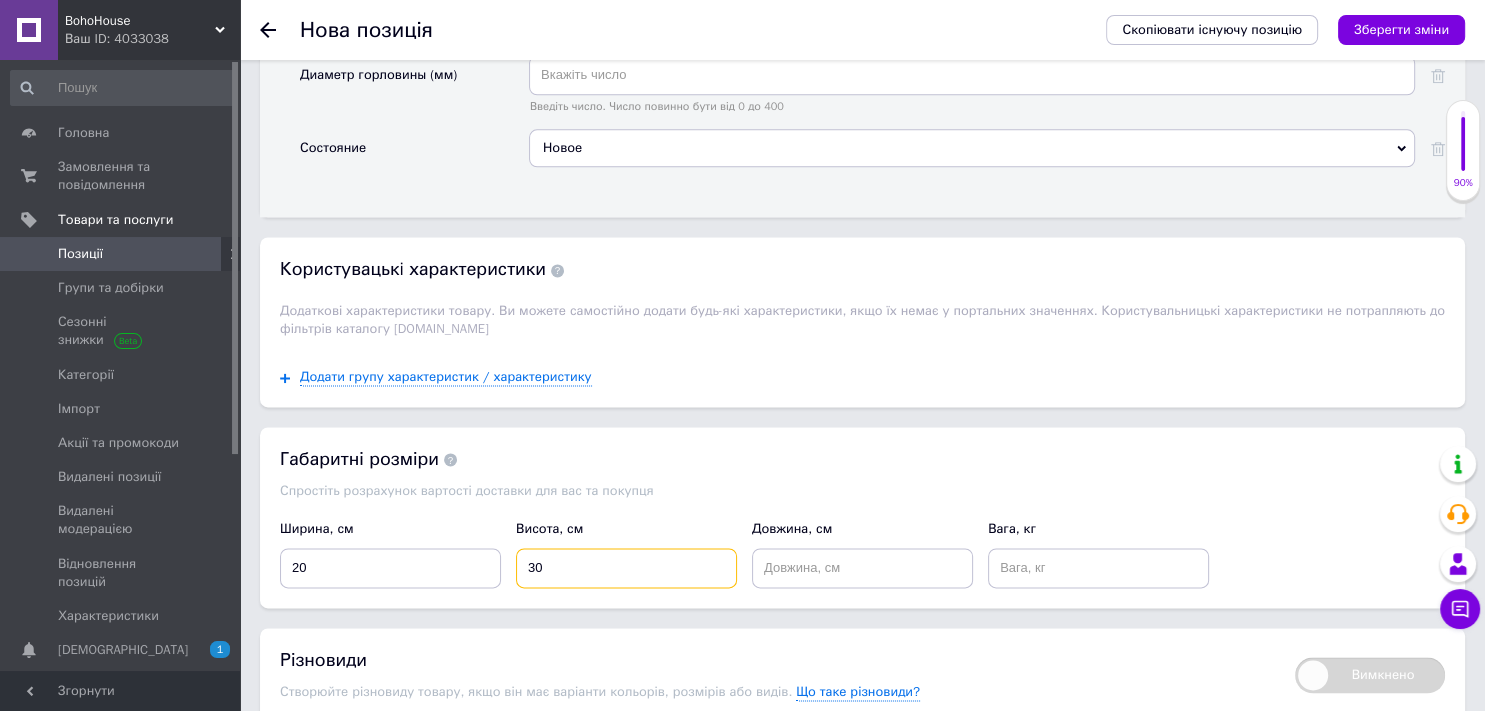 type on "30" 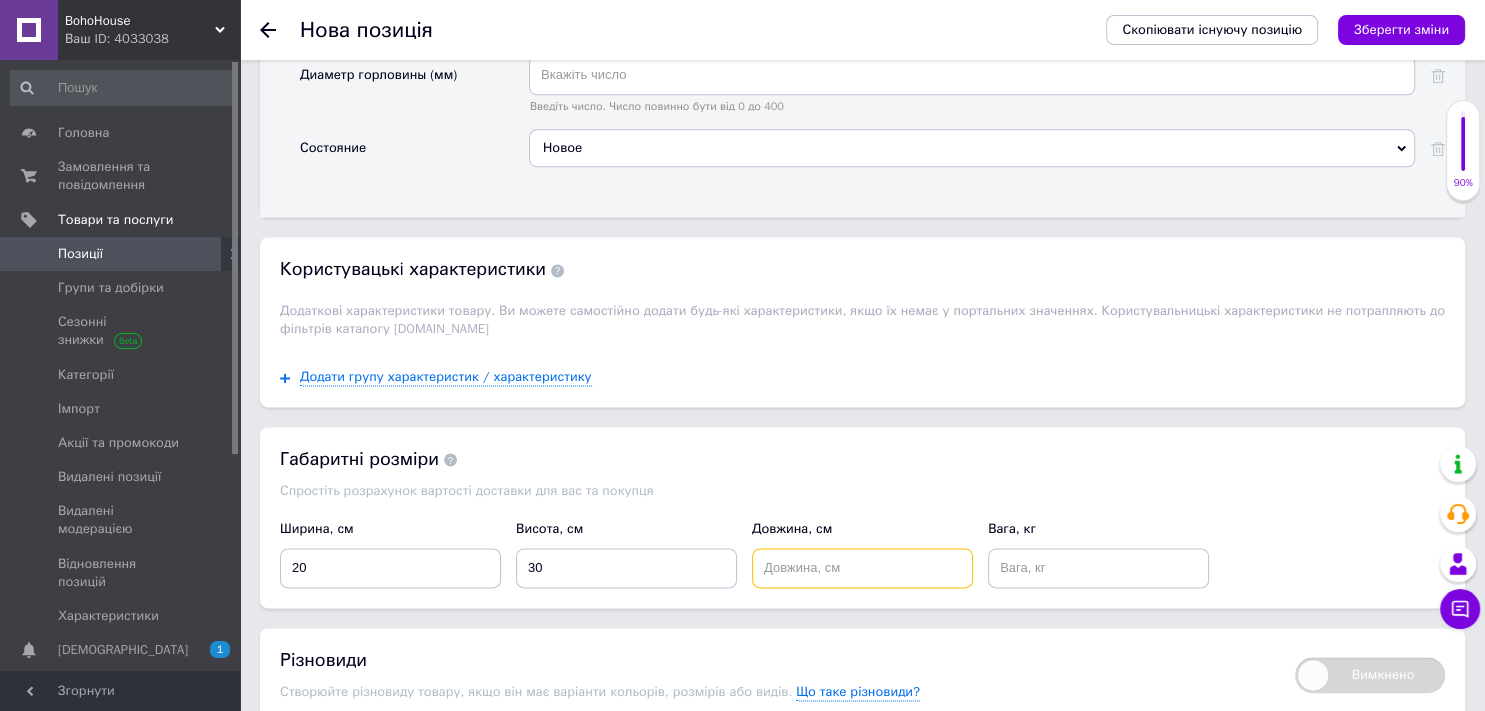 click at bounding box center (862, 568) 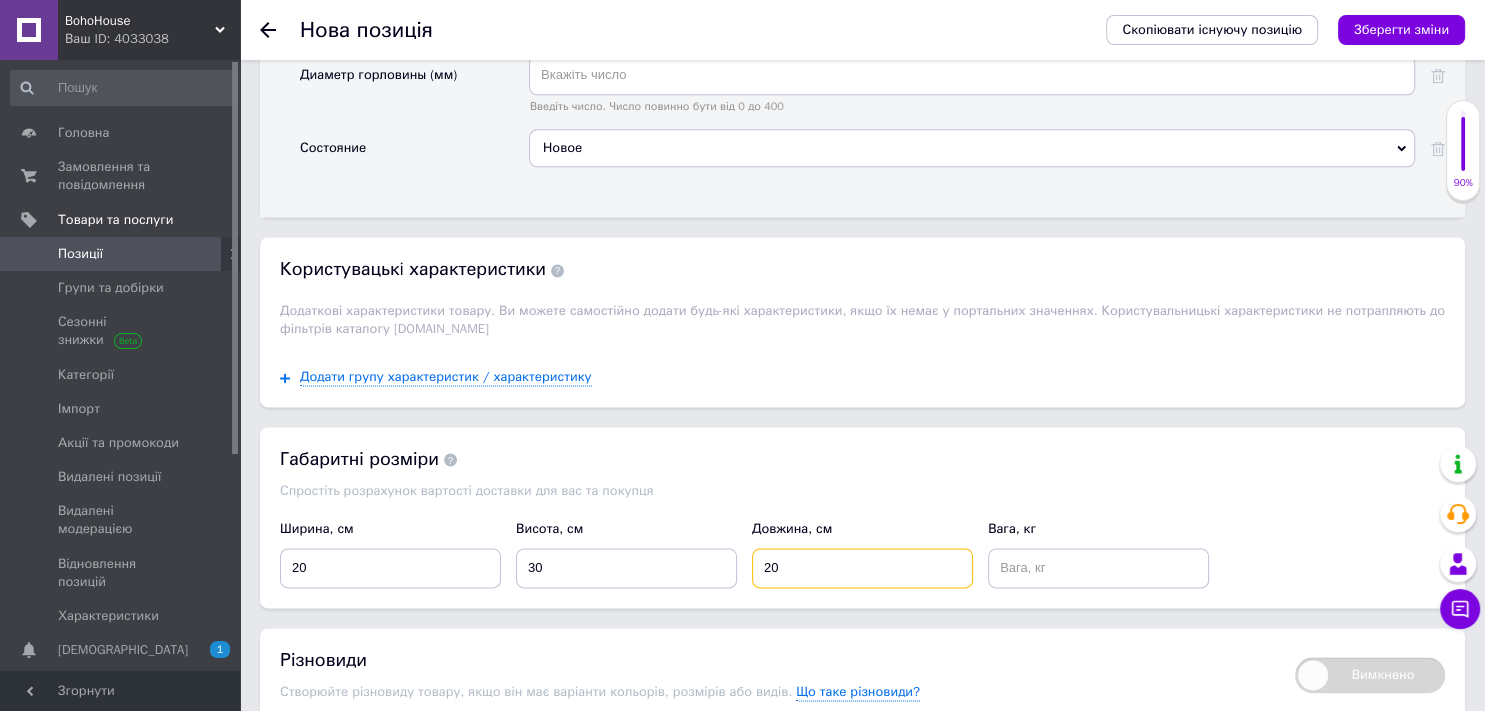 type on "20" 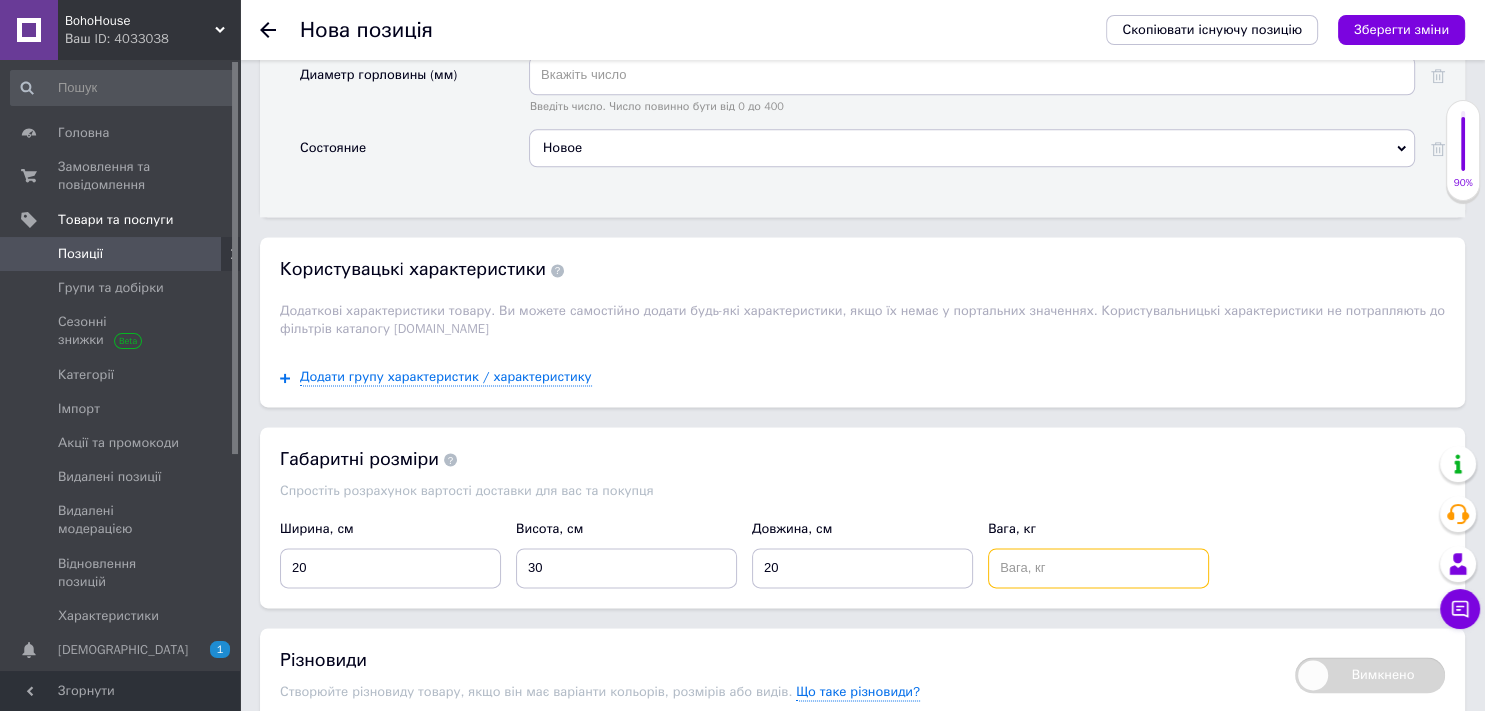 click at bounding box center [1098, 568] 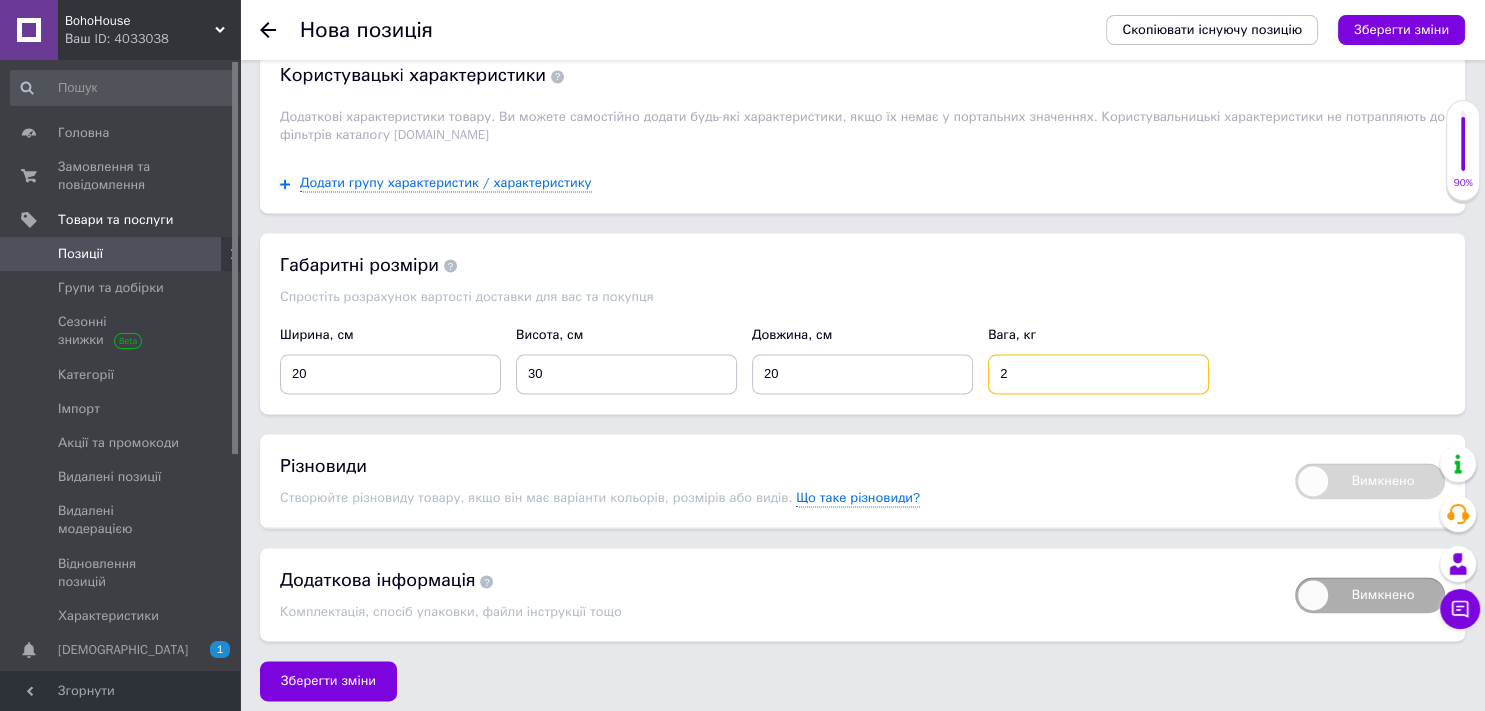 scroll, scrollTop: 2704, scrollLeft: 0, axis: vertical 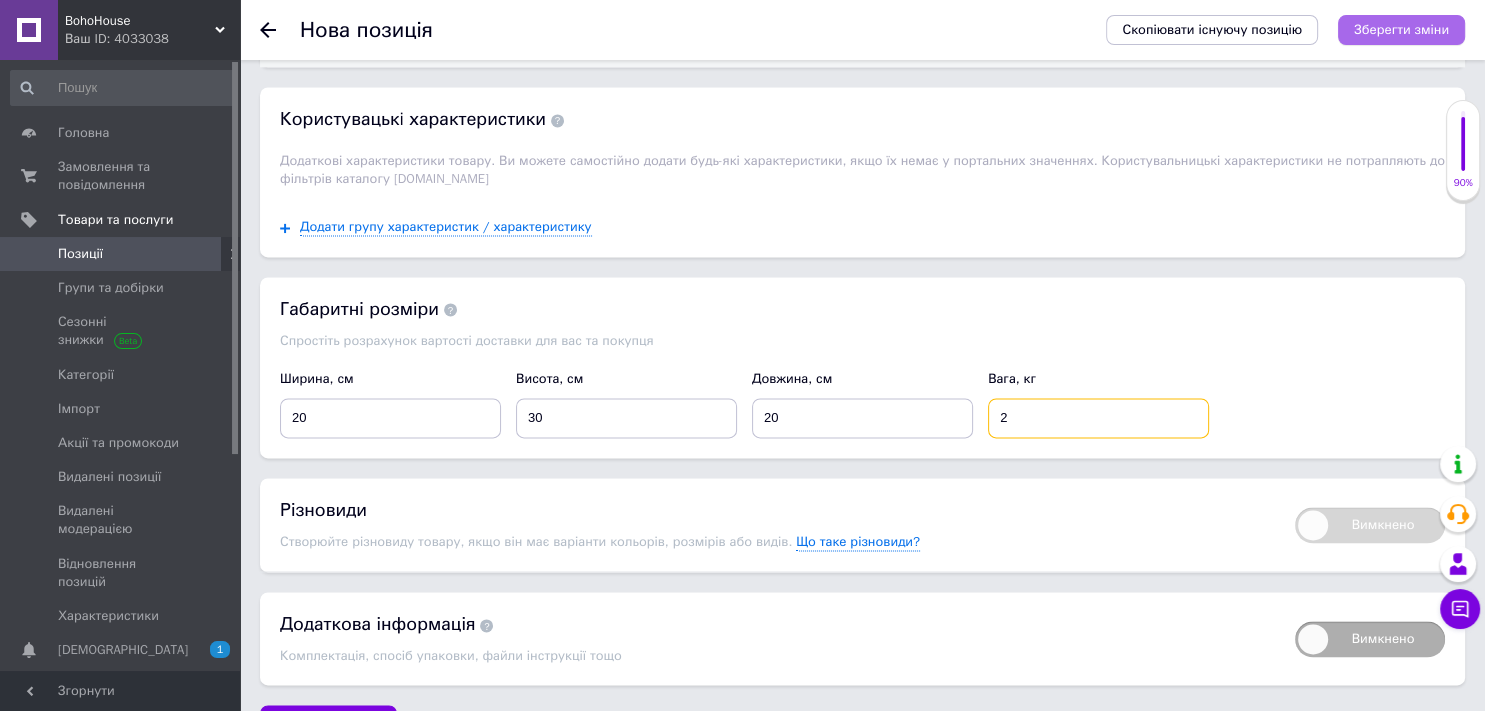 type on "2" 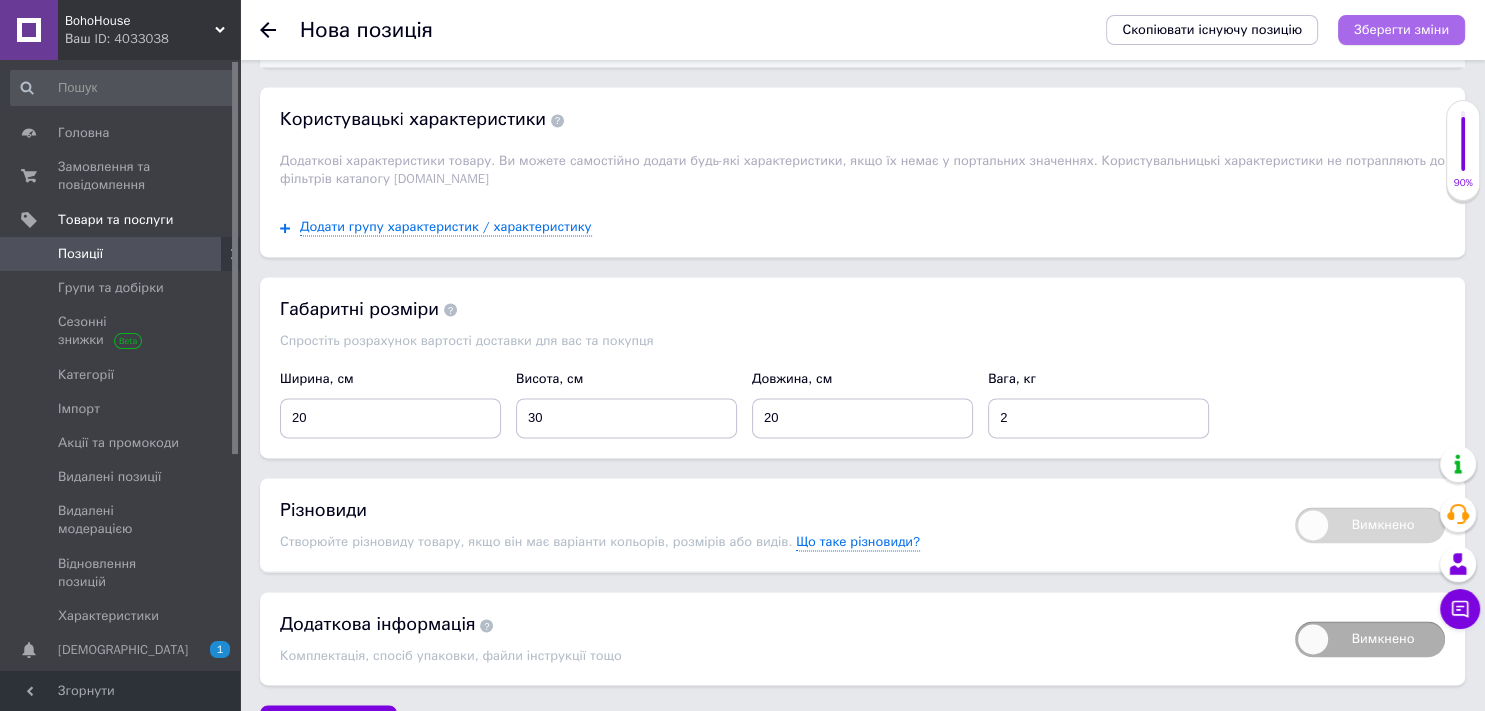 click on "Зберегти зміни" at bounding box center (1401, 29) 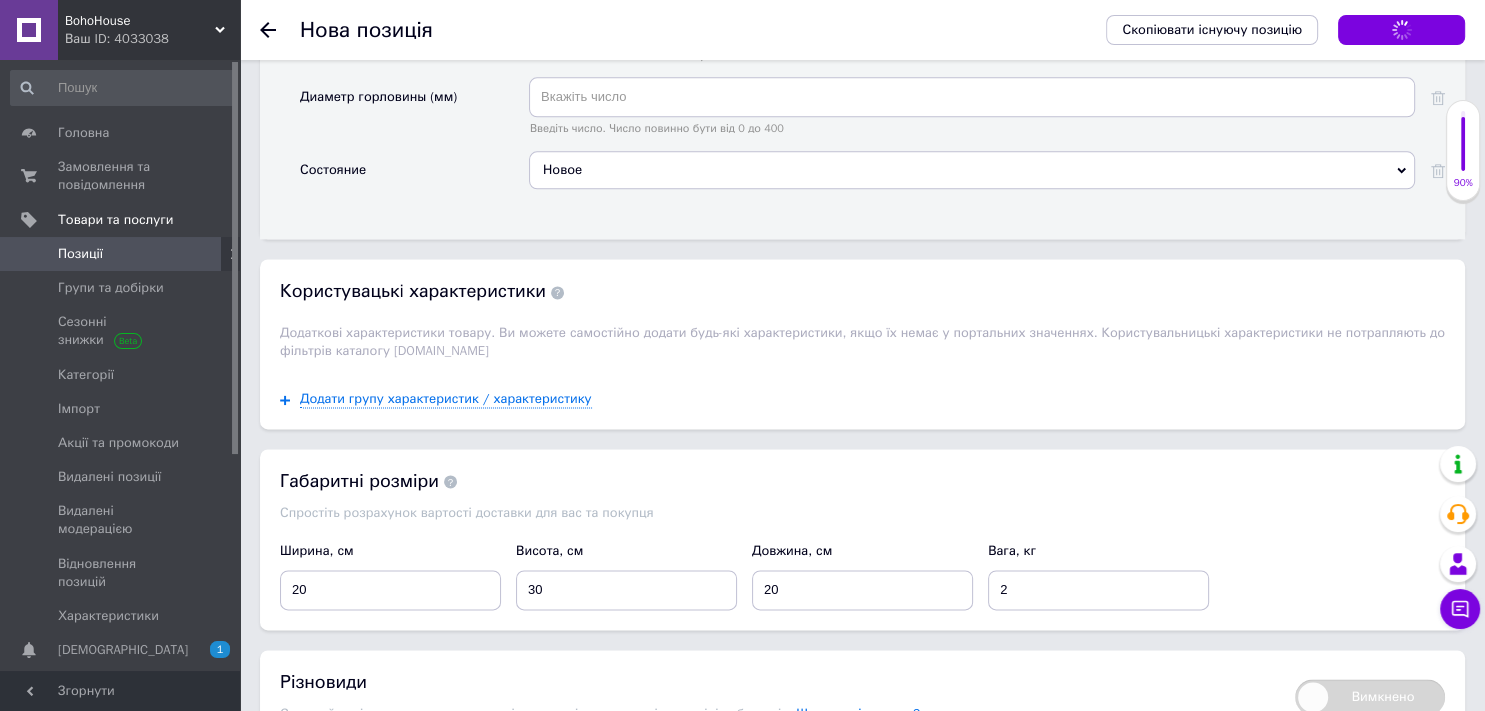 scroll, scrollTop: 2462, scrollLeft: 0, axis: vertical 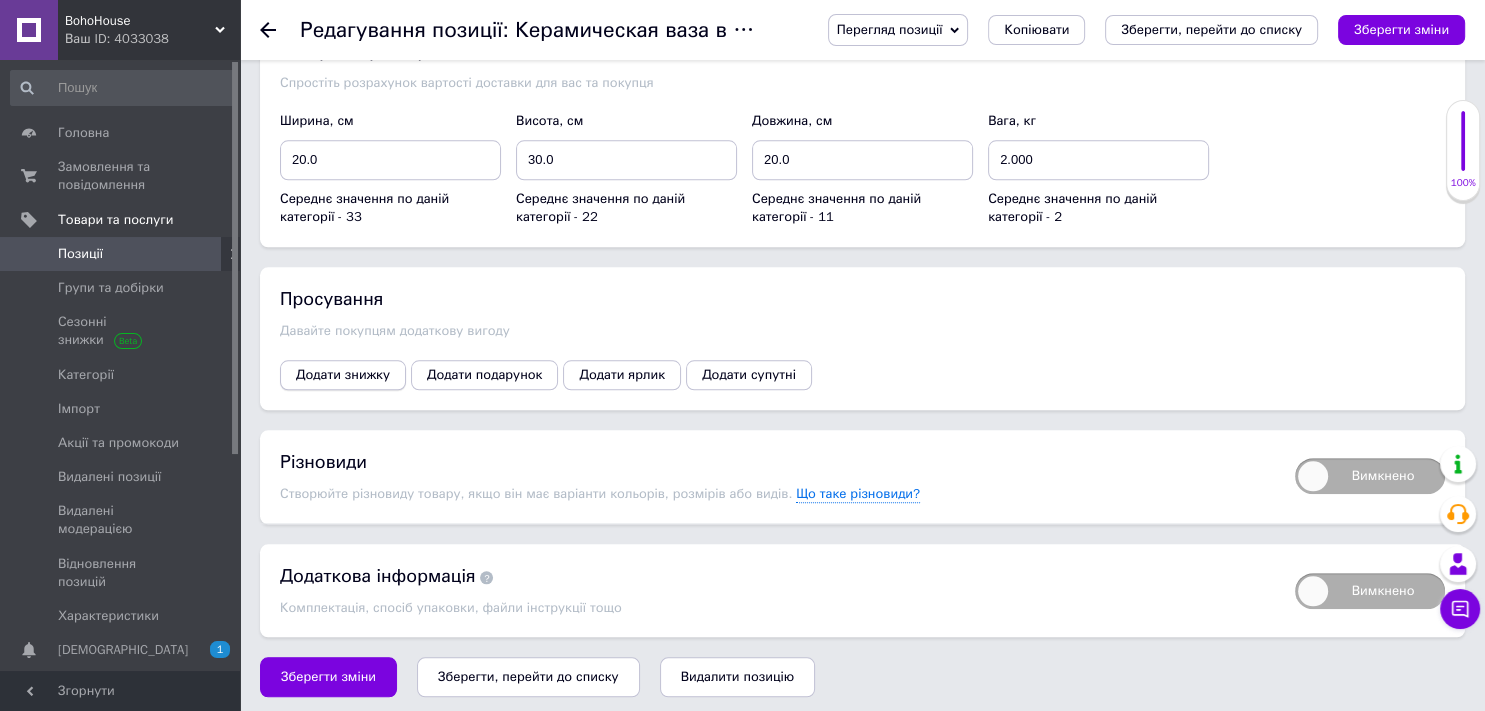 click on "Додати знижку" at bounding box center (343, 375) 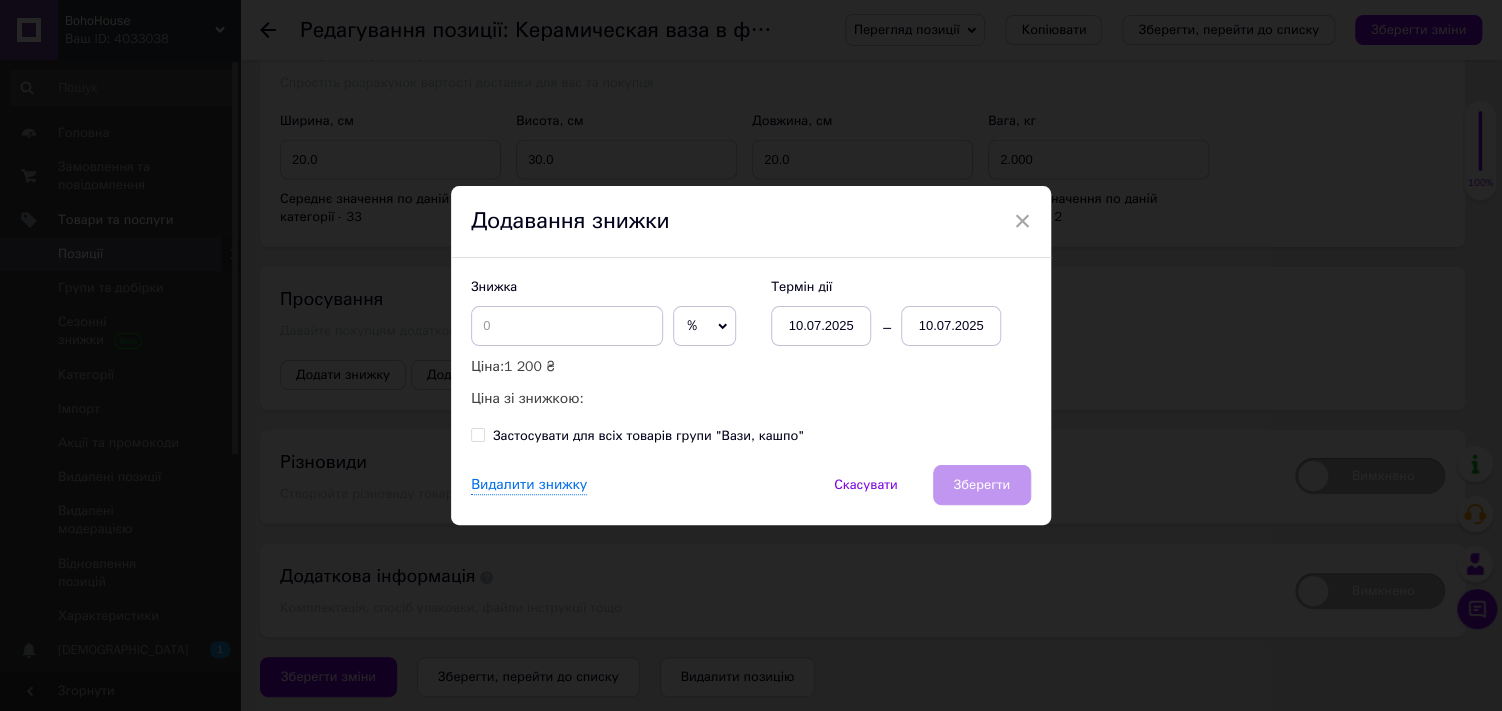click on "%" at bounding box center [692, 325] 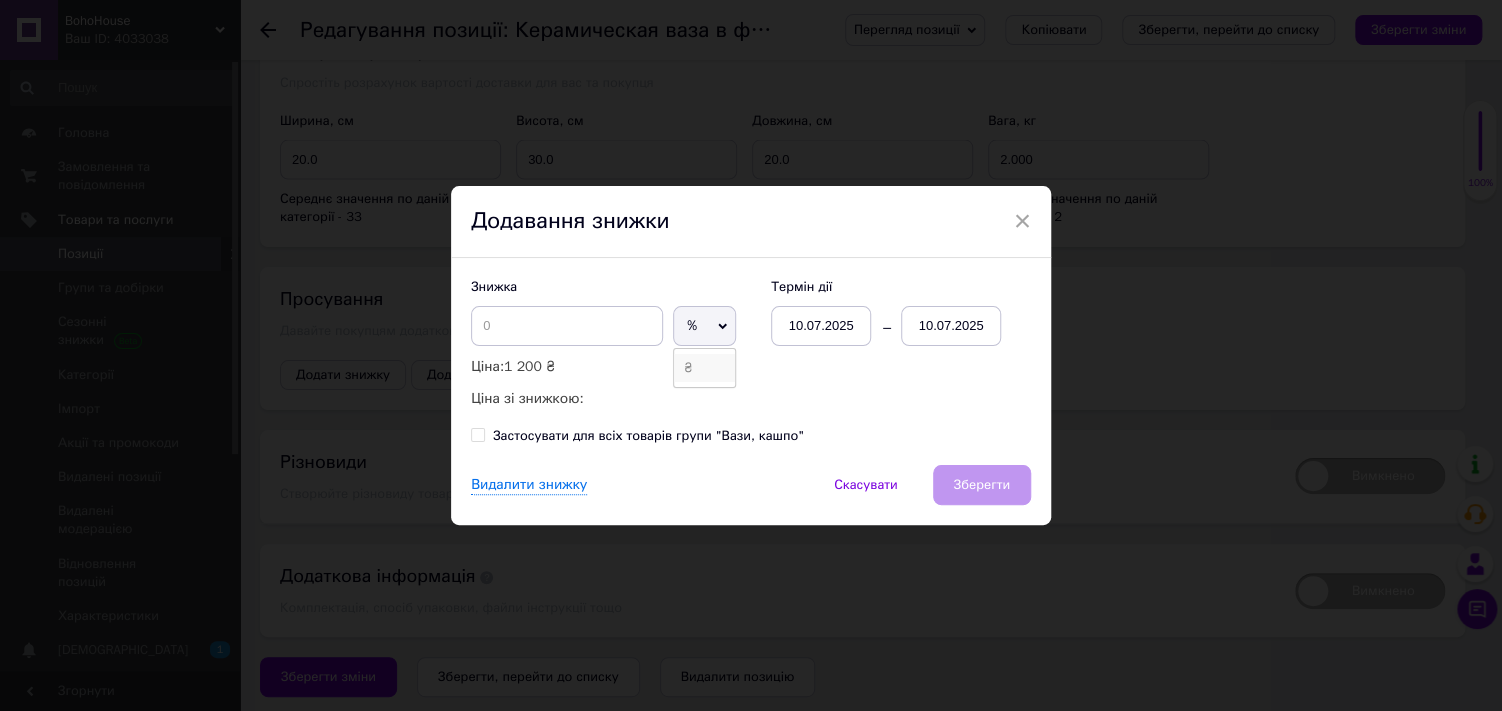 click on "₴" at bounding box center (704, 368) 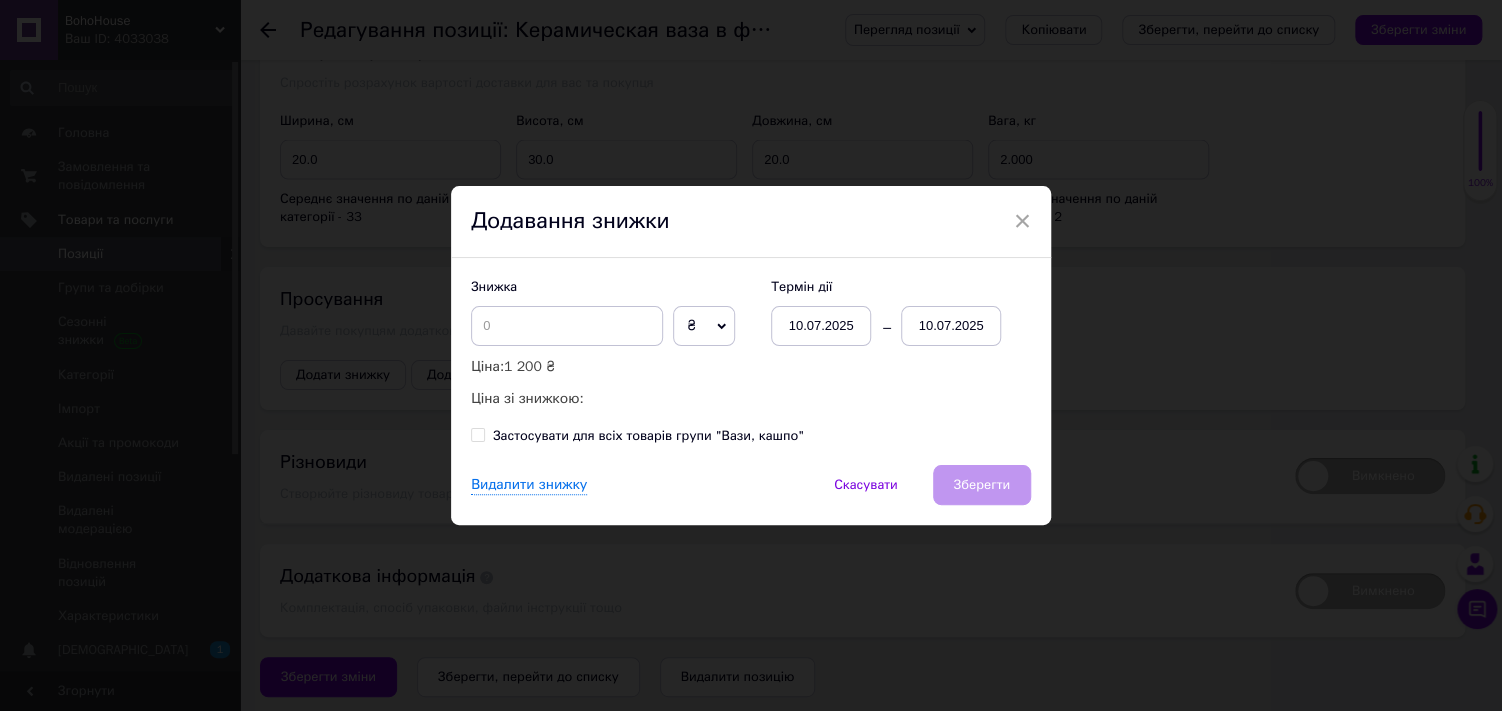 click on "10.07.2025" at bounding box center (951, 326) 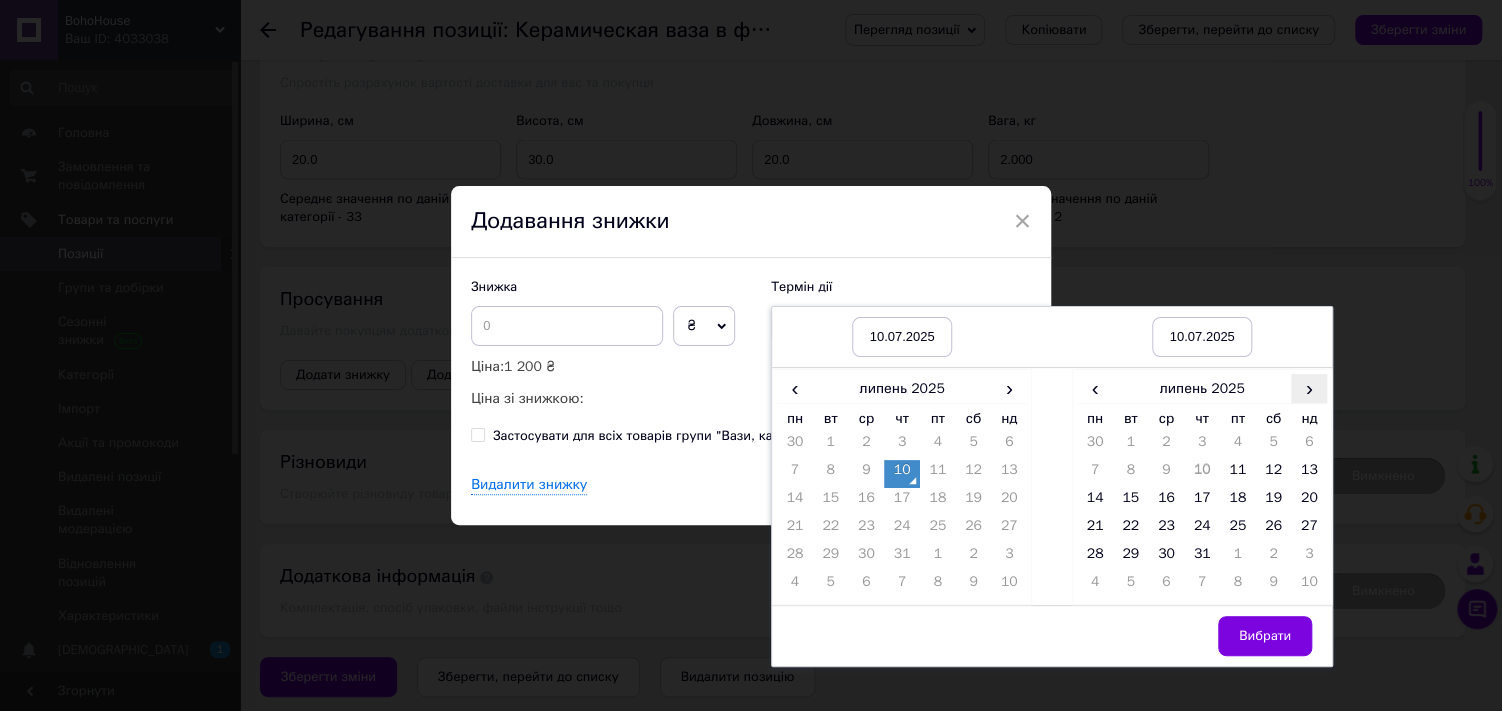 click on "›" at bounding box center (1309, 388) 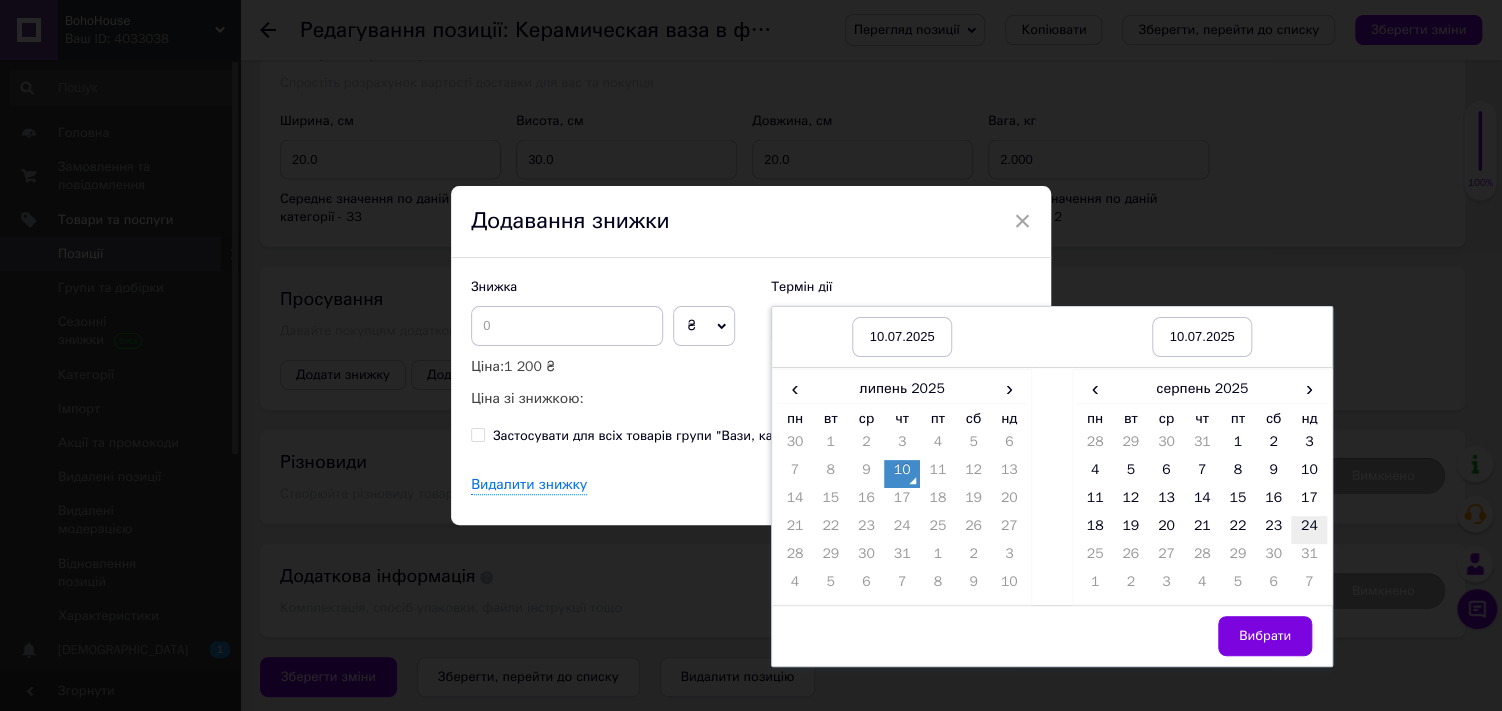 click on "24" at bounding box center (1309, 530) 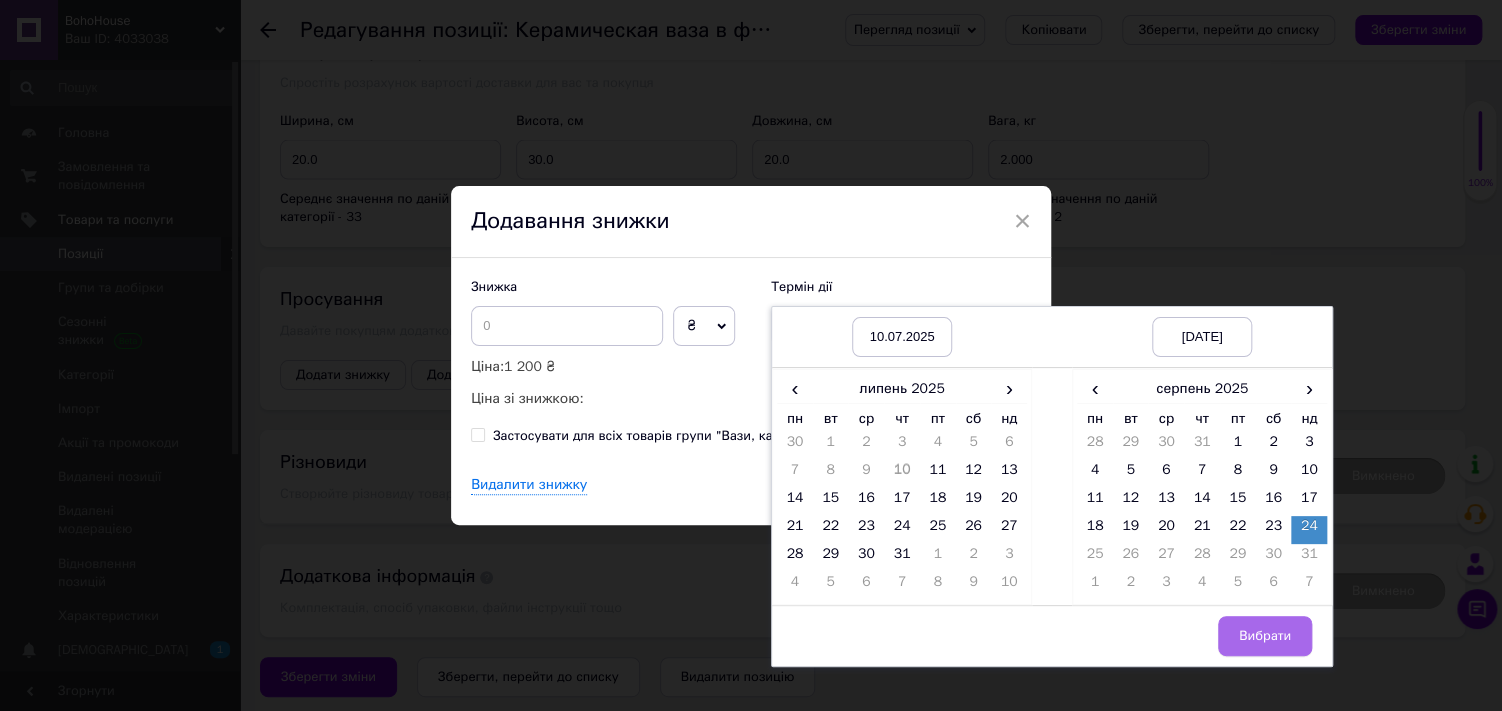 click on "Вибрати" at bounding box center (1265, 636) 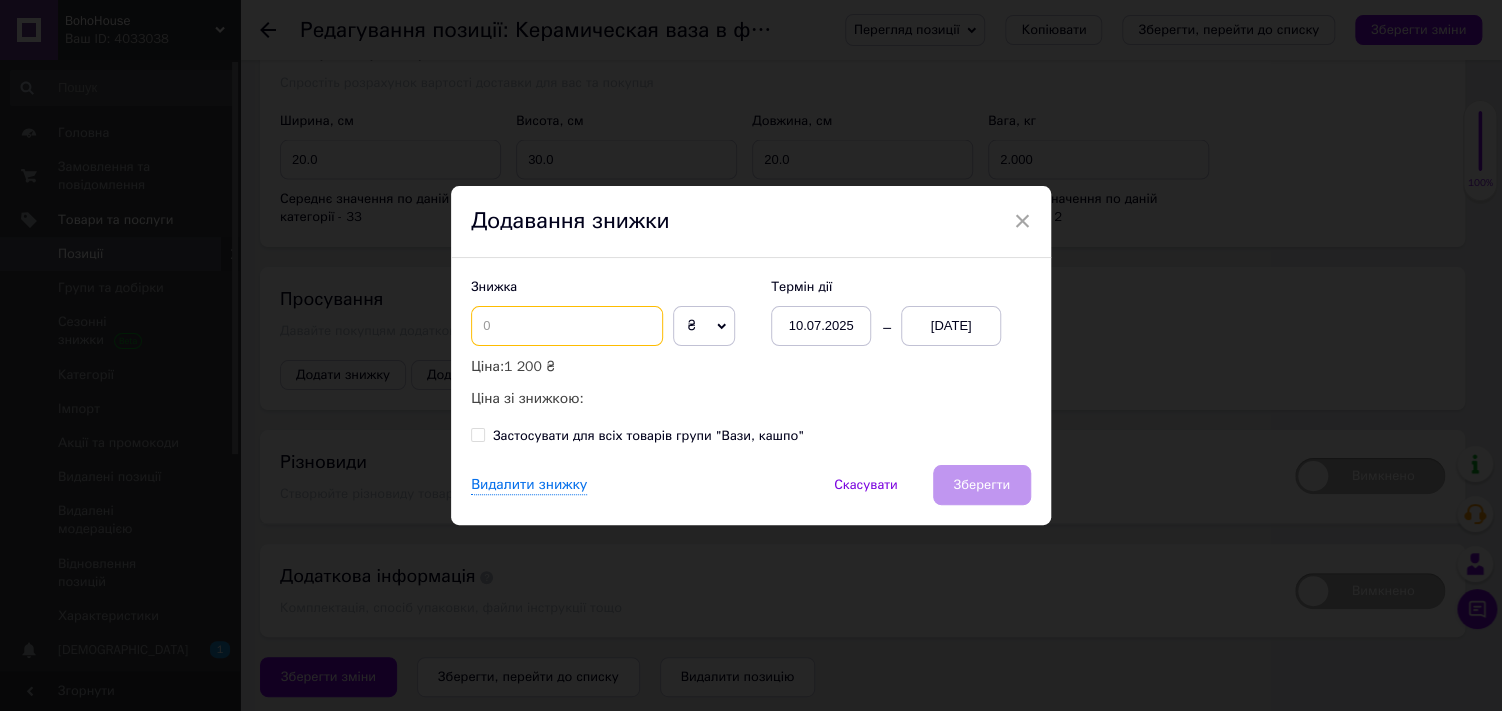 click at bounding box center (567, 326) 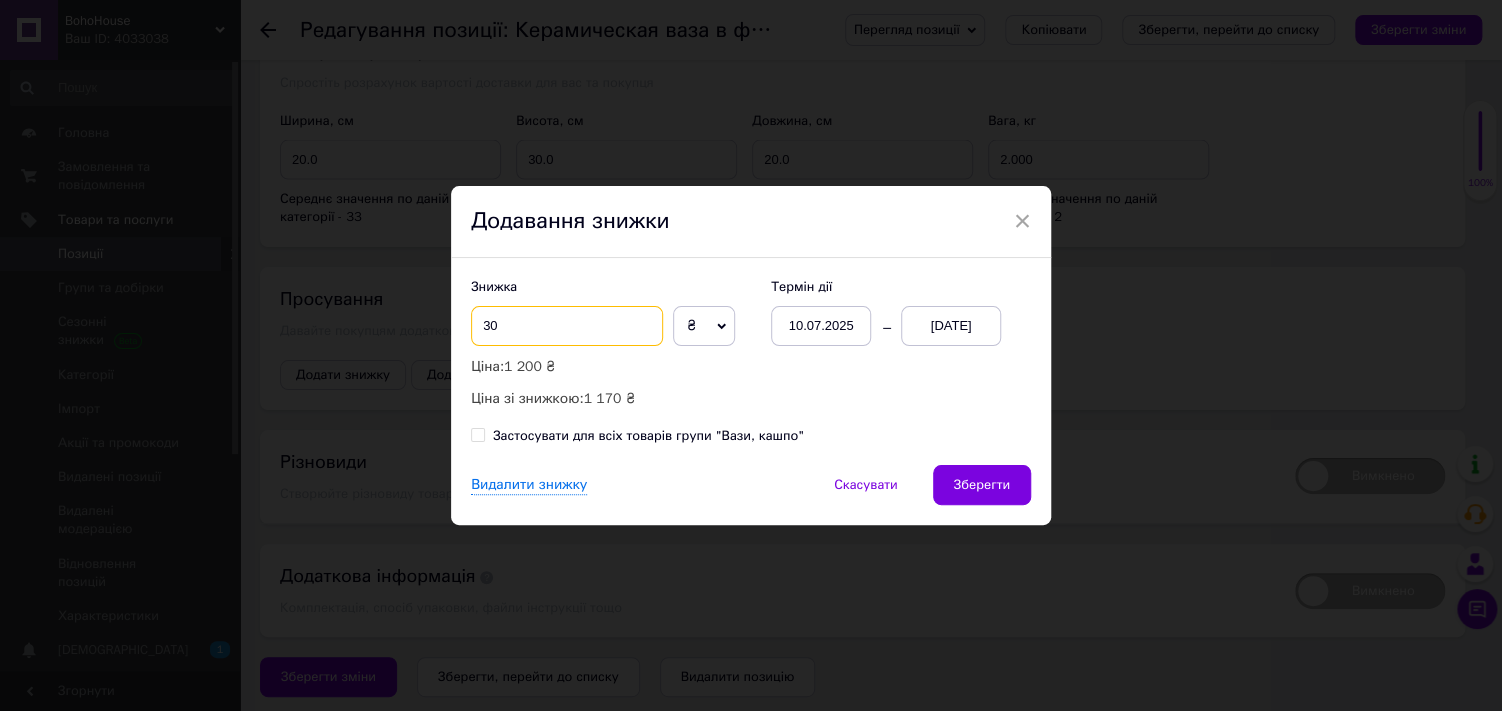 type on "3" 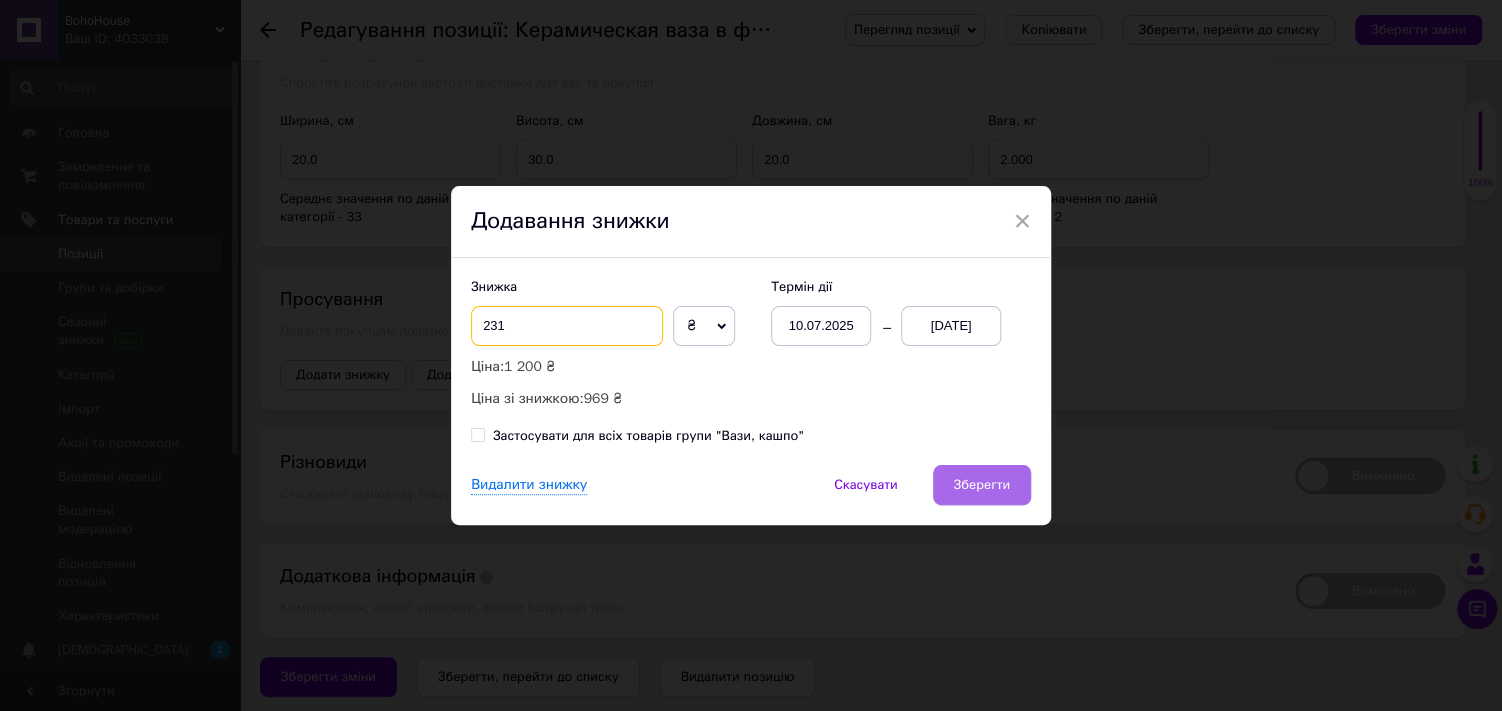 type on "231" 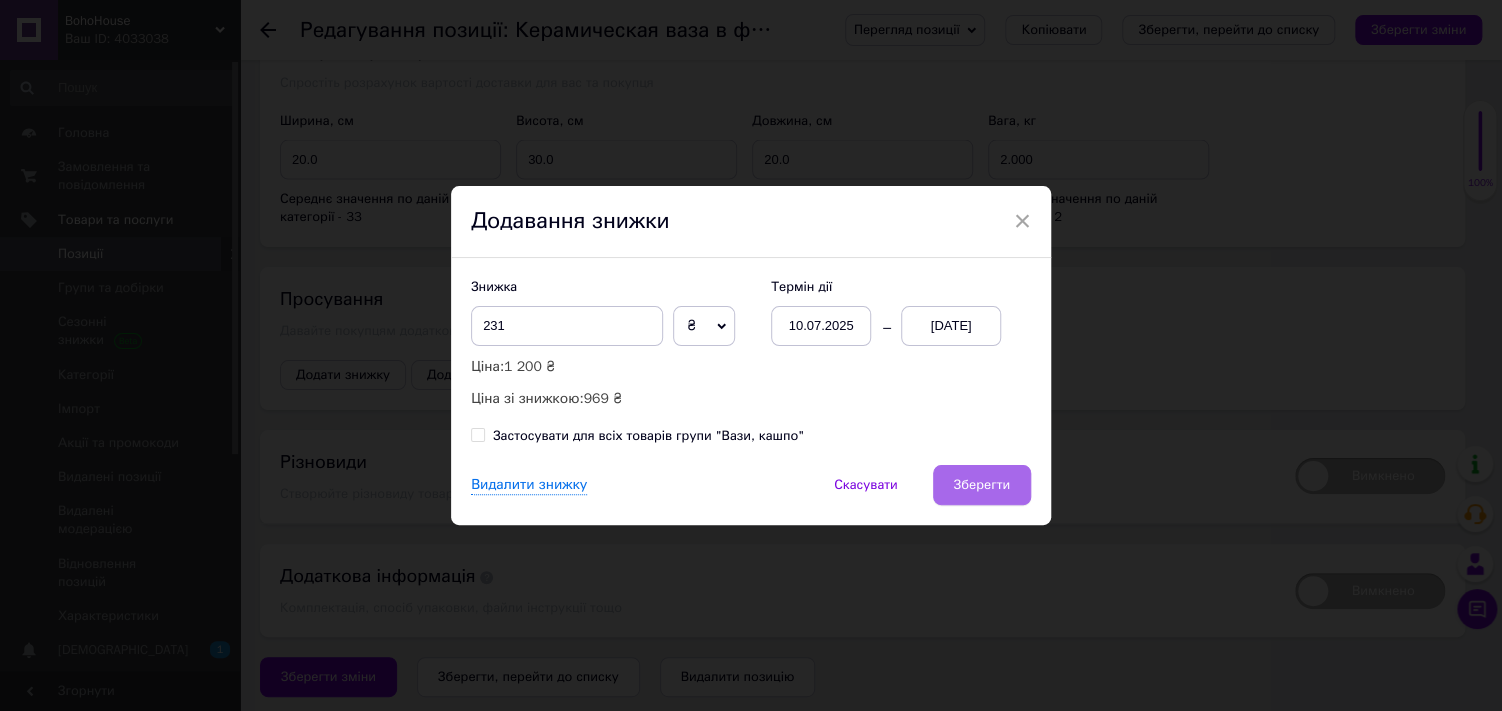 click on "Зберегти" at bounding box center (982, 485) 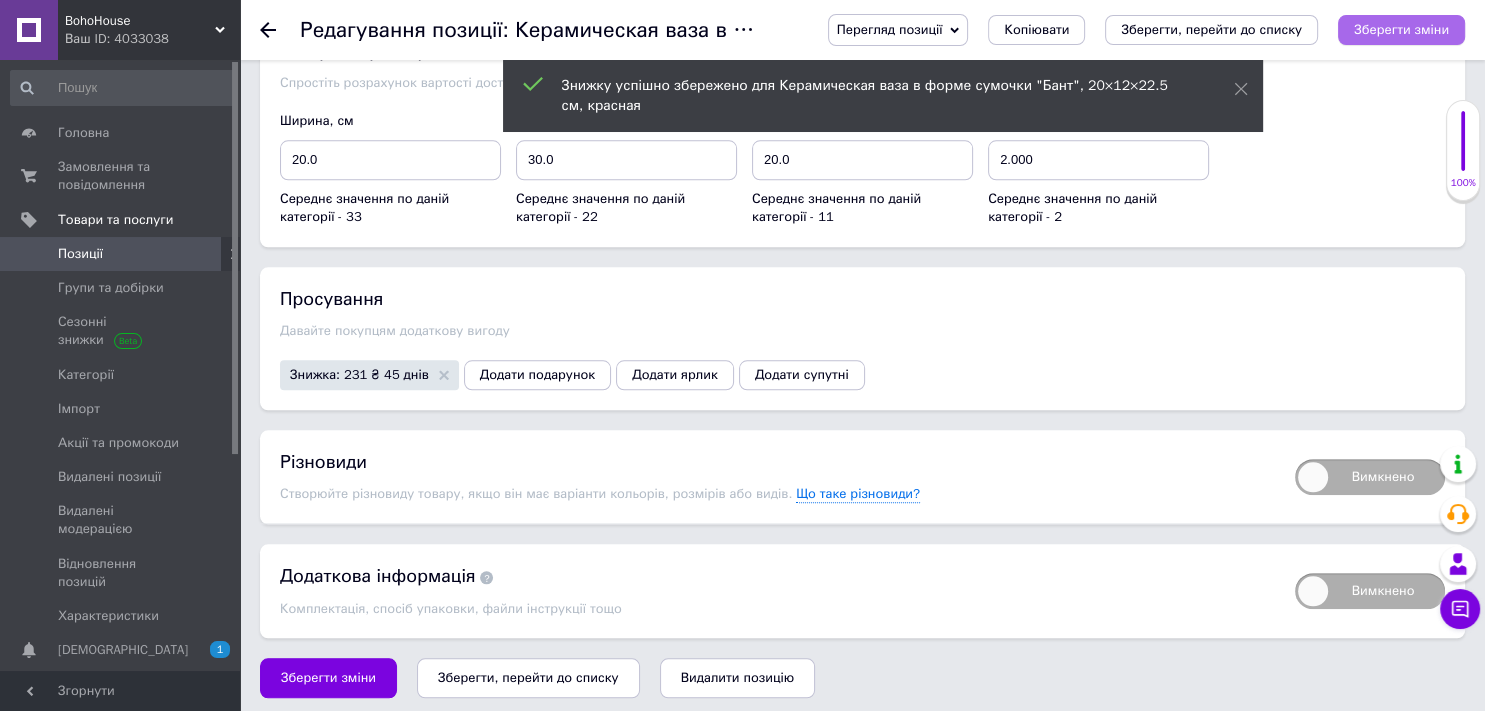 click on "Зберегти зміни" at bounding box center [1401, 29] 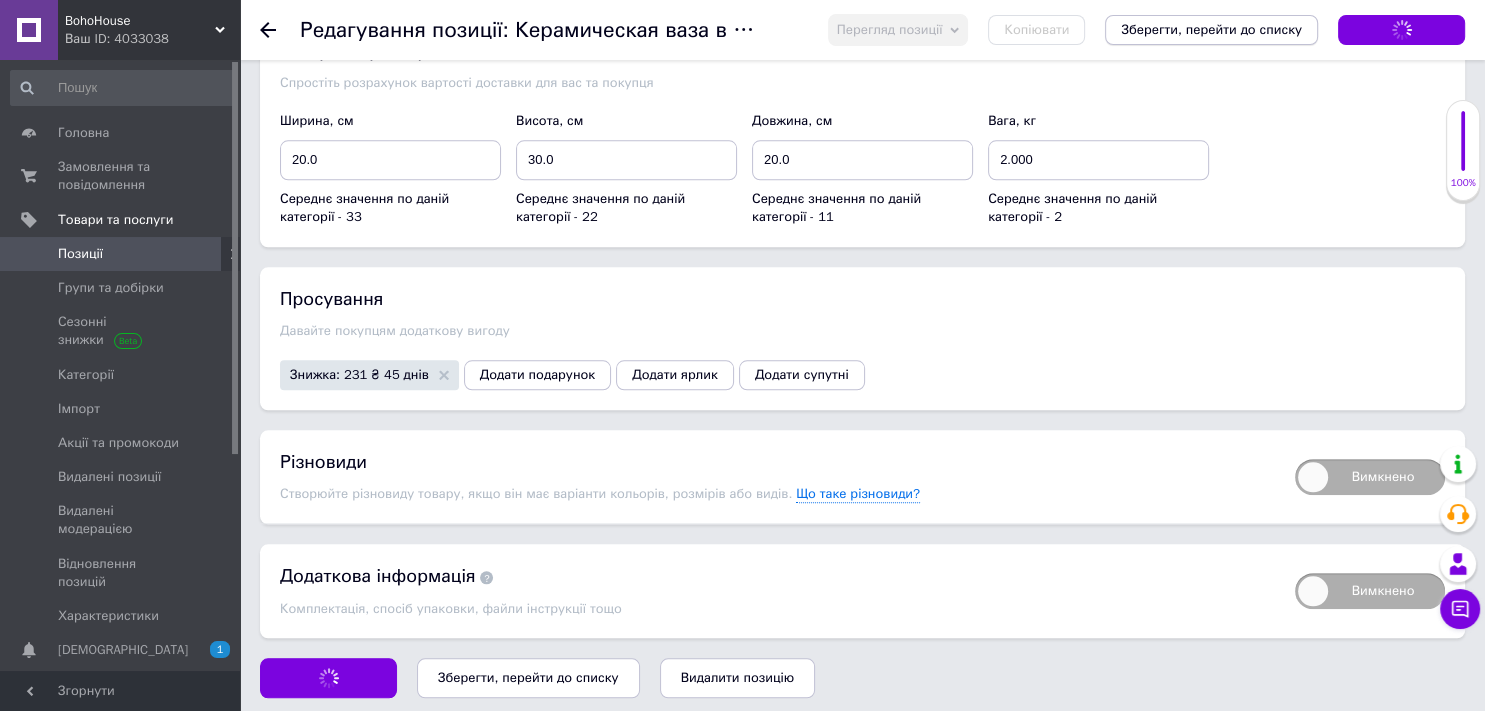click on "Зберегти, перейти до списку" at bounding box center (1211, 29) 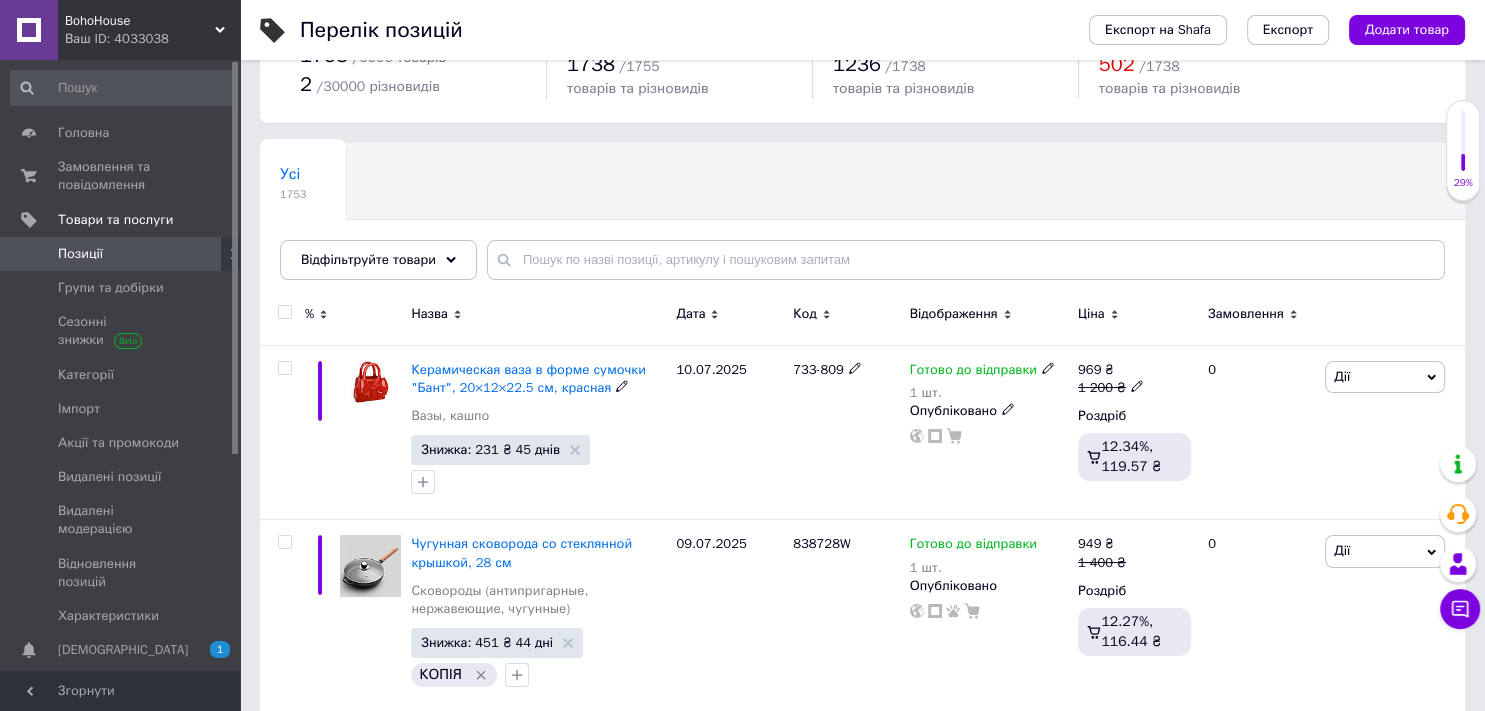scroll, scrollTop: 88, scrollLeft: 0, axis: vertical 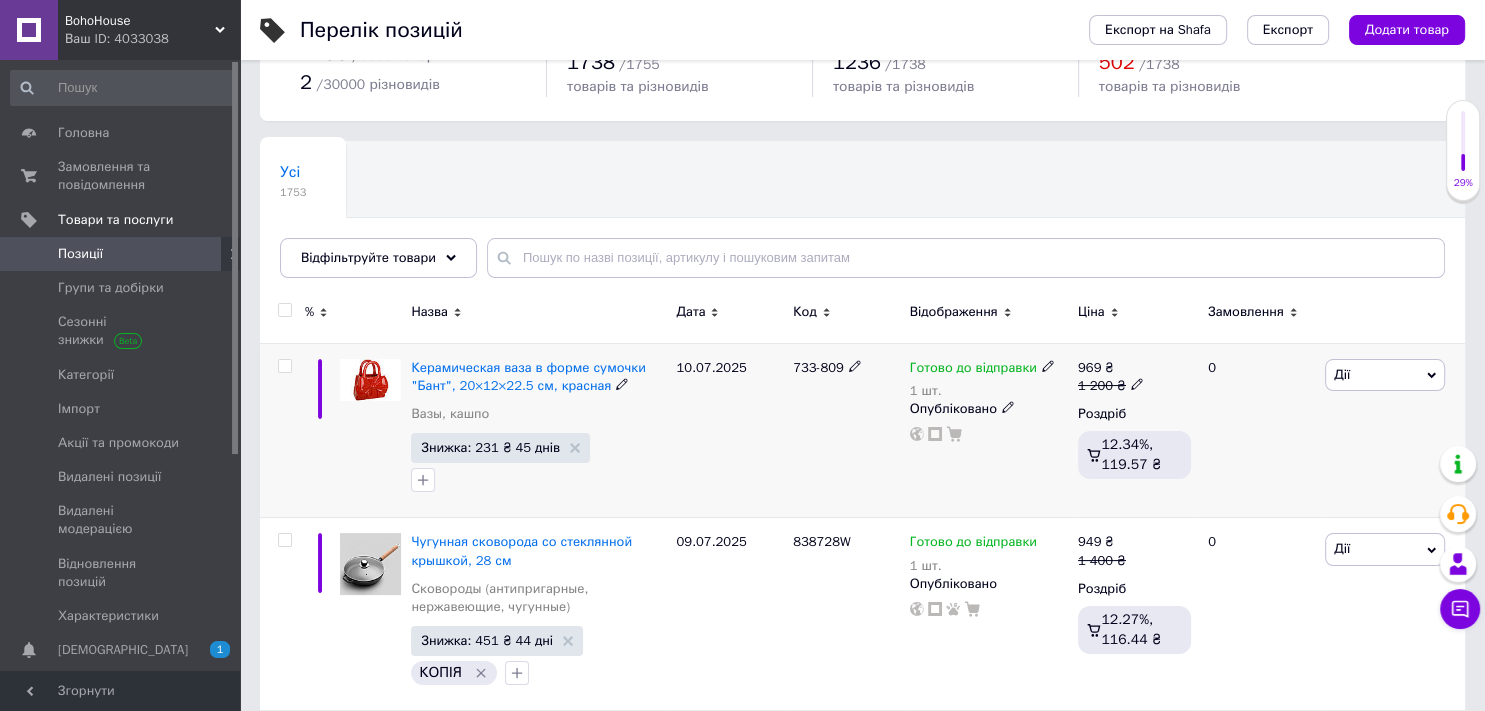 click on "Дії" at bounding box center [1385, 375] 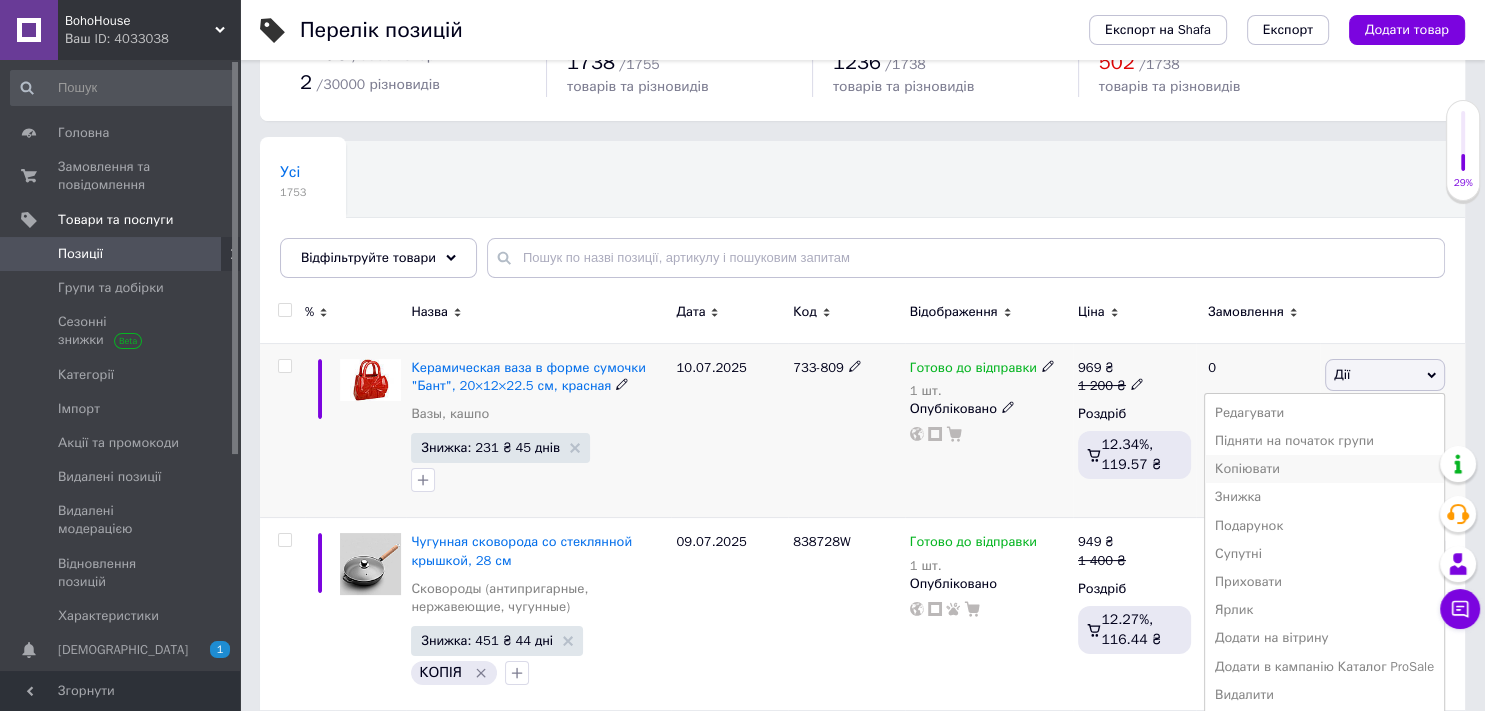 click on "Копіювати" at bounding box center (1324, 469) 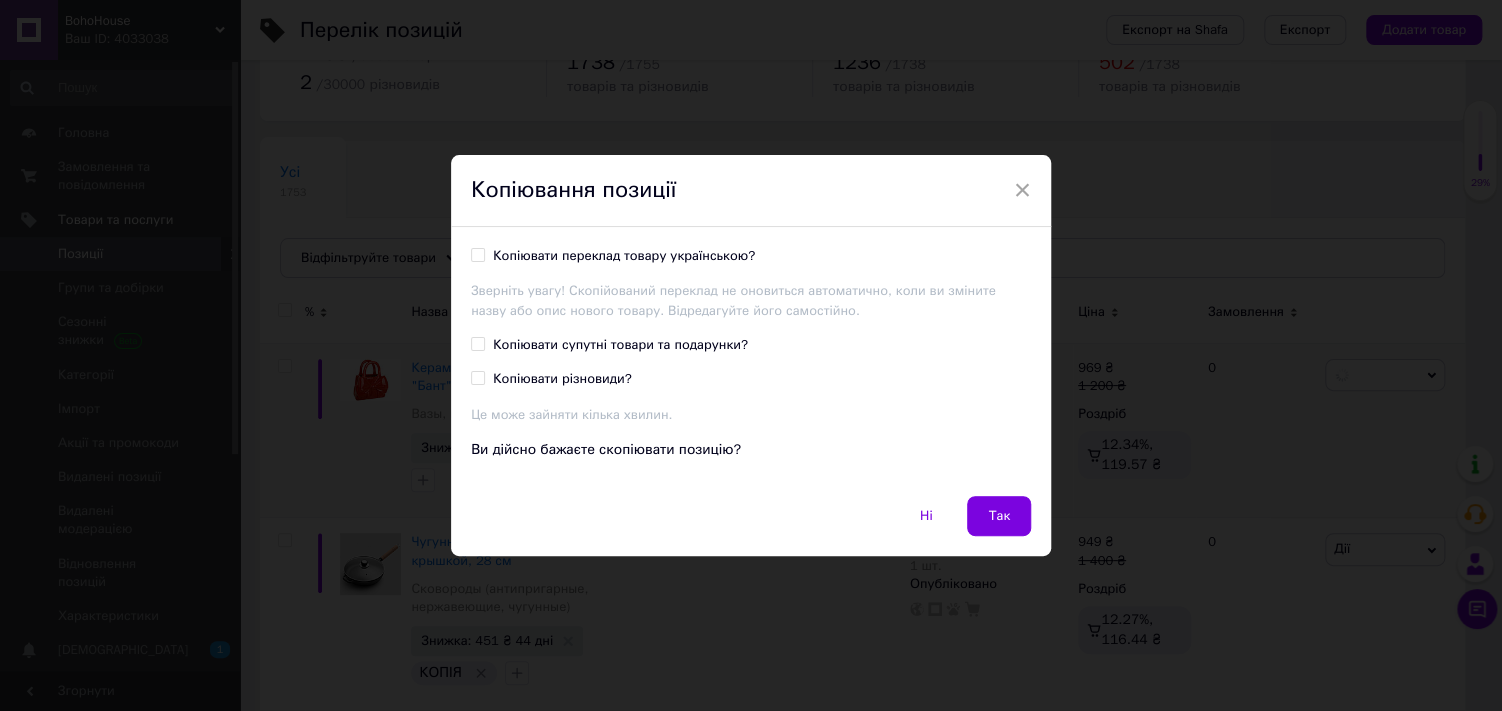 click on "Копіювати переклад товару українською?" at bounding box center [624, 256] 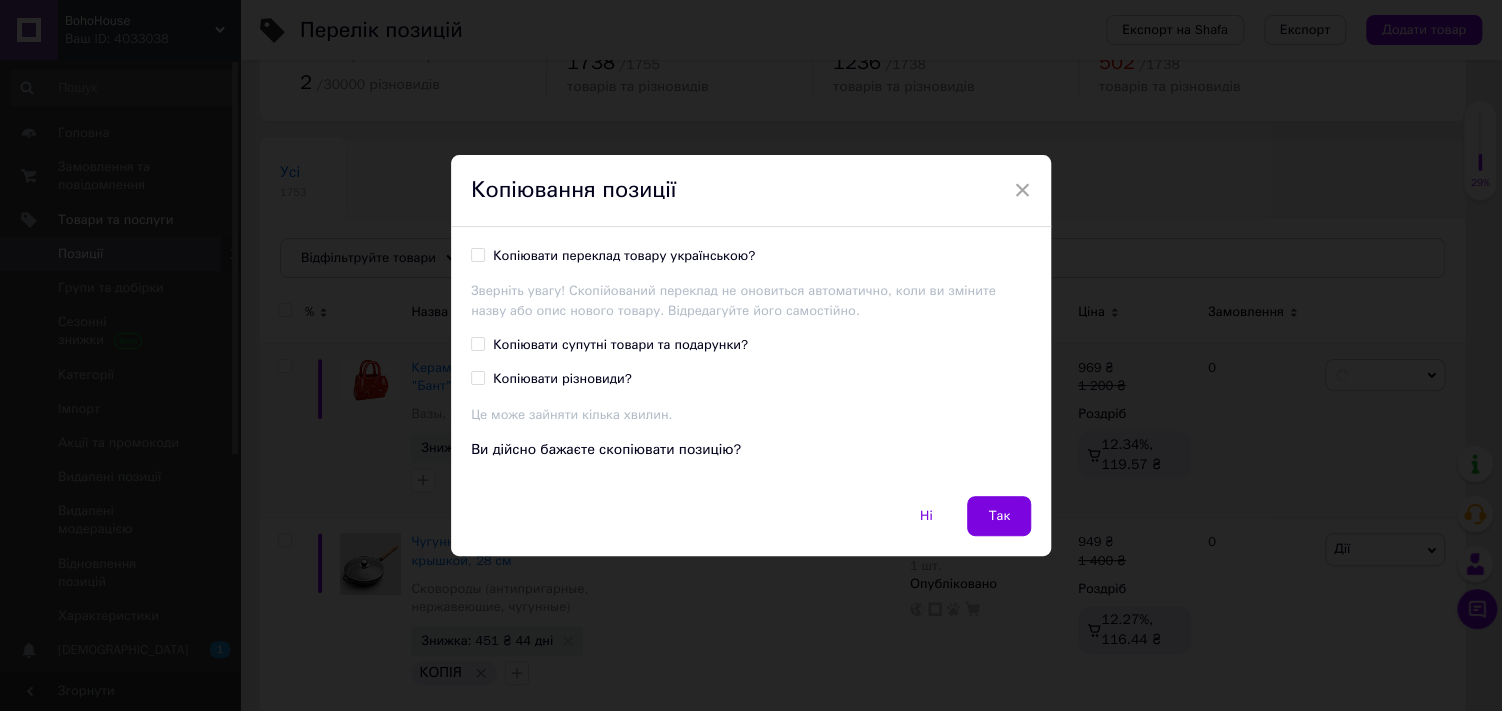 click on "Копіювати переклад товару українською?" at bounding box center (477, 254) 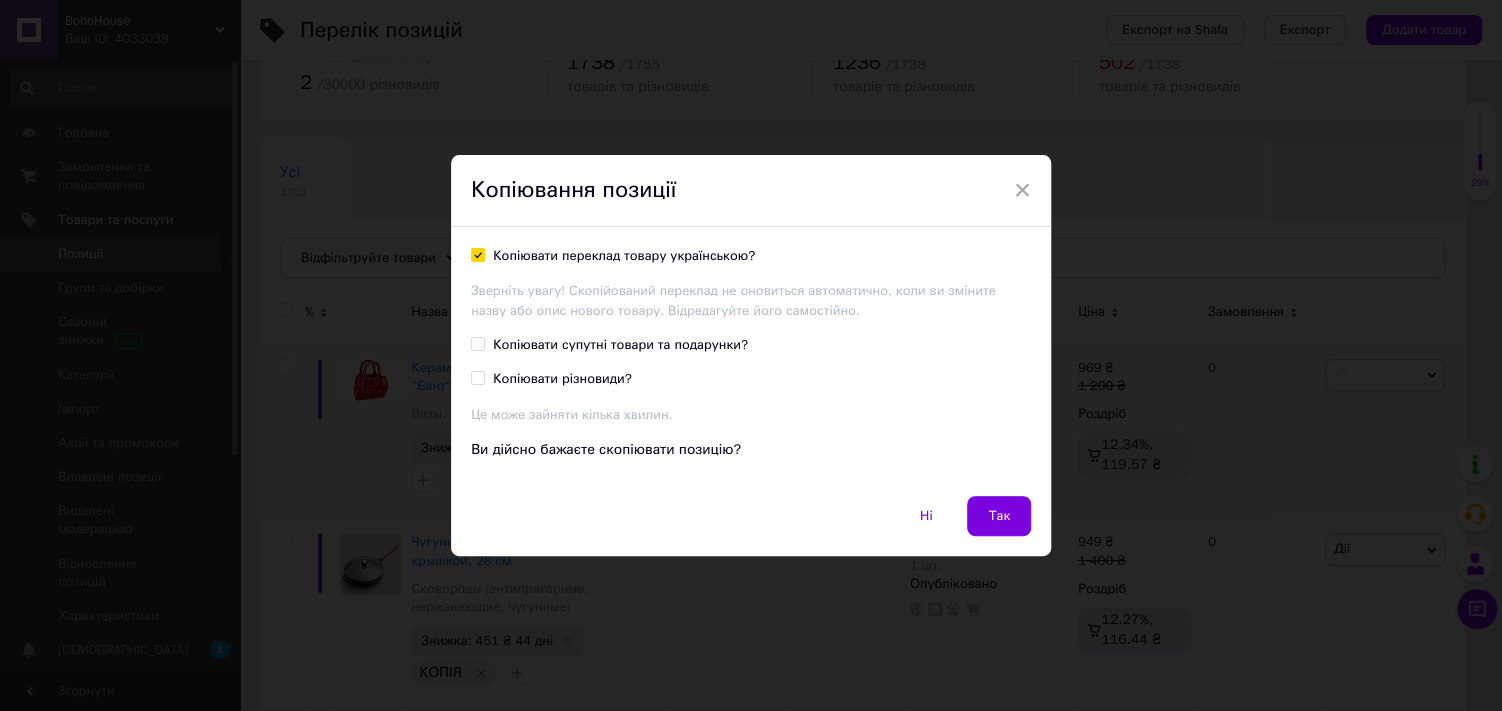 checkbox on "true" 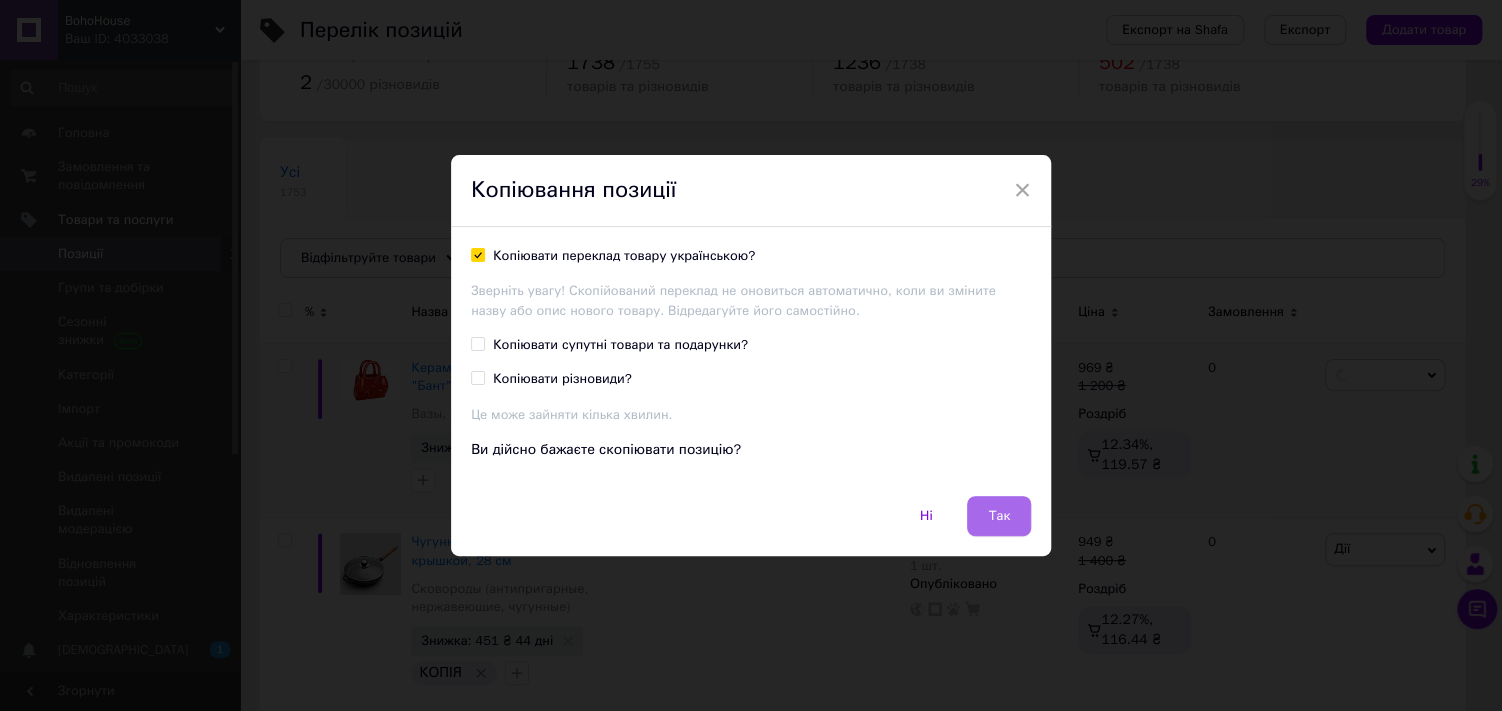 click on "Так" at bounding box center [999, 516] 